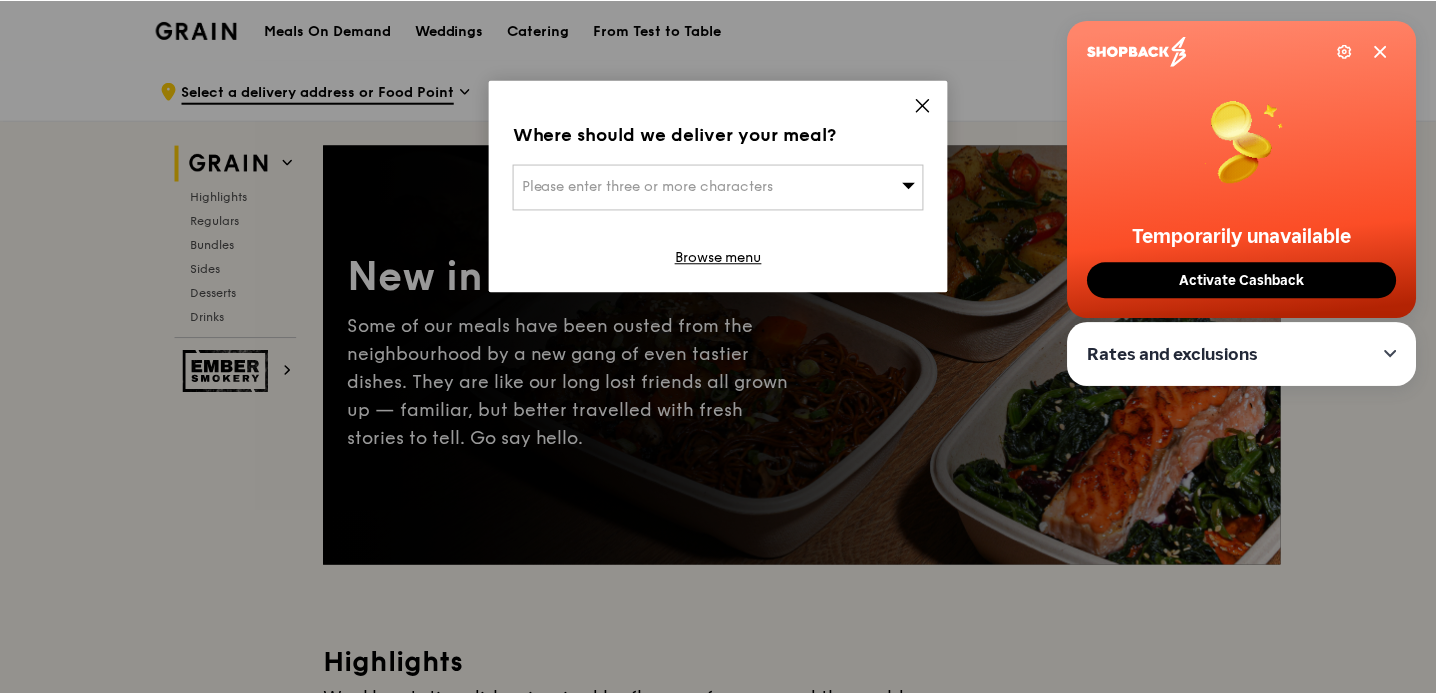 scroll, scrollTop: 0, scrollLeft: 0, axis: both 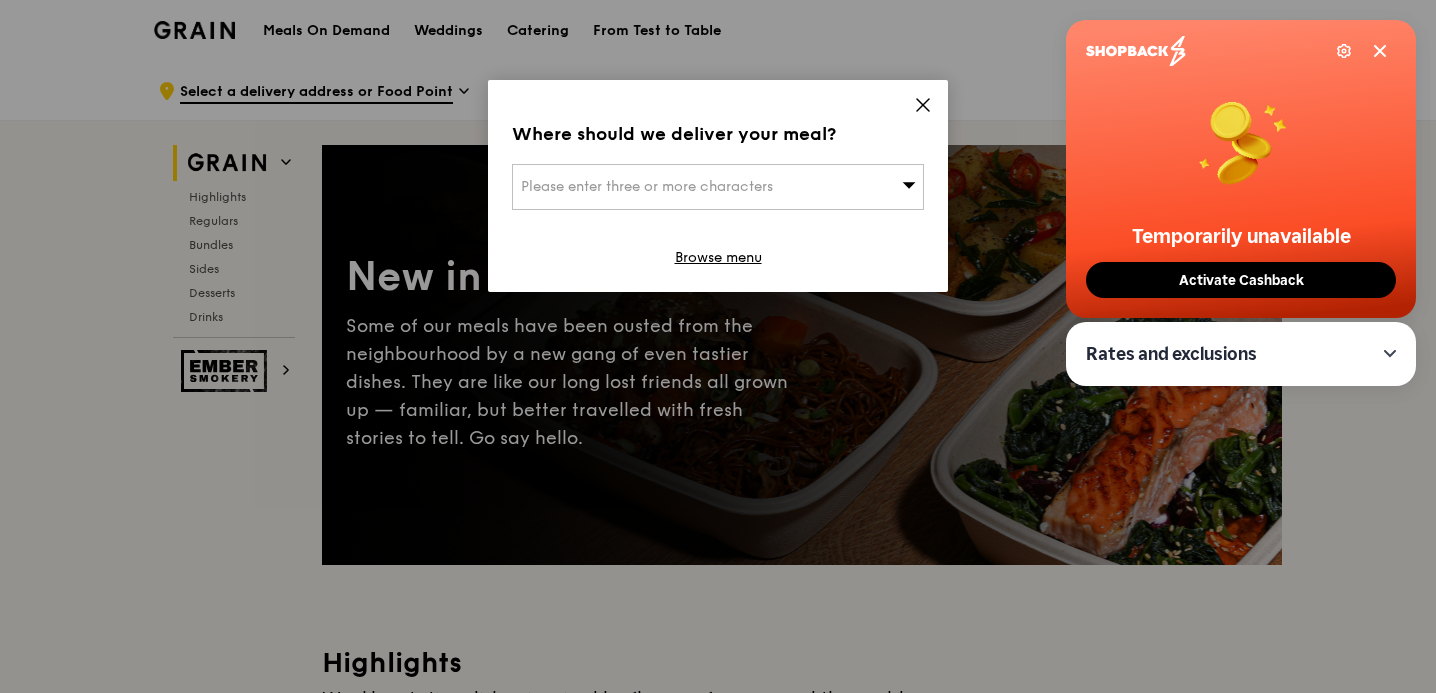 click 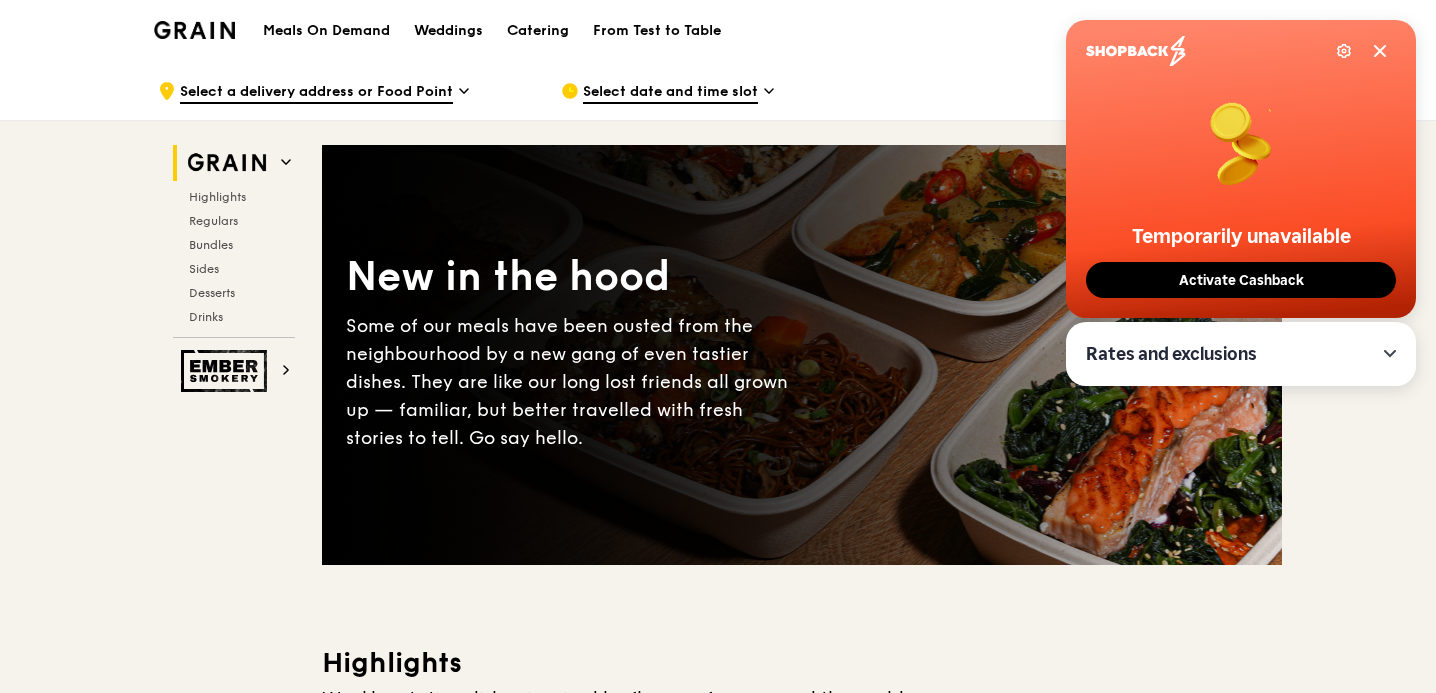 click on "Meals On Demand" at bounding box center (326, 31) 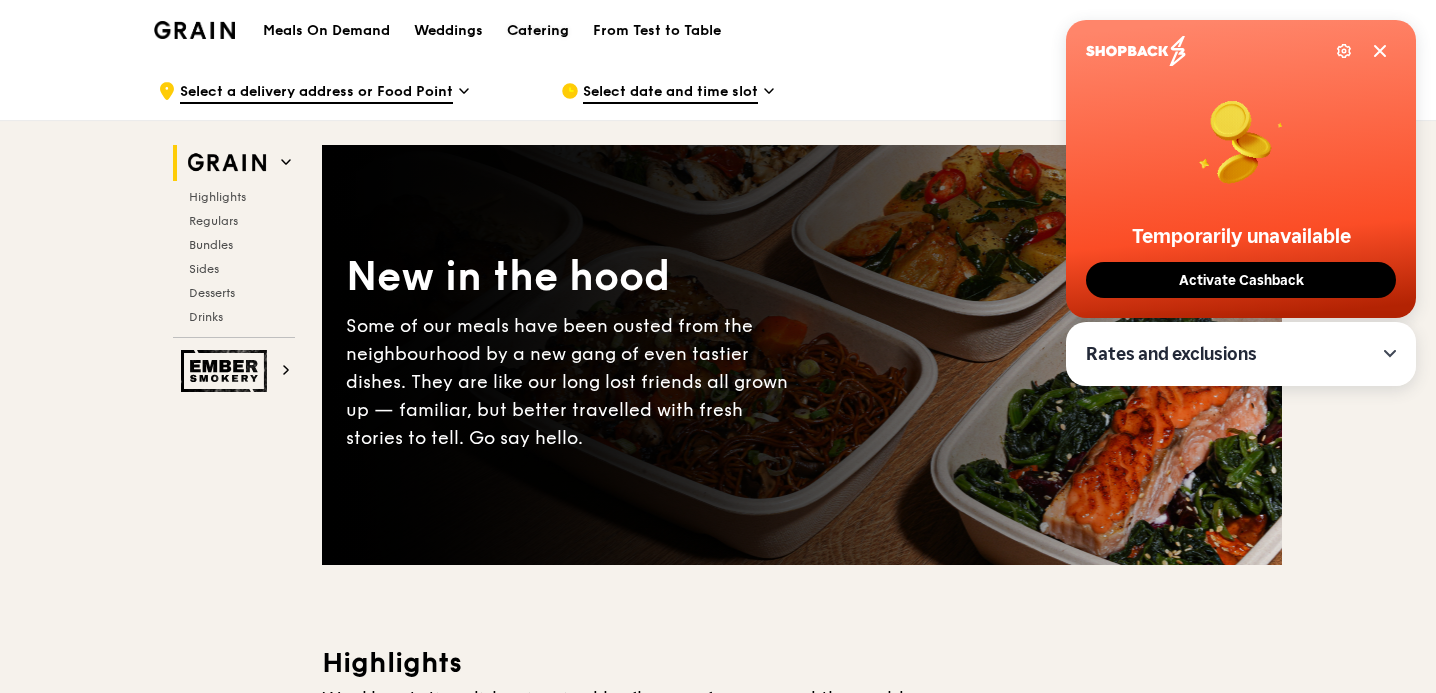click on "Catering" at bounding box center (538, 31) 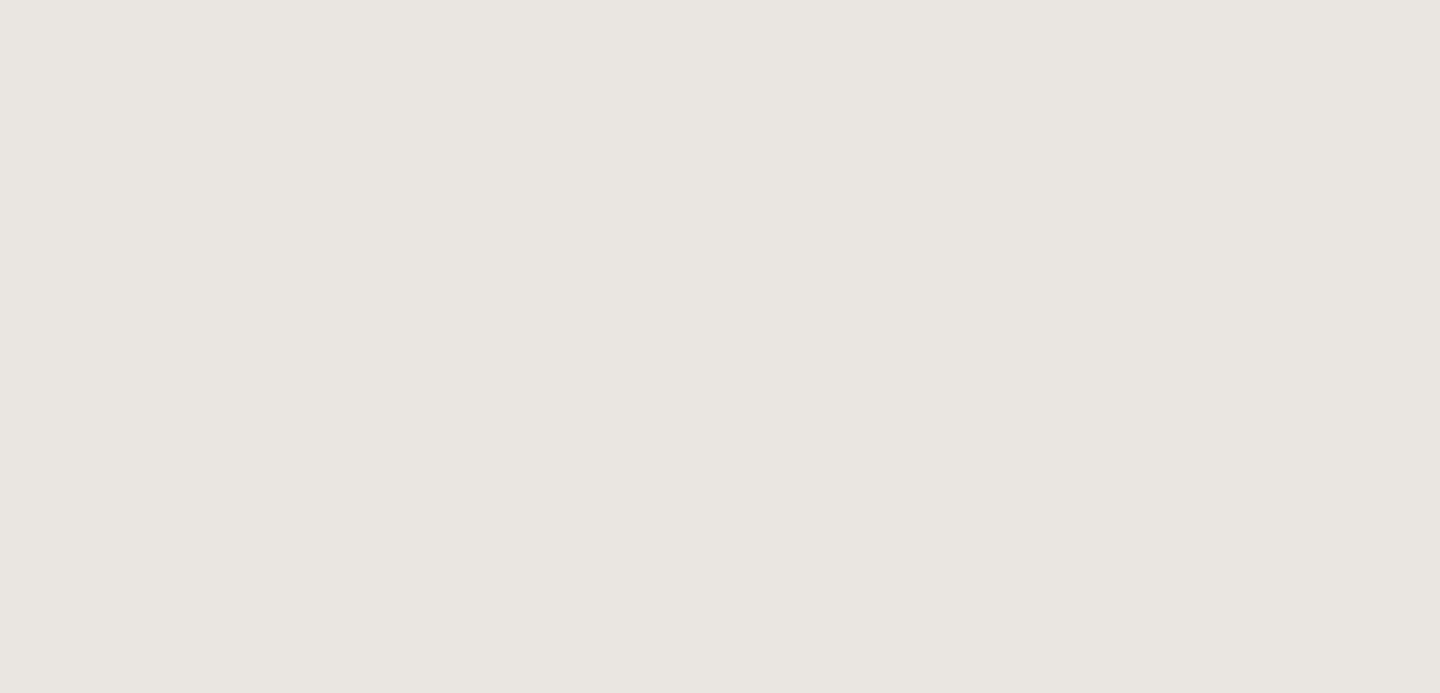 scroll, scrollTop: 0, scrollLeft: 0, axis: both 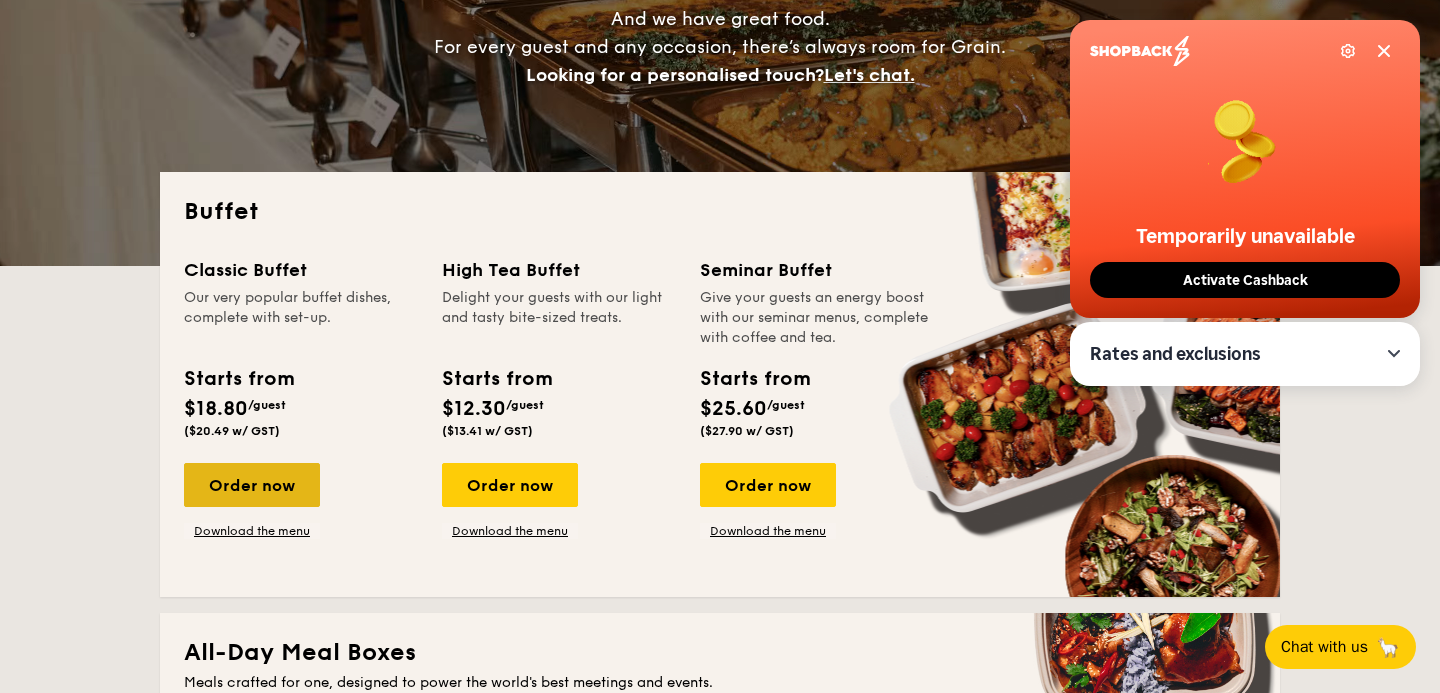 click on "Order now" at bounding box center (252, 485) 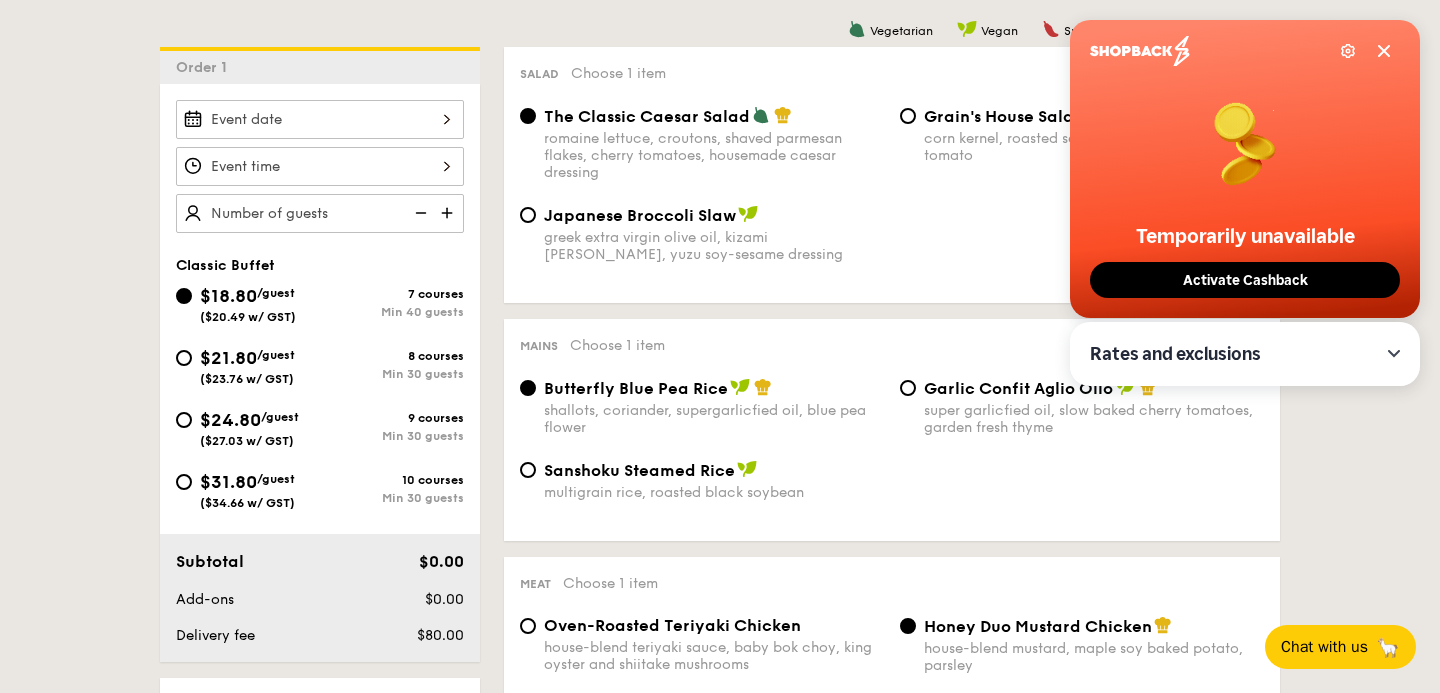 scroll, scrollTop: 512, scrollLeft: 0, axis: vertical 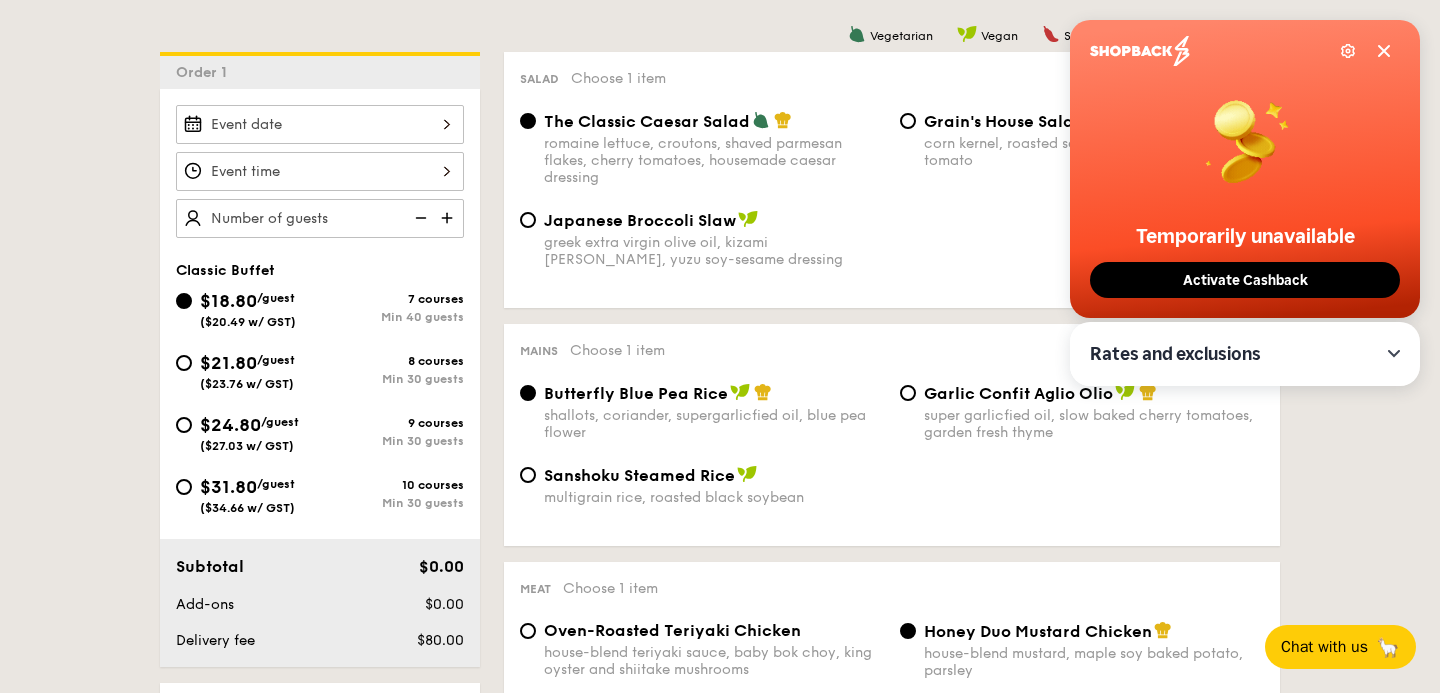 click at bounding box center [449, 218] 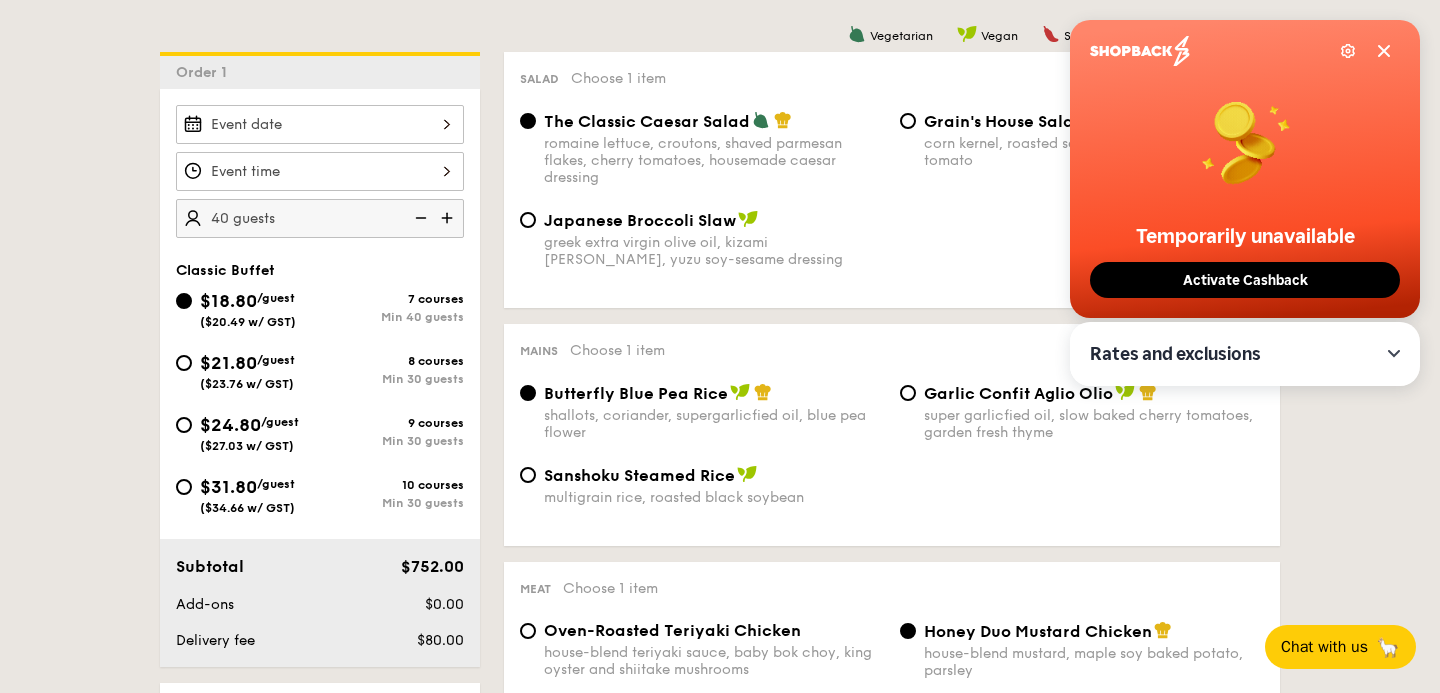 click at bounding box center [449, 218] 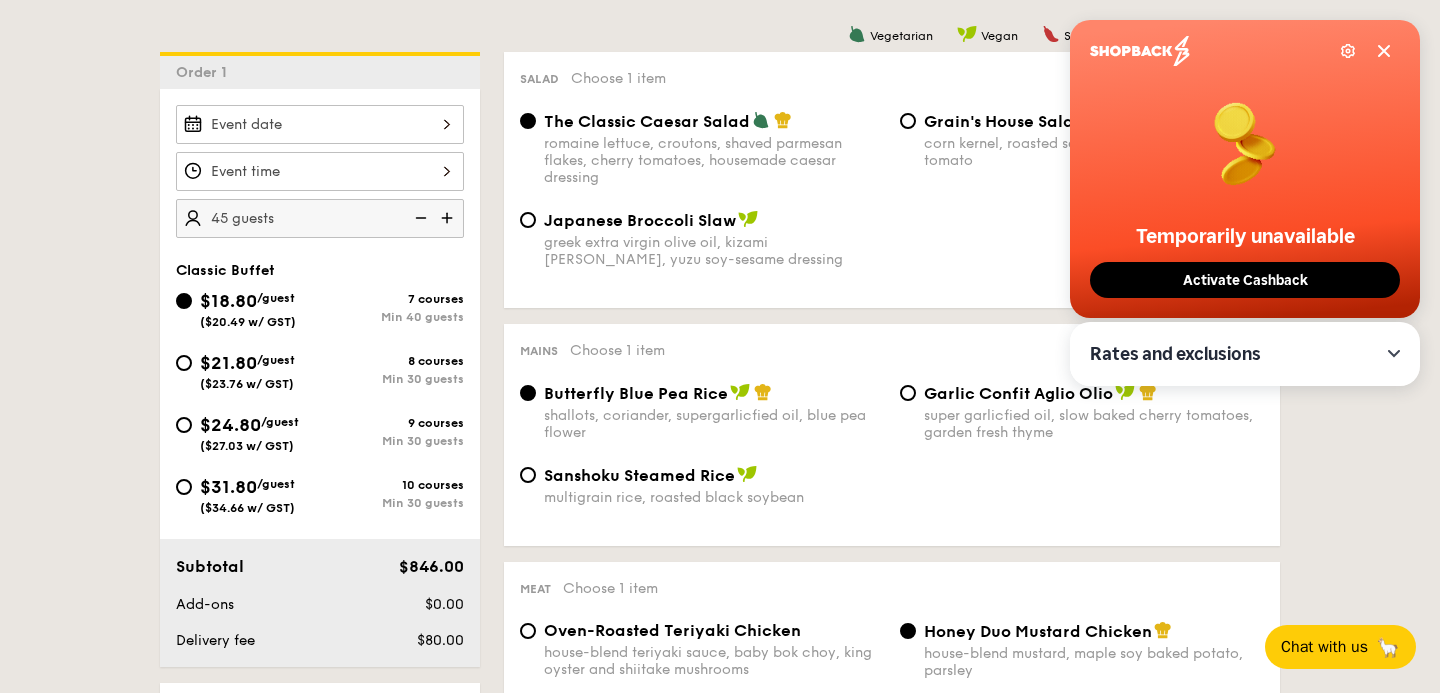 click at bounding box center [449, 218] 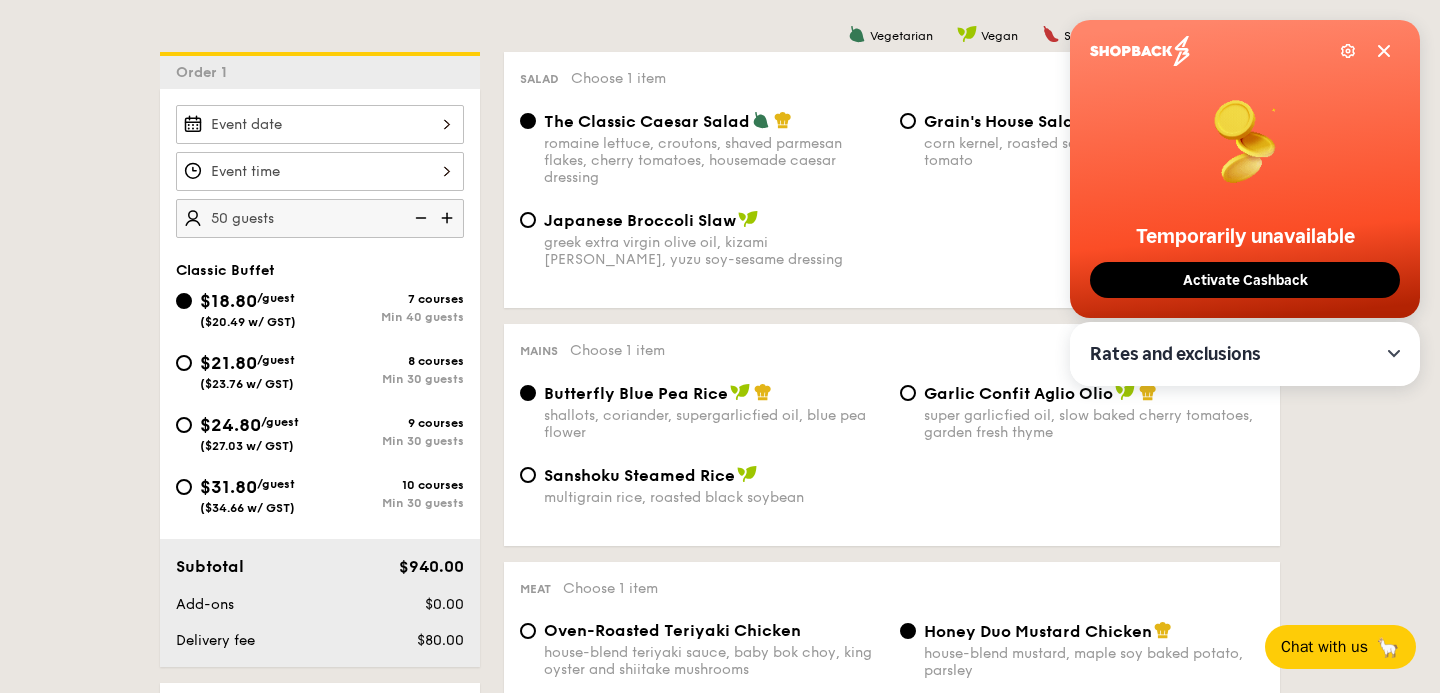 click at bounding box center [419, 218] 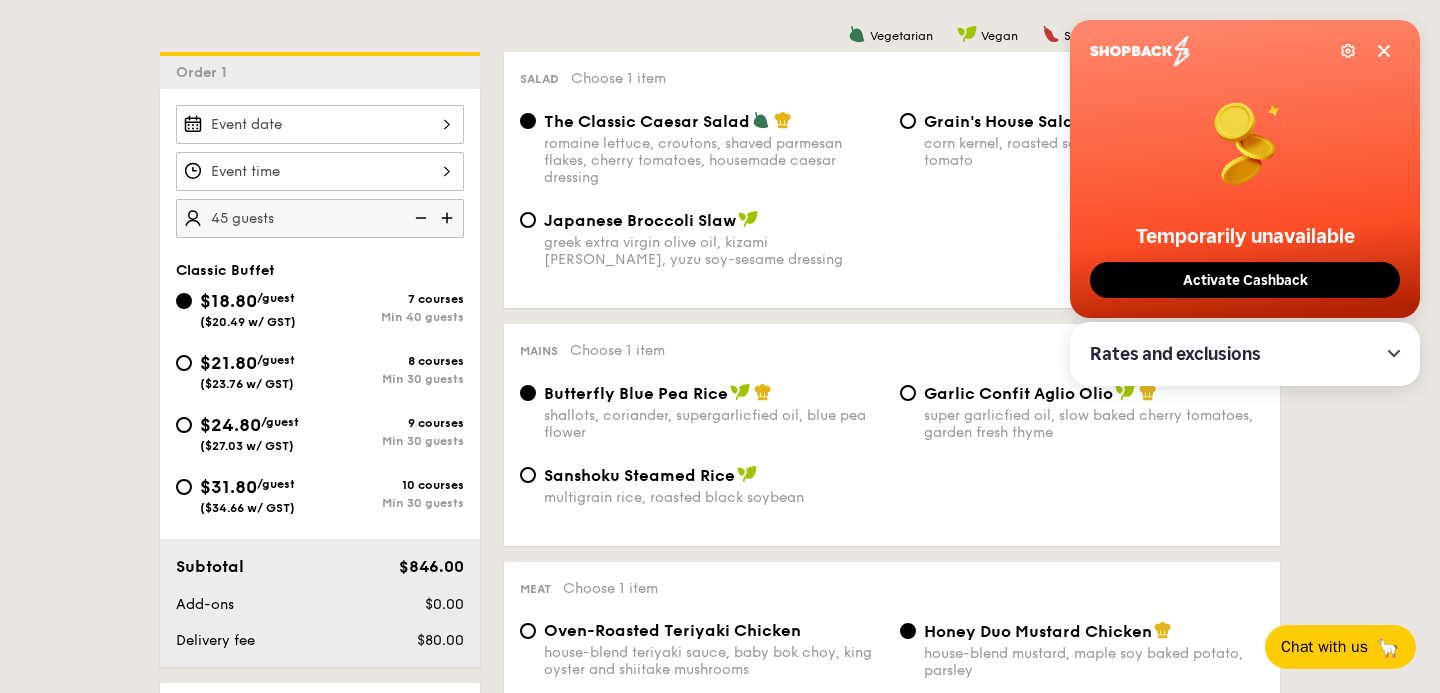click at bounding box center [419, 218] 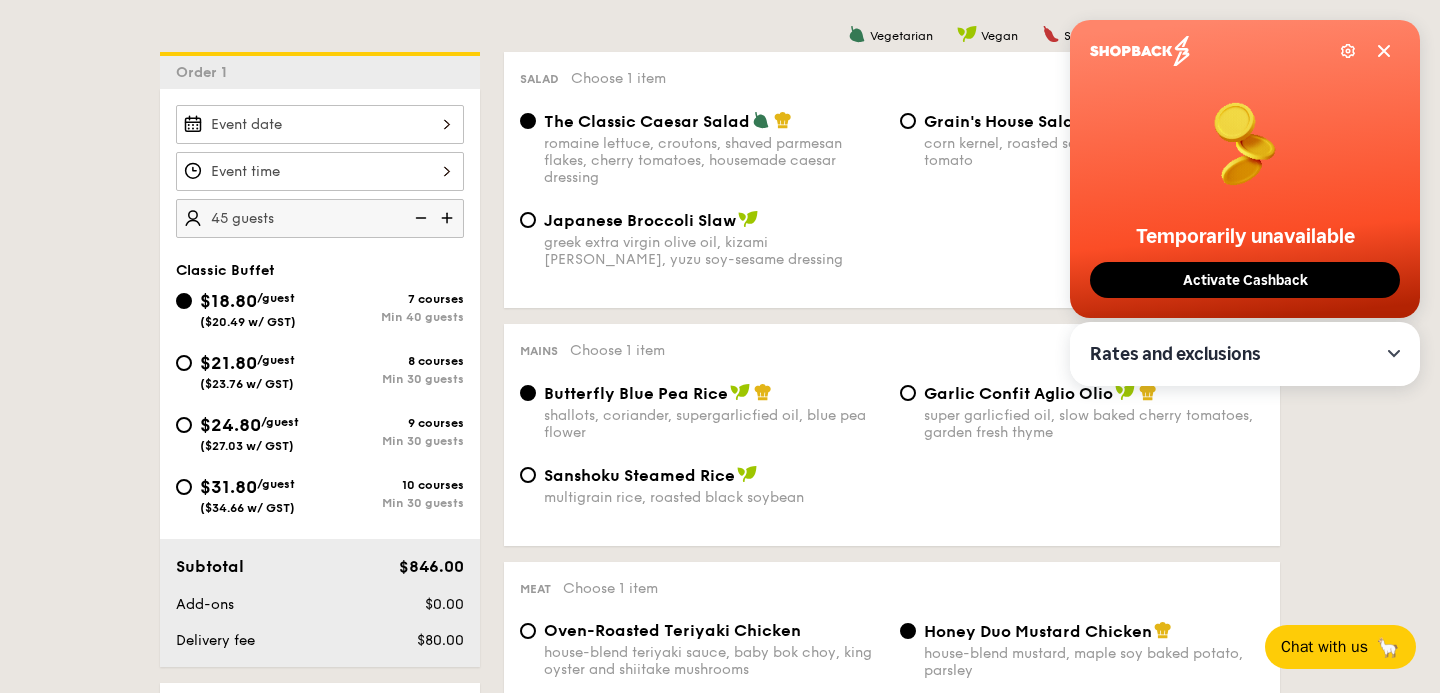 type on "40 guests" 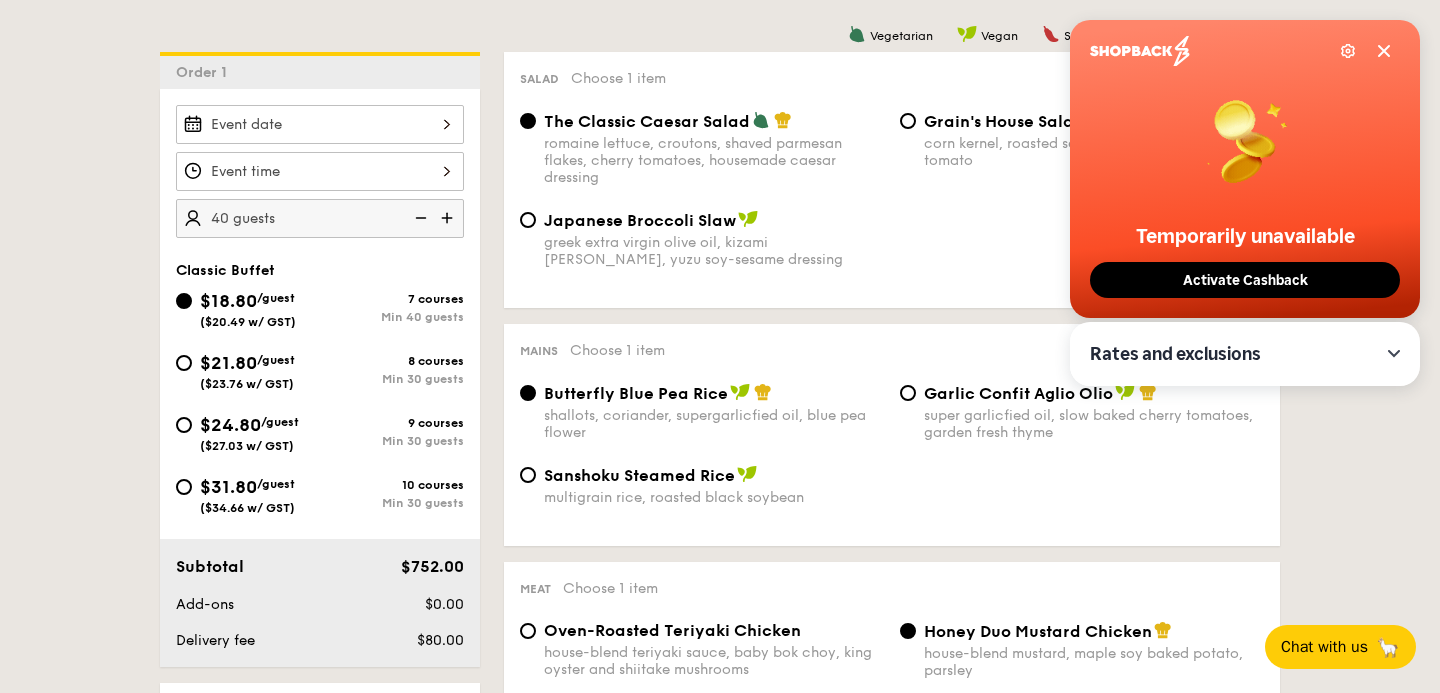 click at bounding box center (419, 218) 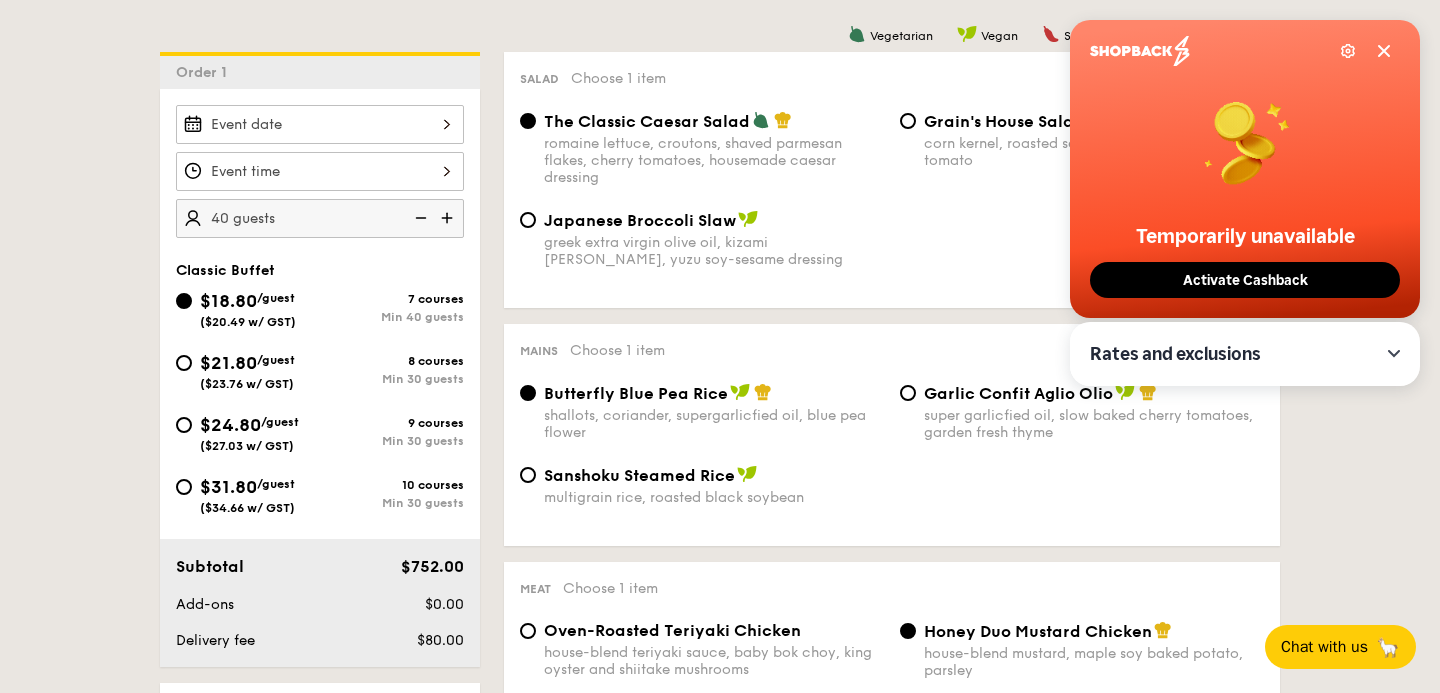 click at bounding box center (419, 218) 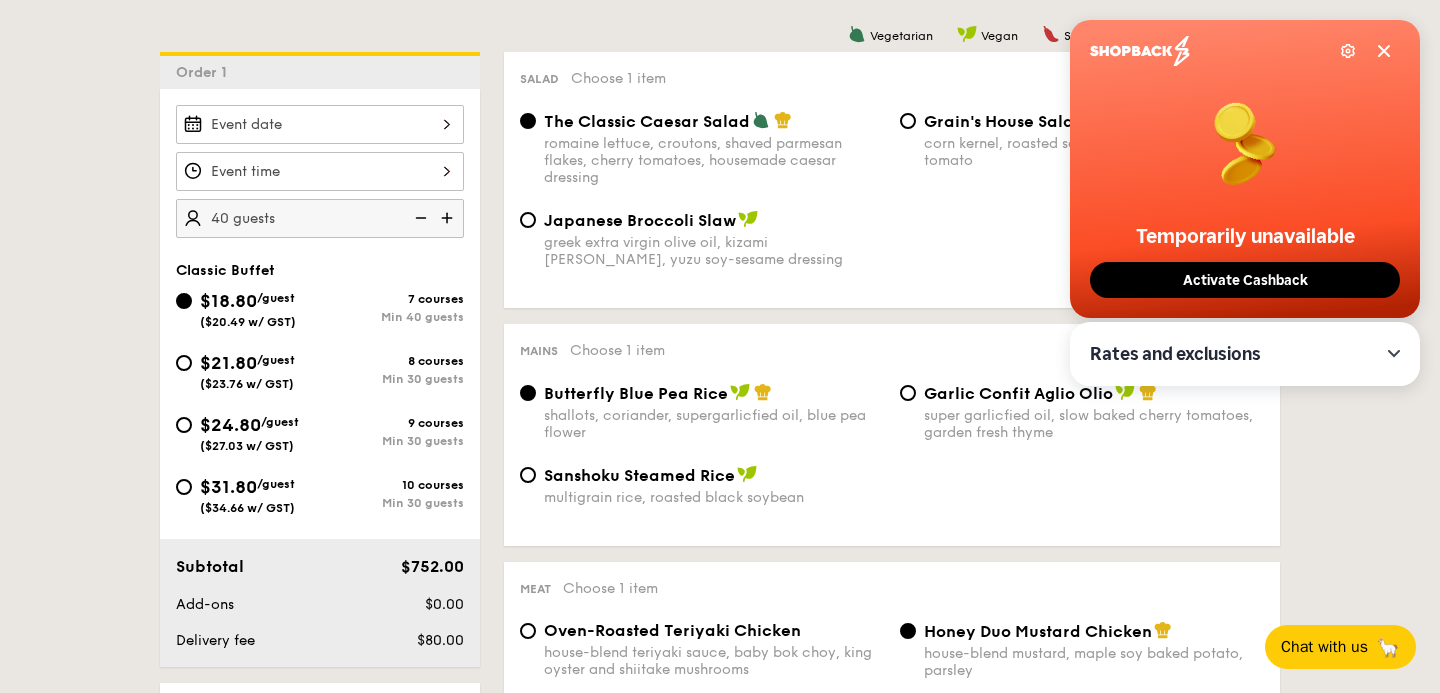 click at bounding box center [419, 218] 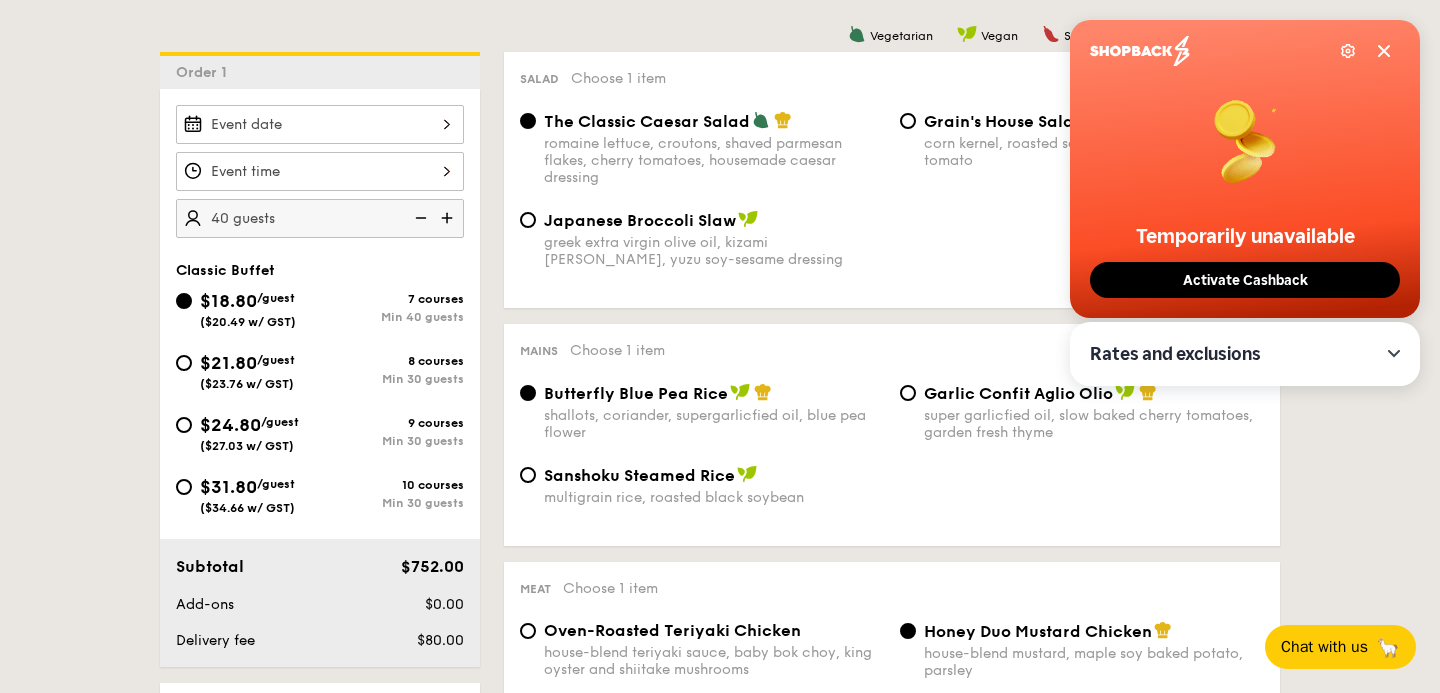 click on "$21.80
/guest
($23.76 w/ GST)" at bounding box center [248, 370] 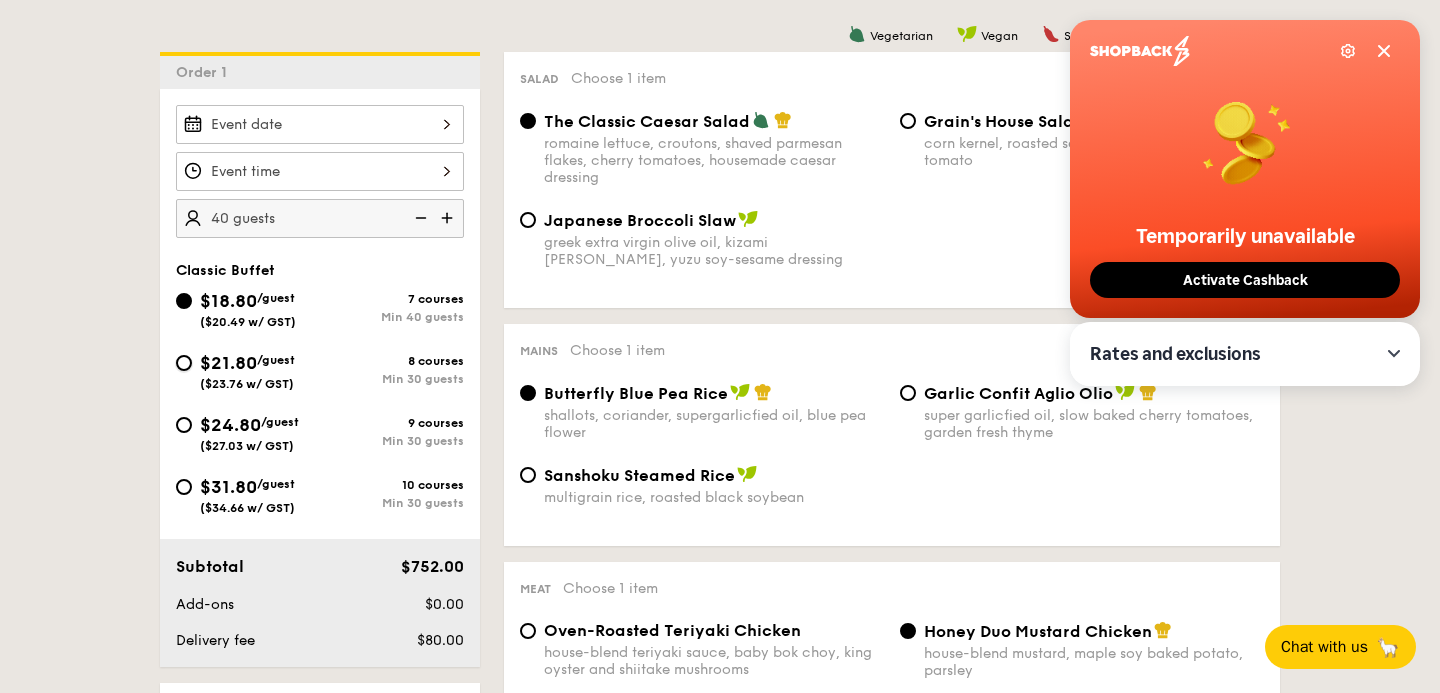 click on "$21.80
/guest
($23.76 w/ GST)
8 courses
Min 30 guests" at bounding box center [184, 363] 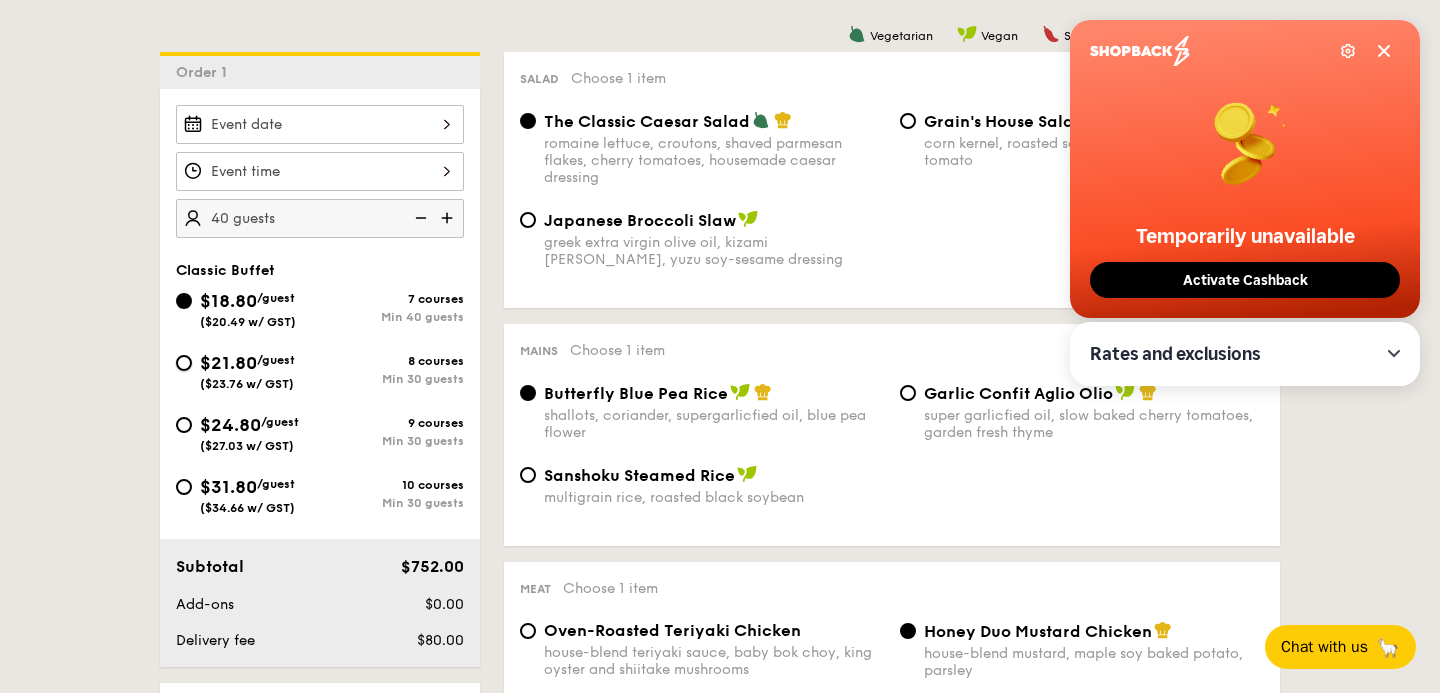 radio on "true" 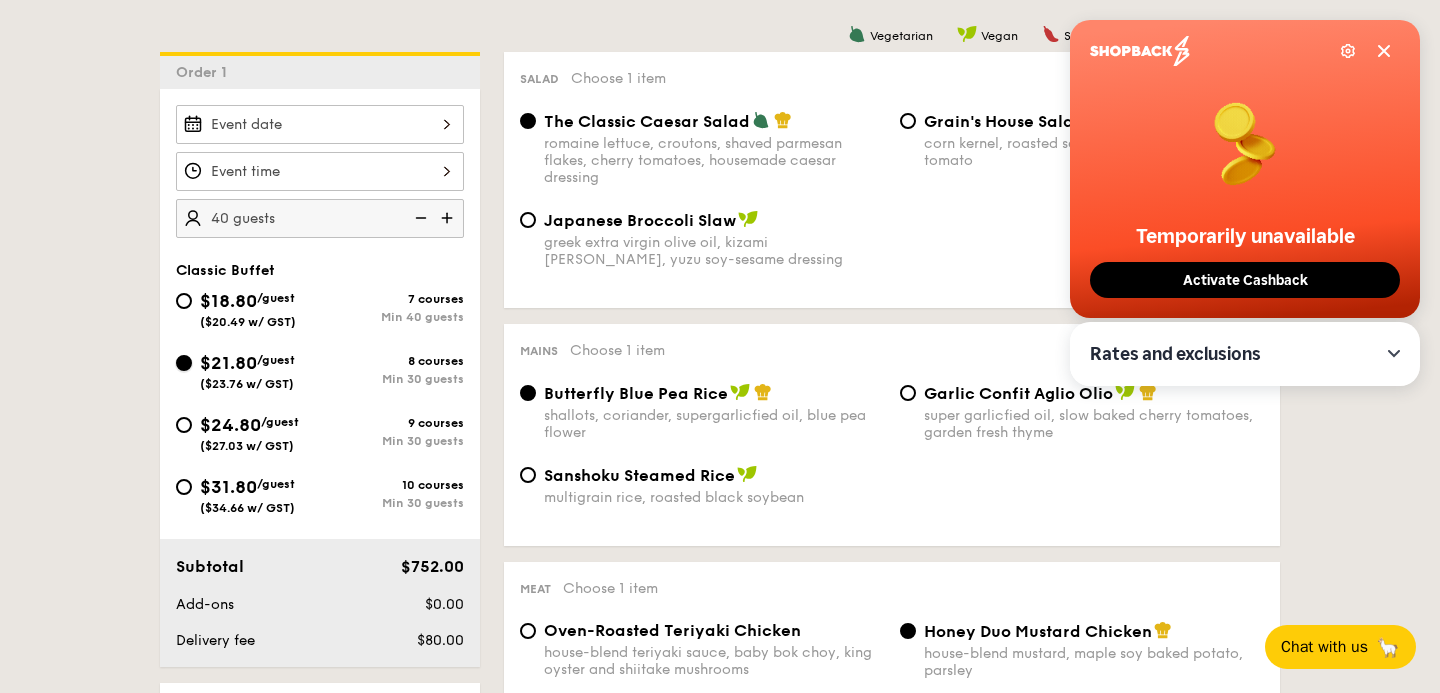radio on "true" 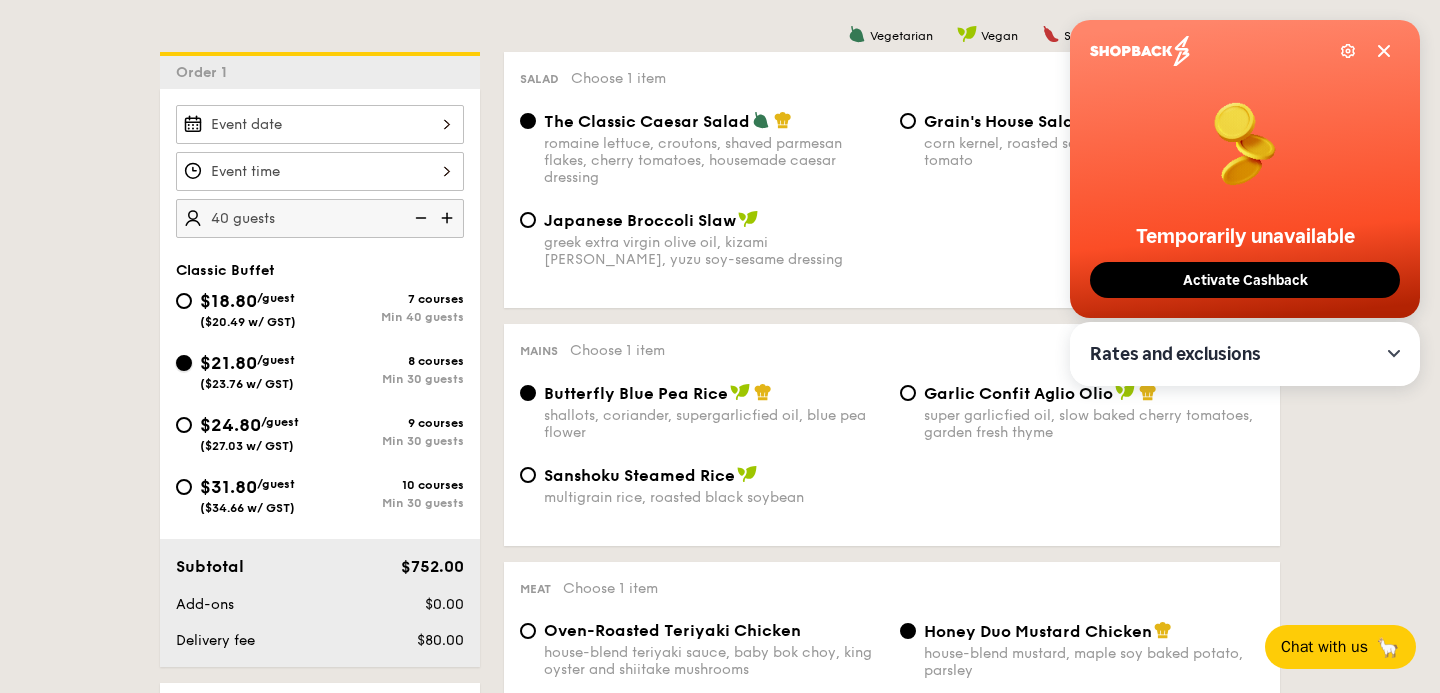radio on "true" 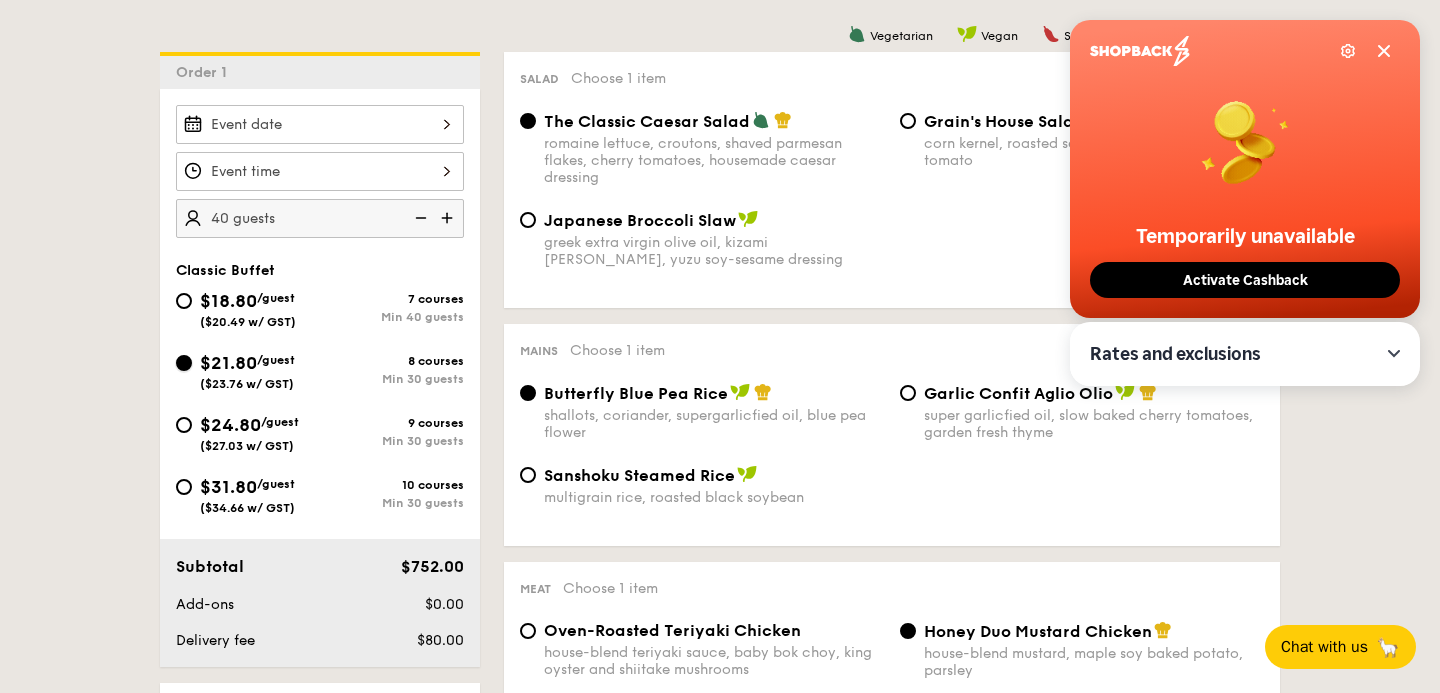 radio on "true" 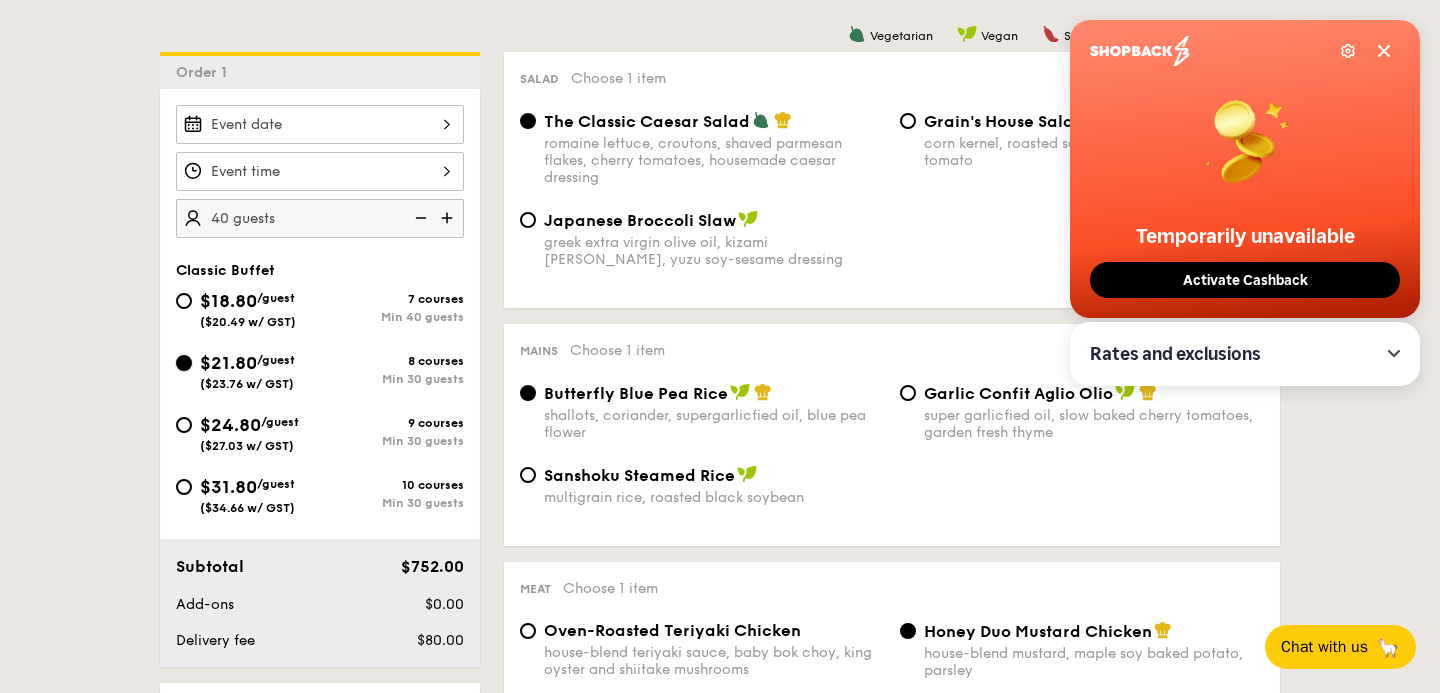 radio on "true" 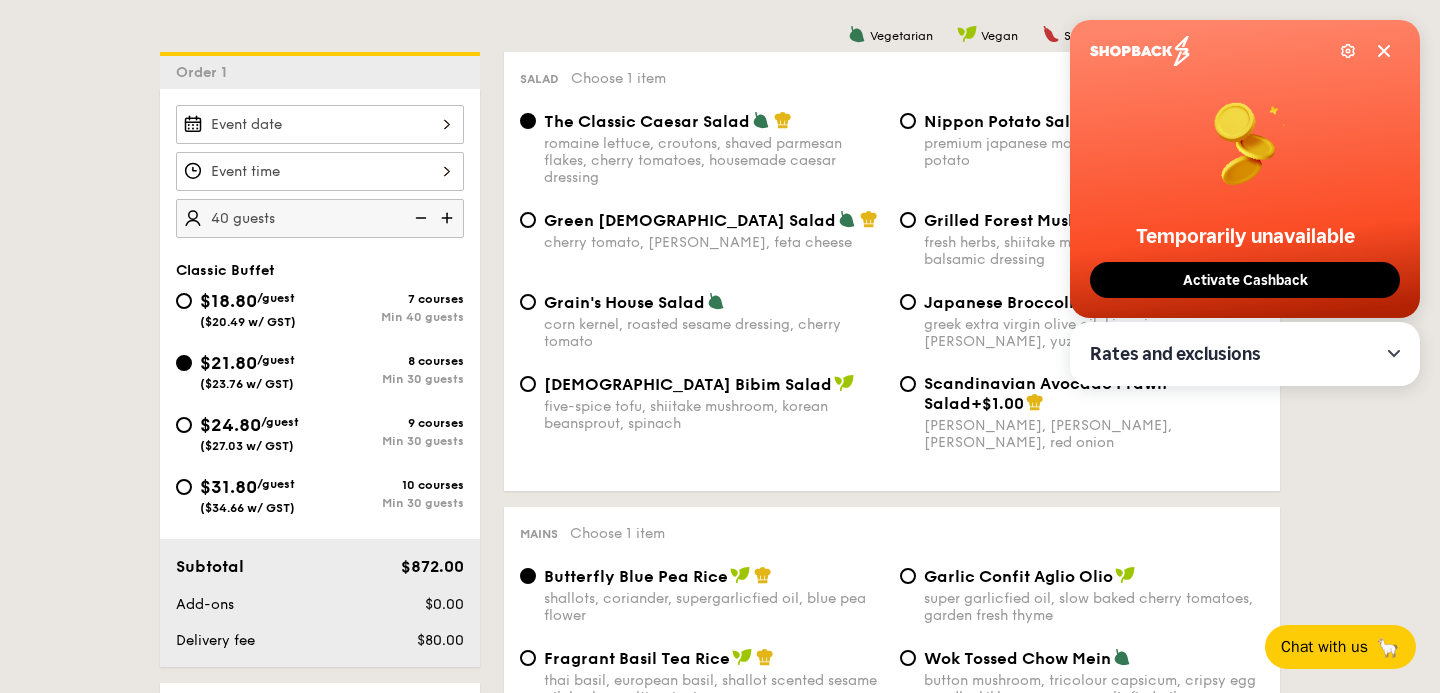 click at bounding box center (320, 171) 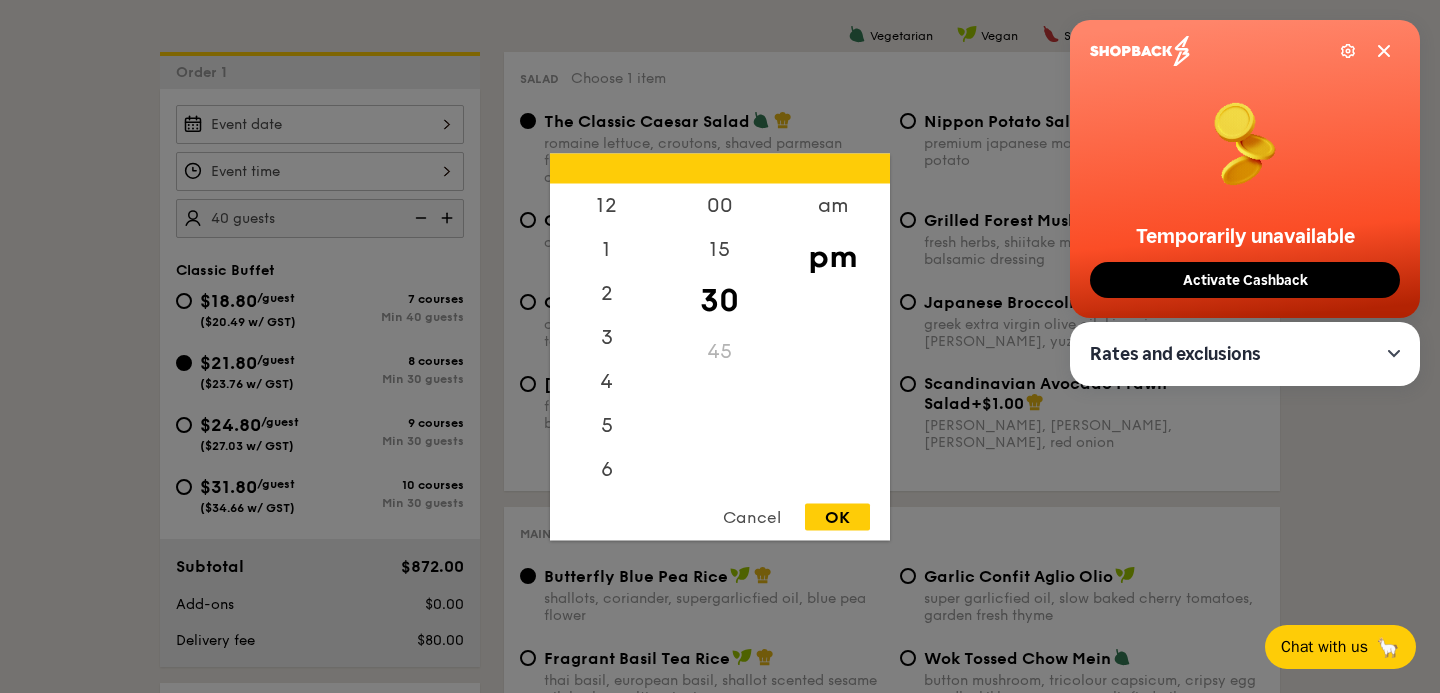 scroll, scrollTop: 88, scrollLeft: 0, axis: vertical 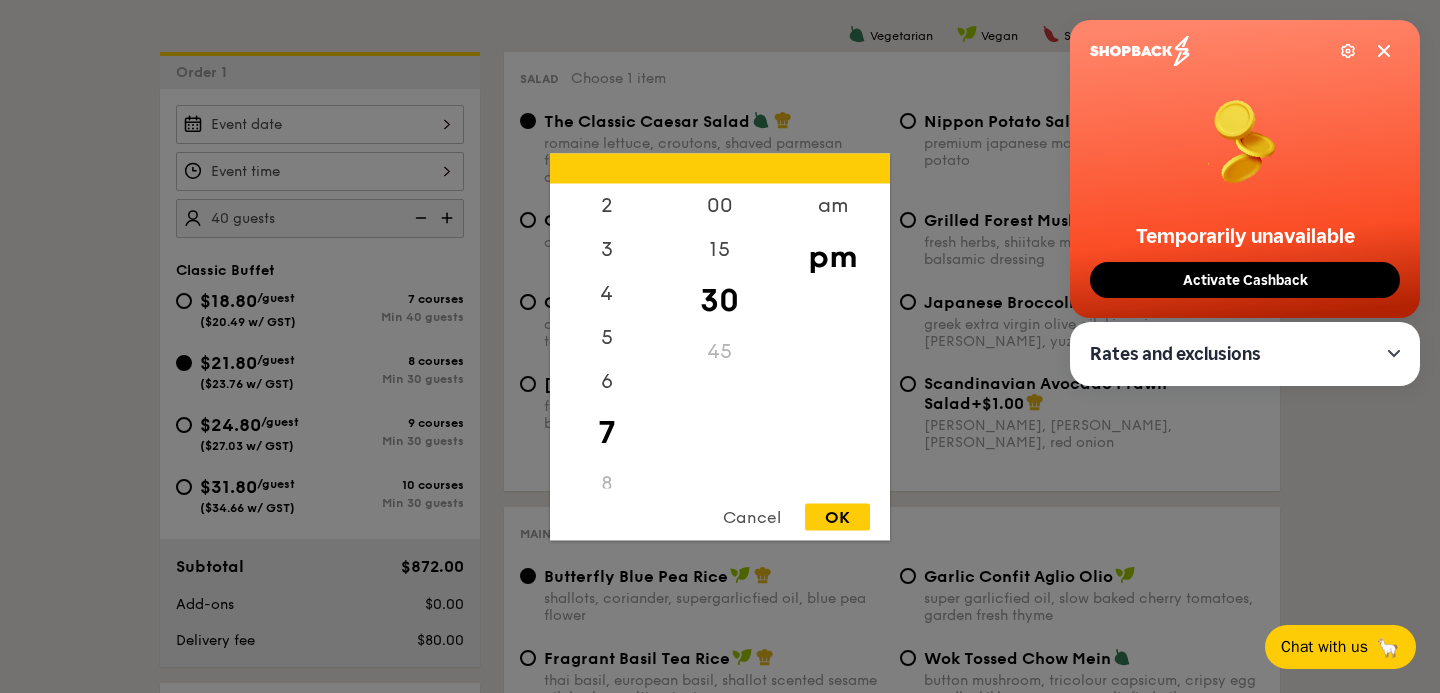 click at bounding box center [720, 346] 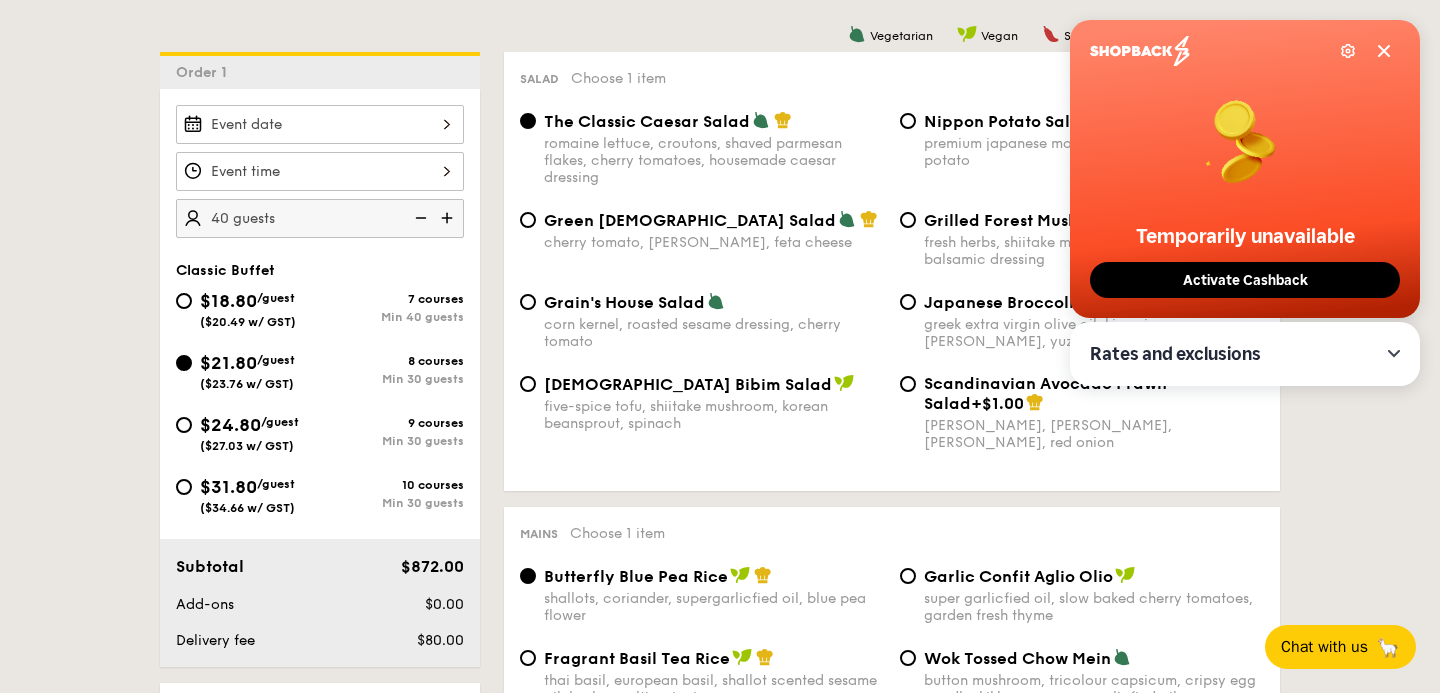 click on "2025   Jul 18       July 2025     Mon Tue Wed Thu Fri Sat Sun   1 2 3 4 5 6 7 8 9 10 11 12 13 14 15 16 17 18 19 20 21 22 23 24 25 26 27 28 29 30 31     Cancel   OK" at bounding box center [320, 124] 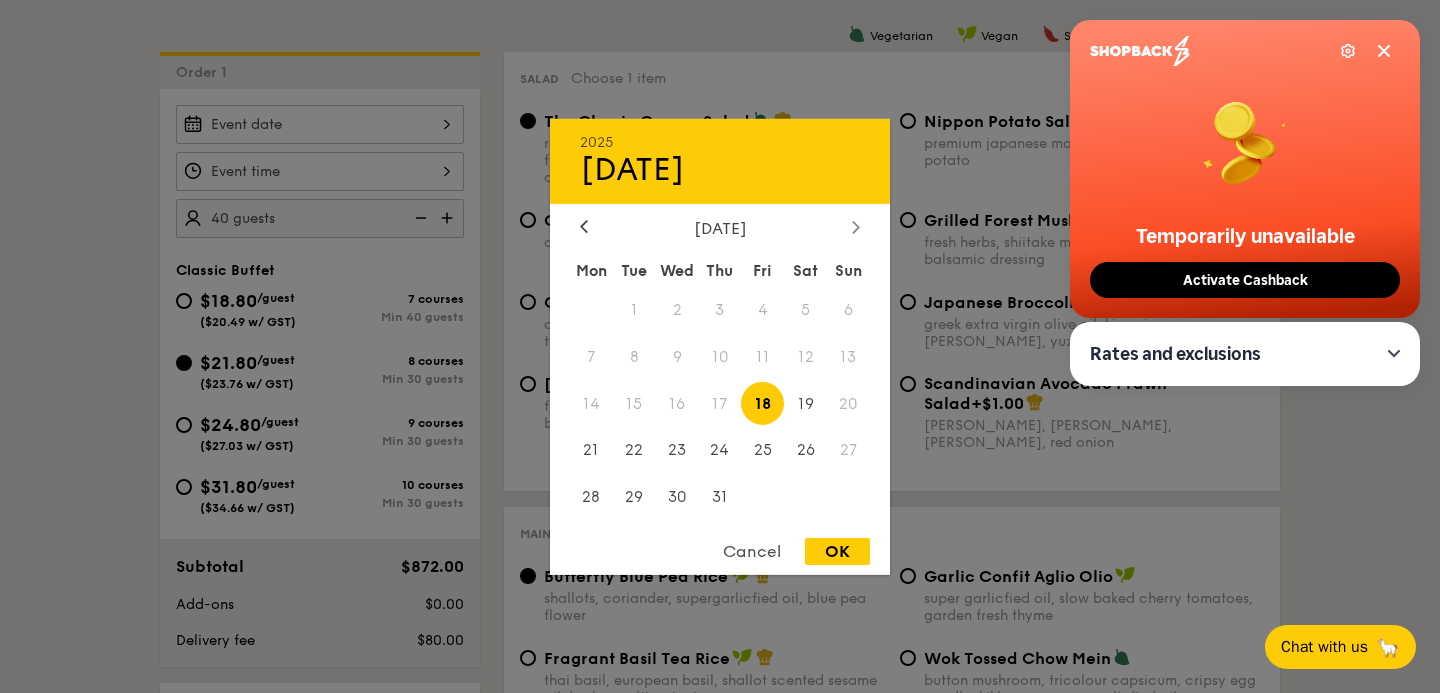 click 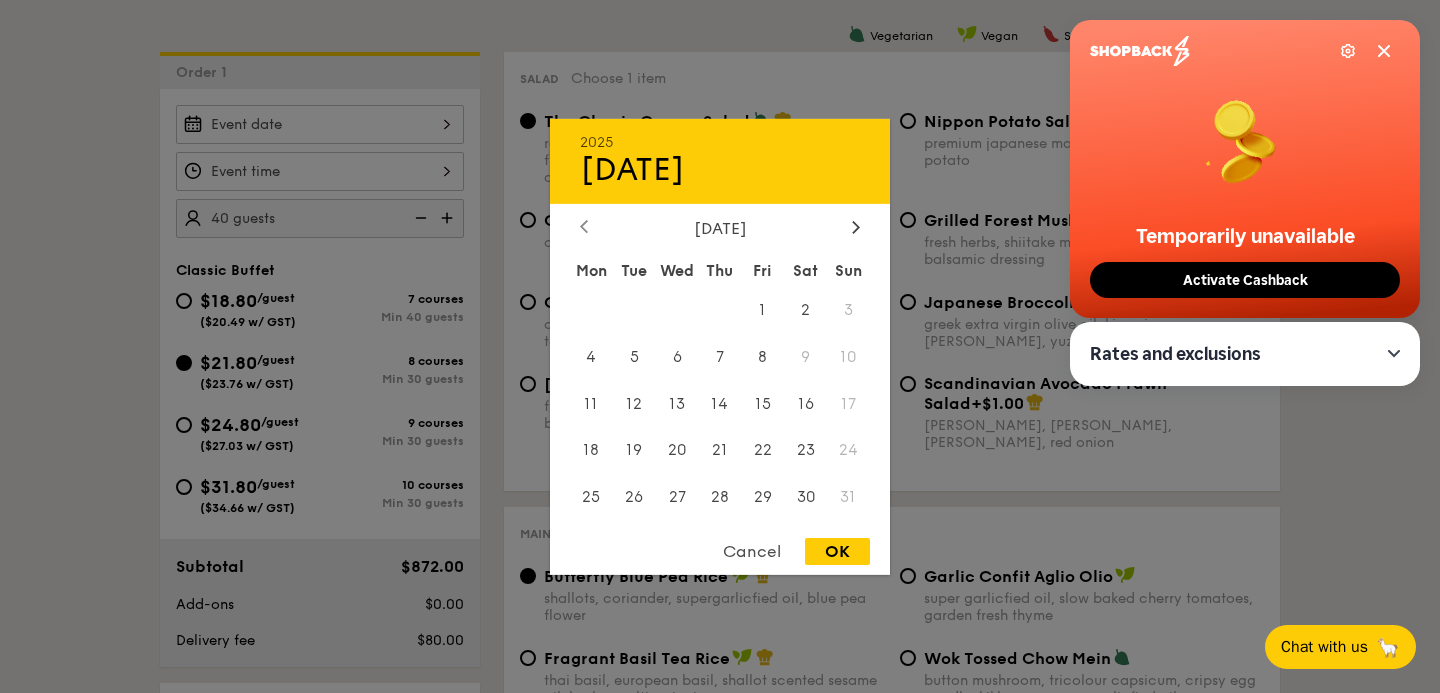 click at bounding box center [584, 227] 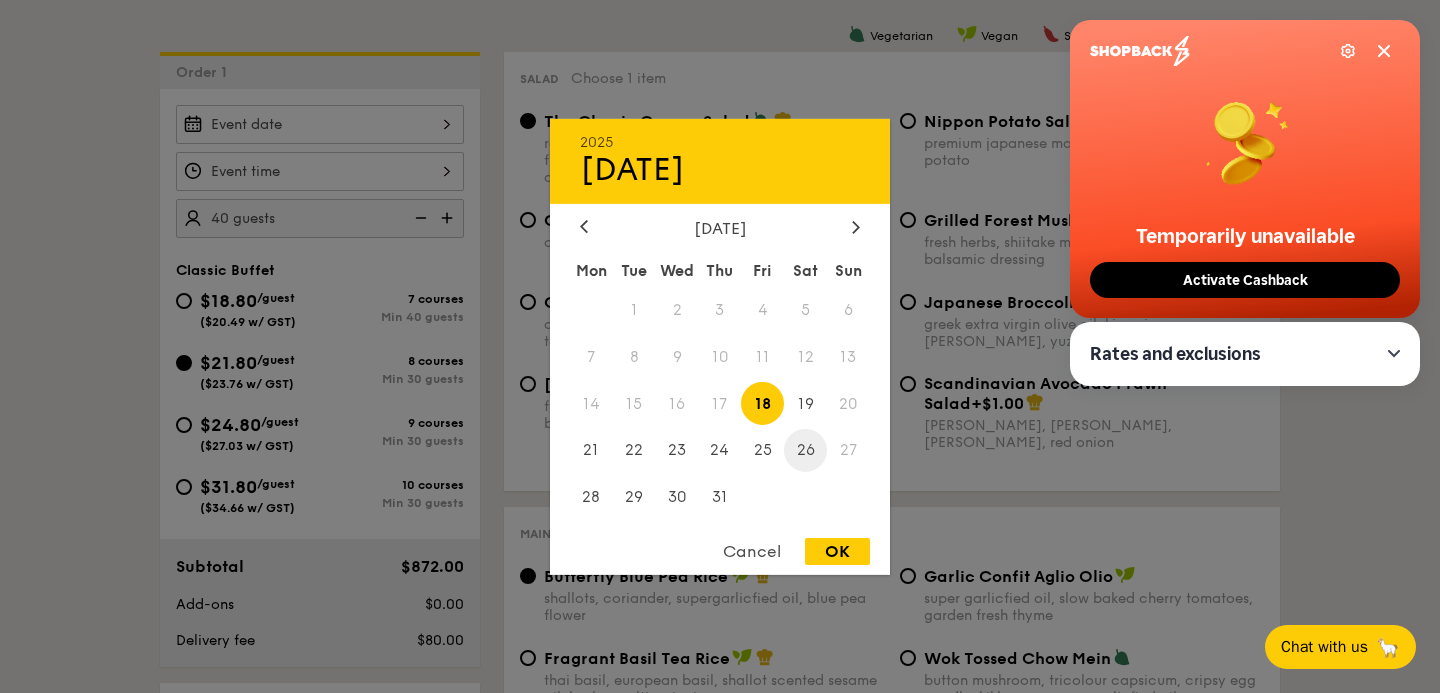 click on "26" at bounding box center [805, 450] 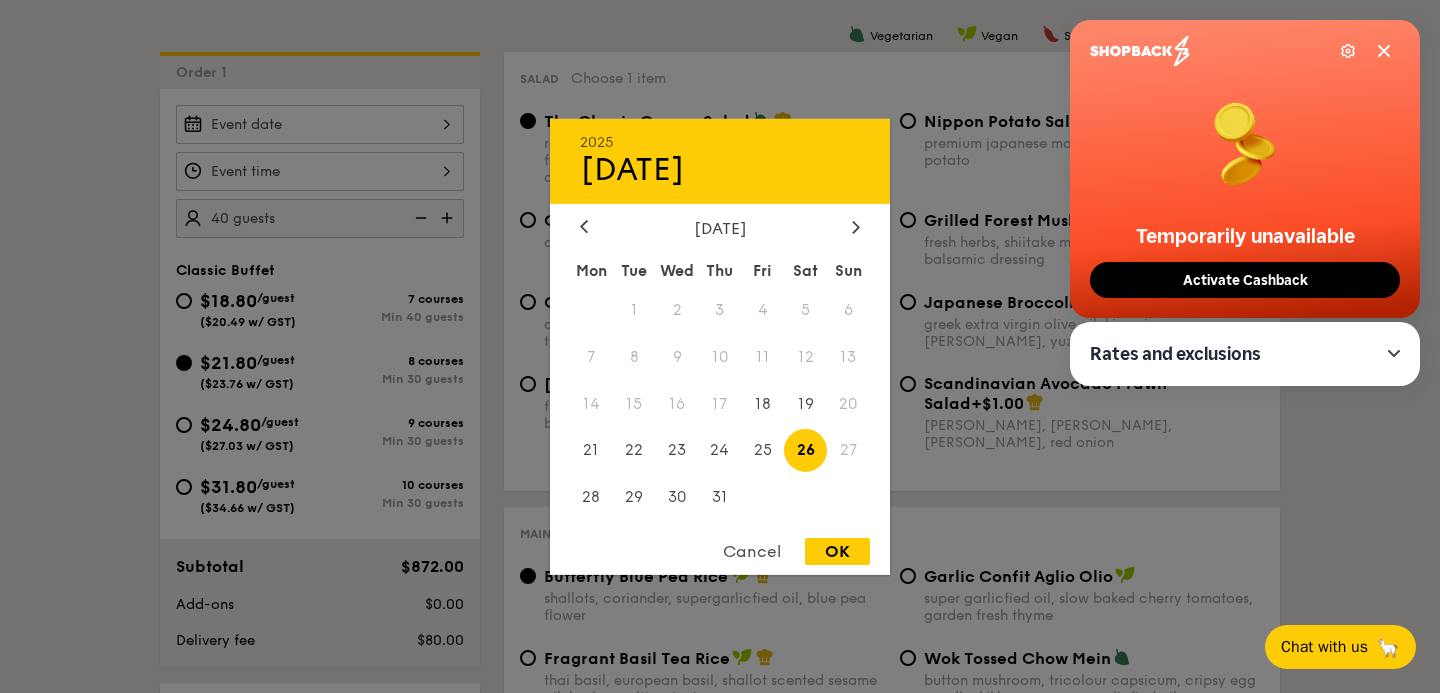 click on "OK" at bounding box center [837, 551] 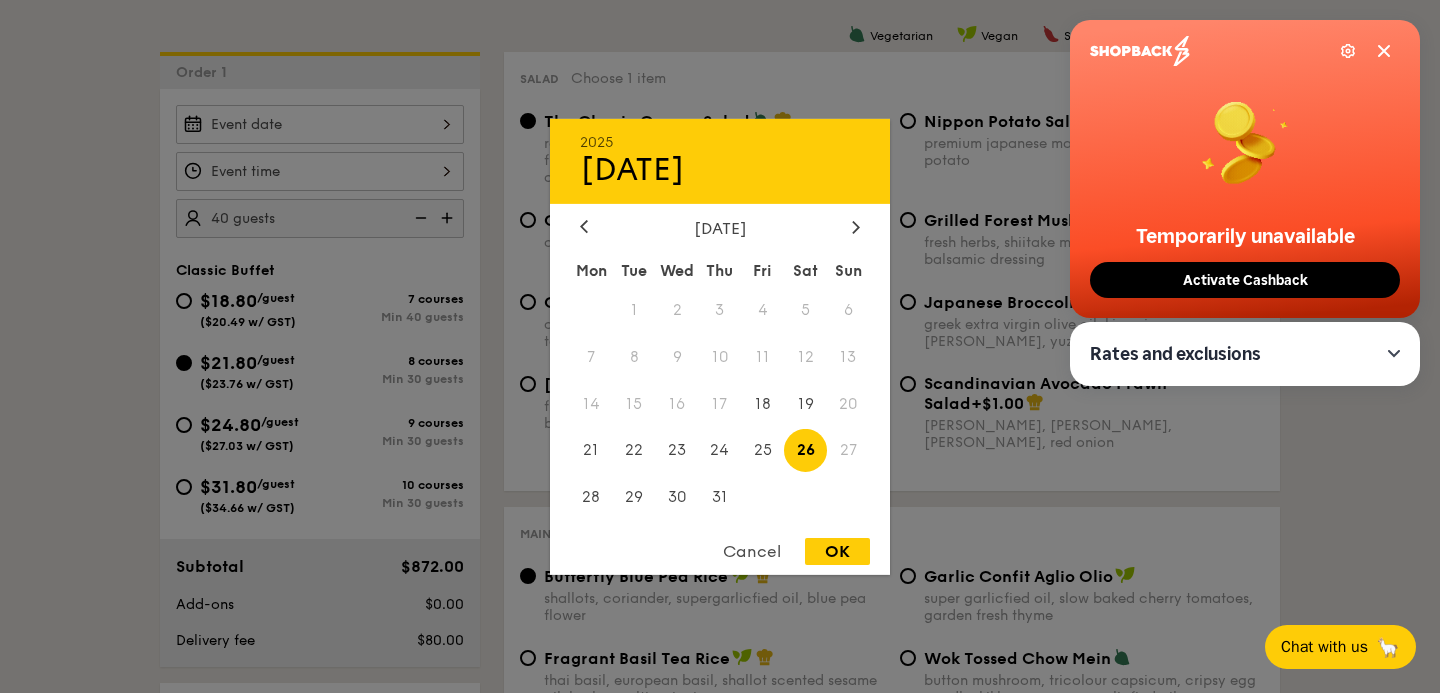 type on "Jul 26, 2025" 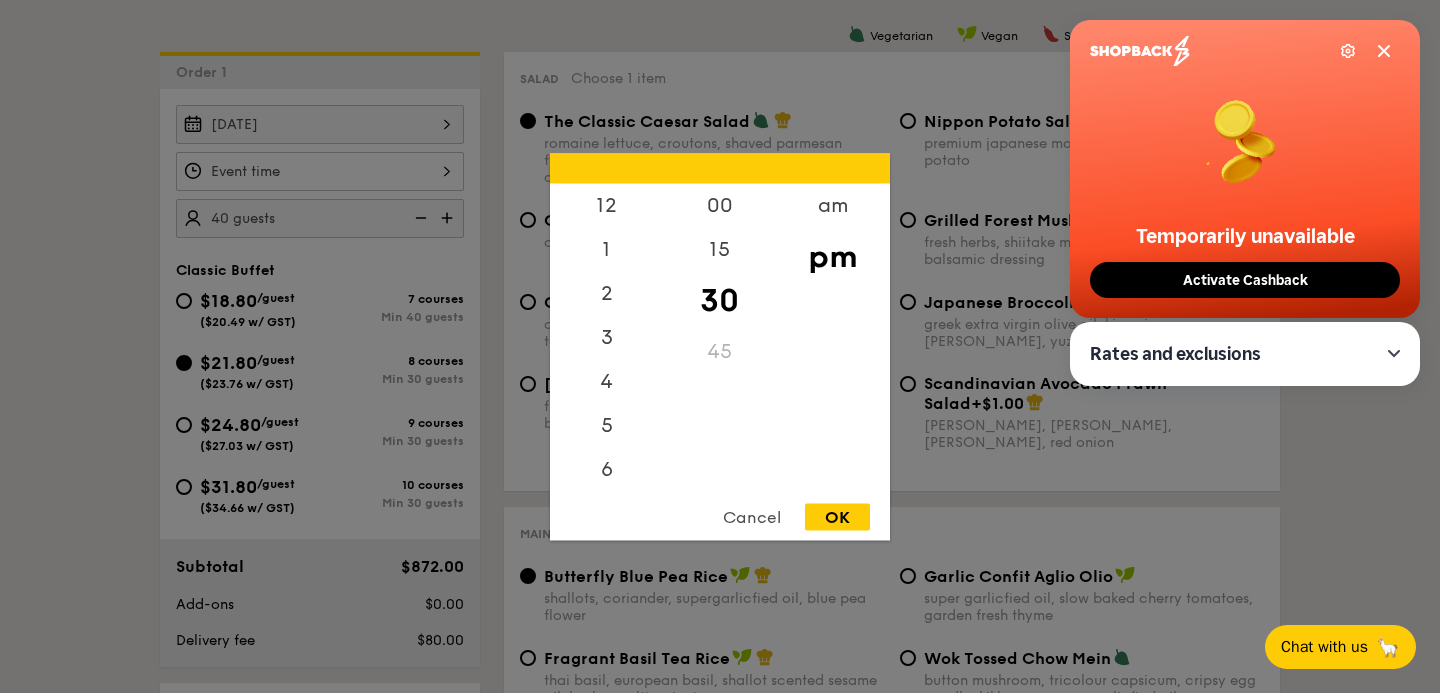 click on "12 1 2 3 4 5 6 7 8 9 10 11   00 15 30 45   am   pm   Cancel   OK" at bounding box center [320, 171] 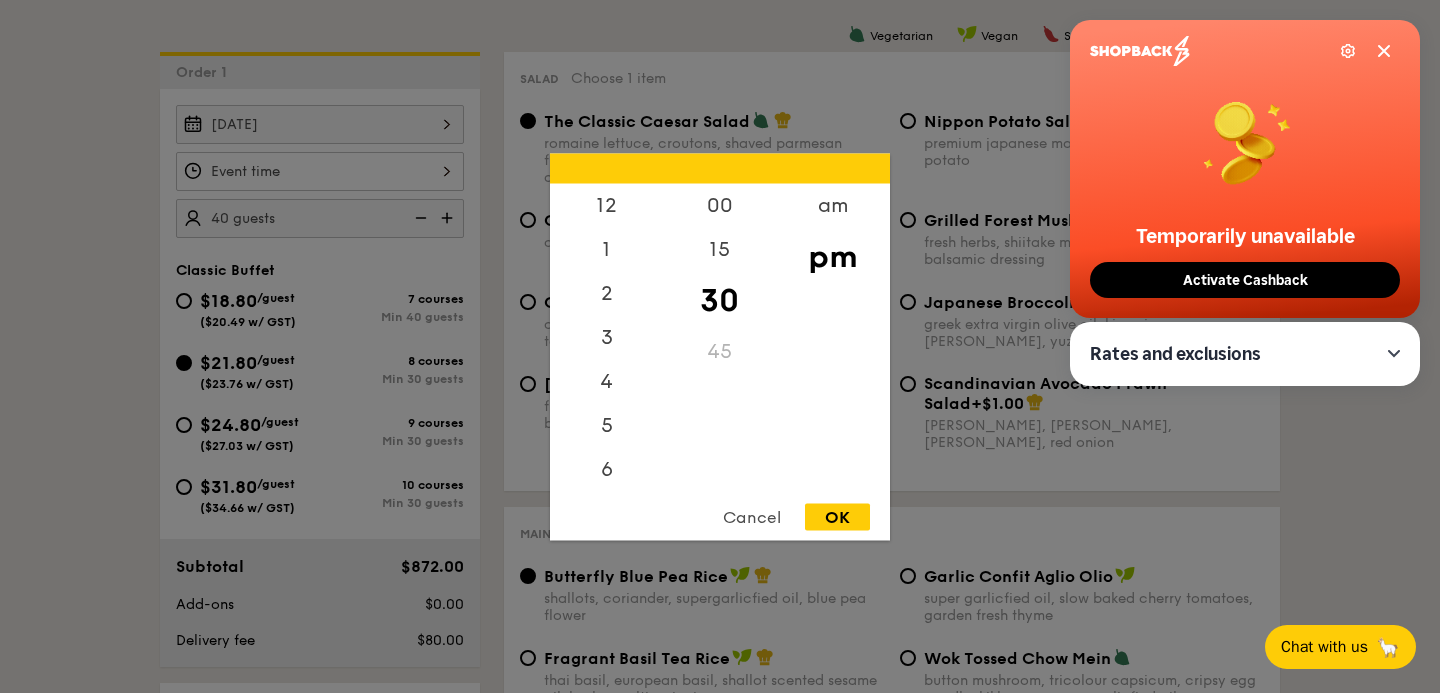 scroll, scrollTop: 88, scrollLeft: 0, axis: vertical 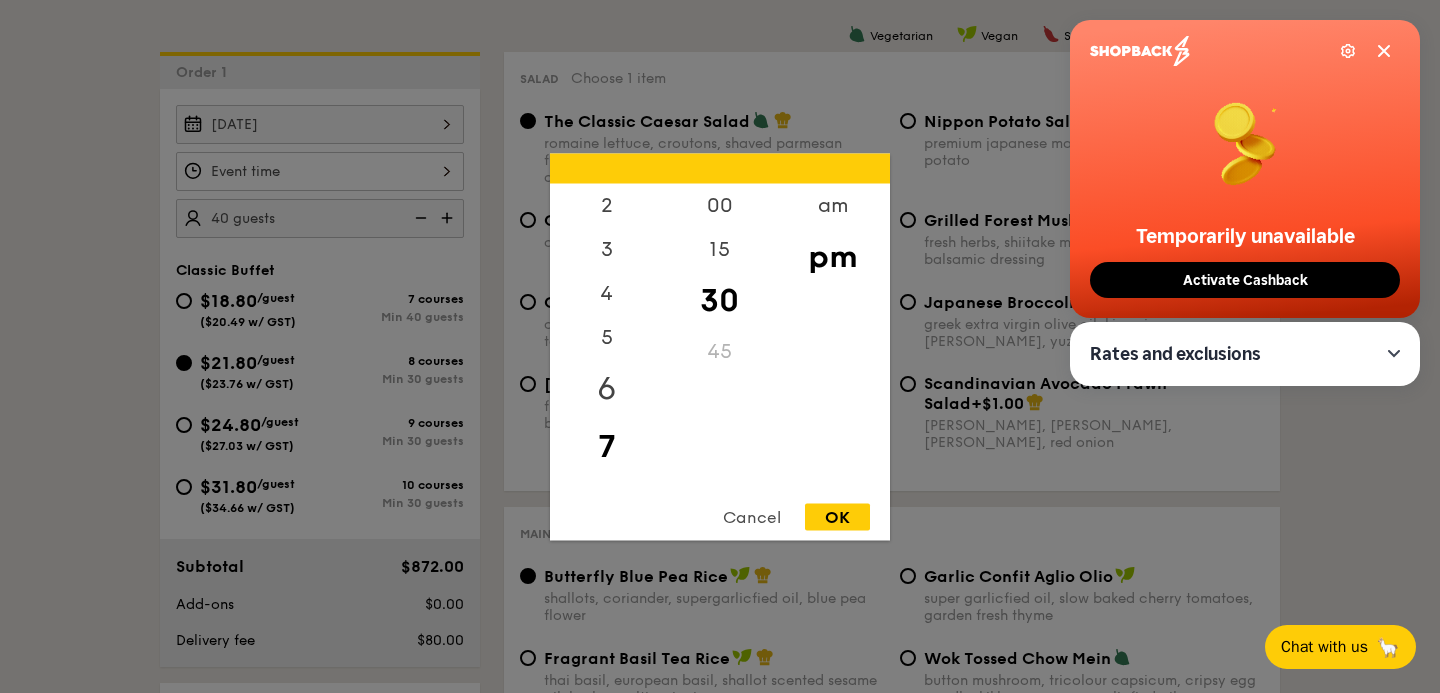 click on "6" at bounding box center (606, 388) 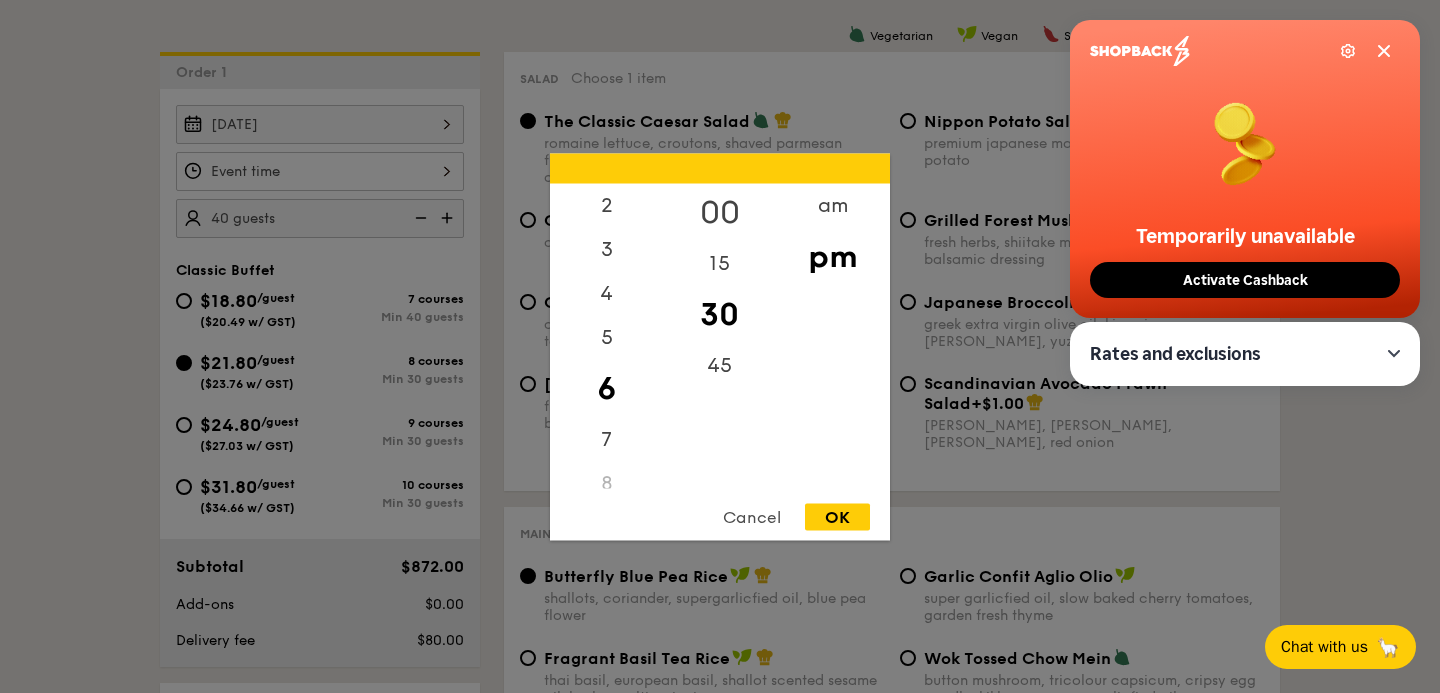 click on "00" at bounding box center (719, 212) 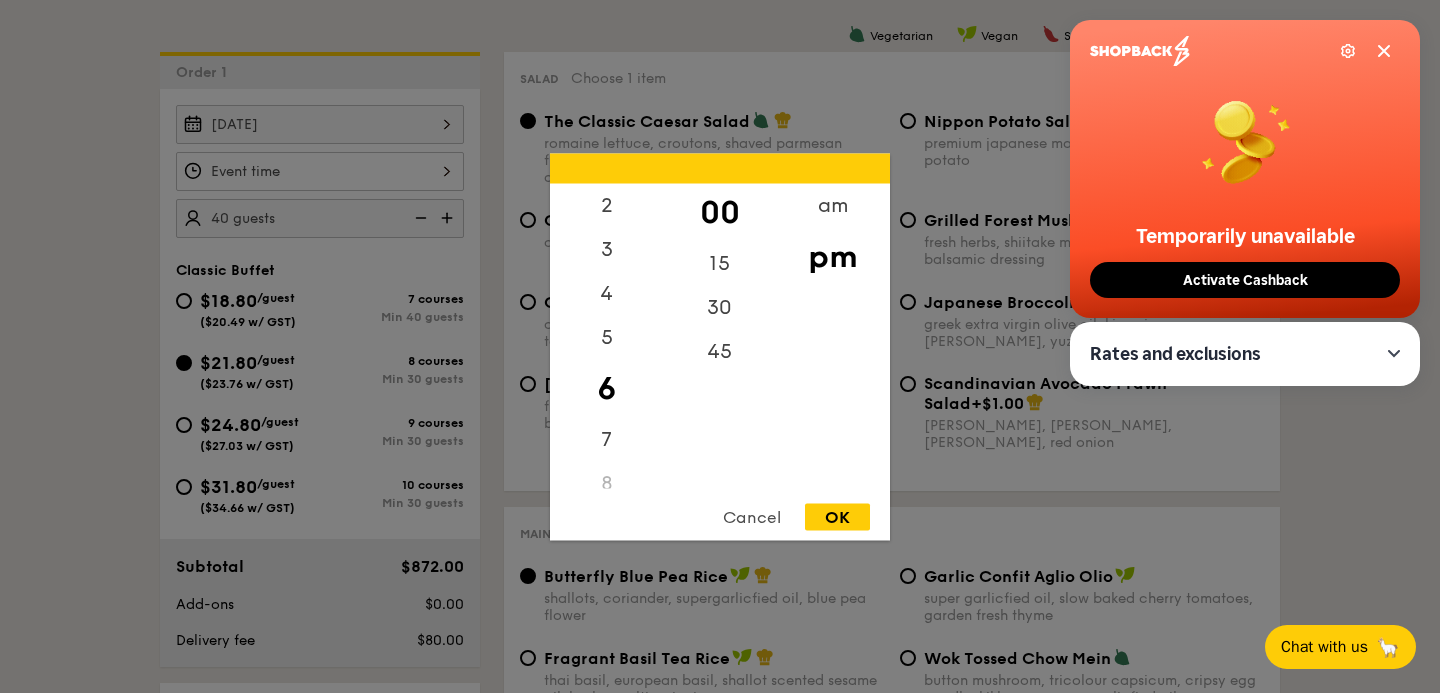 click on "OK" at bounding box center (837, 516) 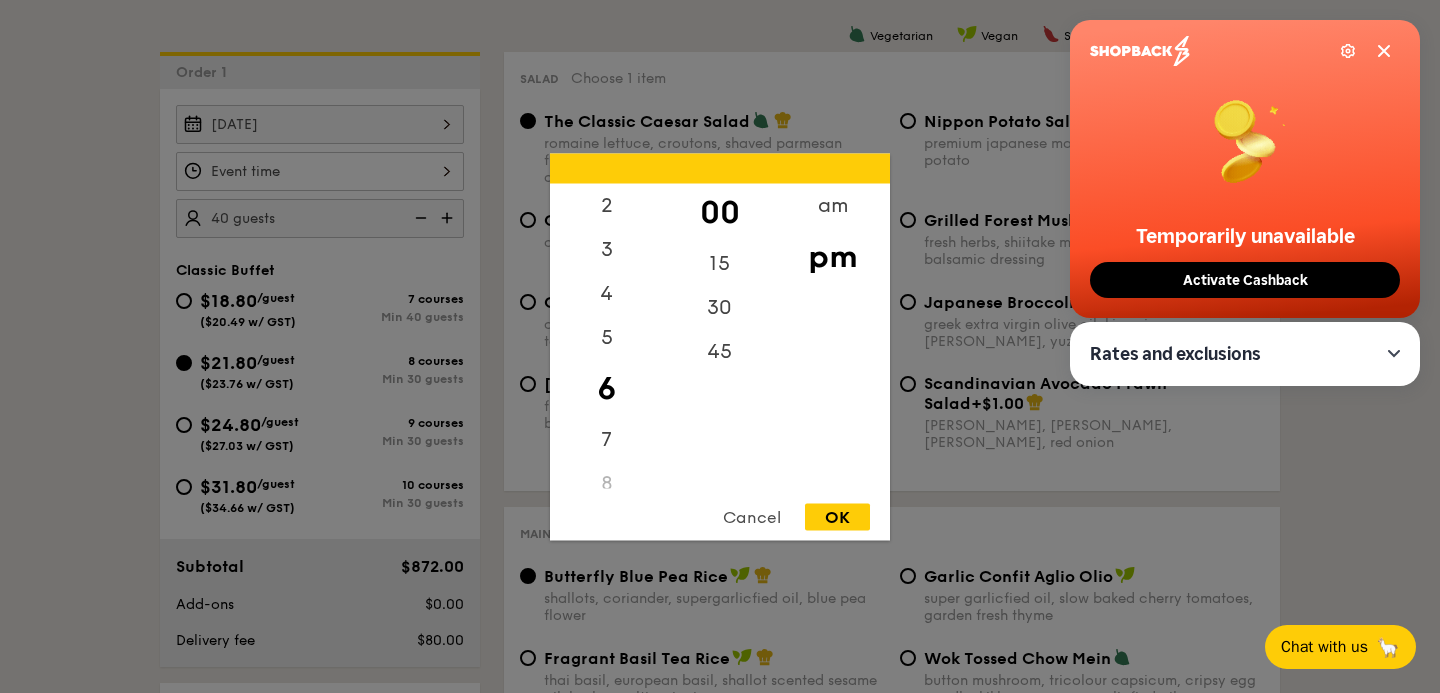 type on "6:00PM" 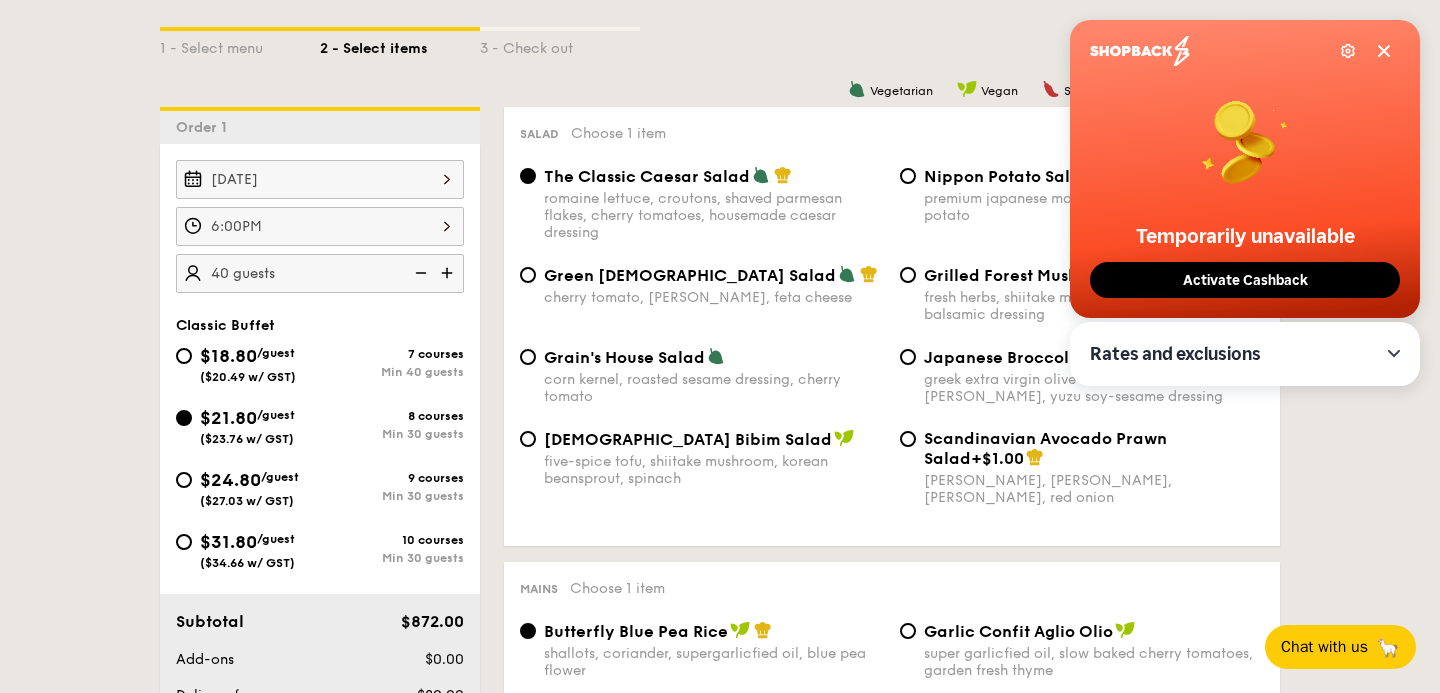 scroll, scrollTop: 461, scrollLeft: 0, axis: vertical 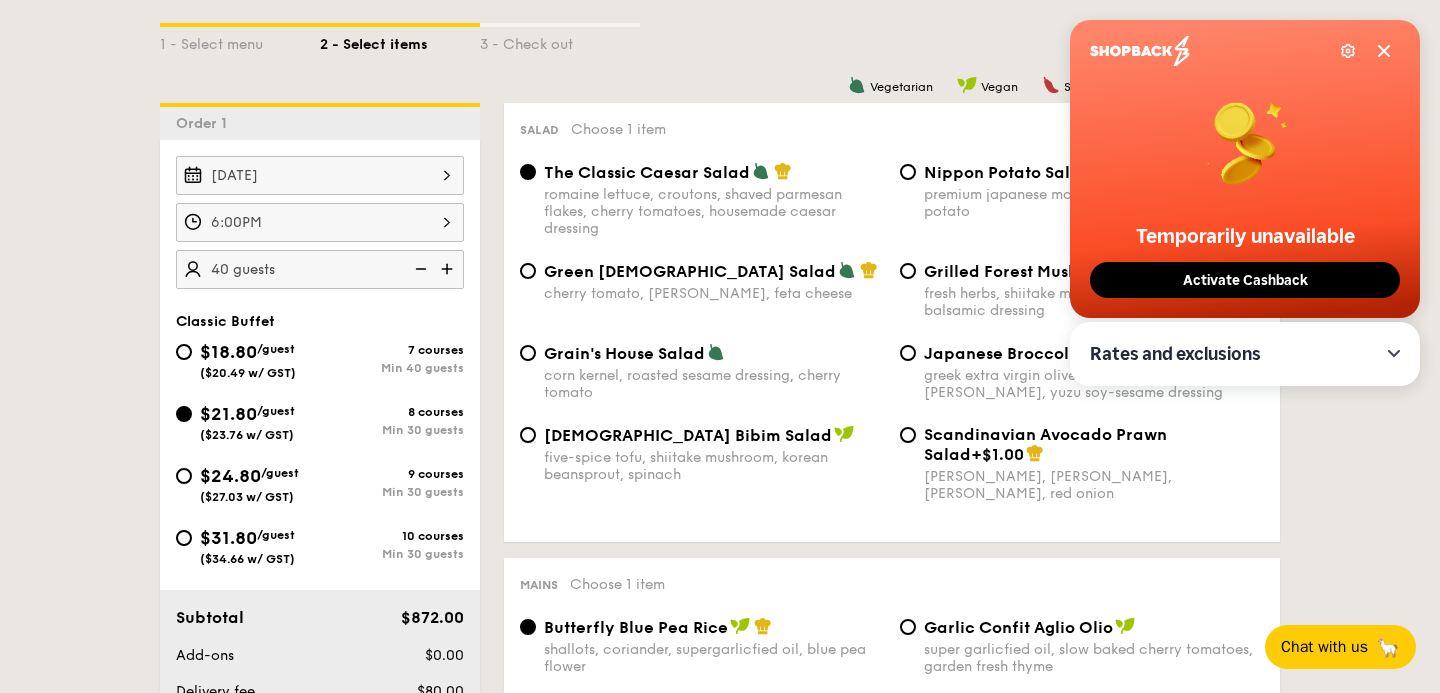 click on "Settings Temporarily unavailable Activate Cashback" at bounding box center (1245, 169) 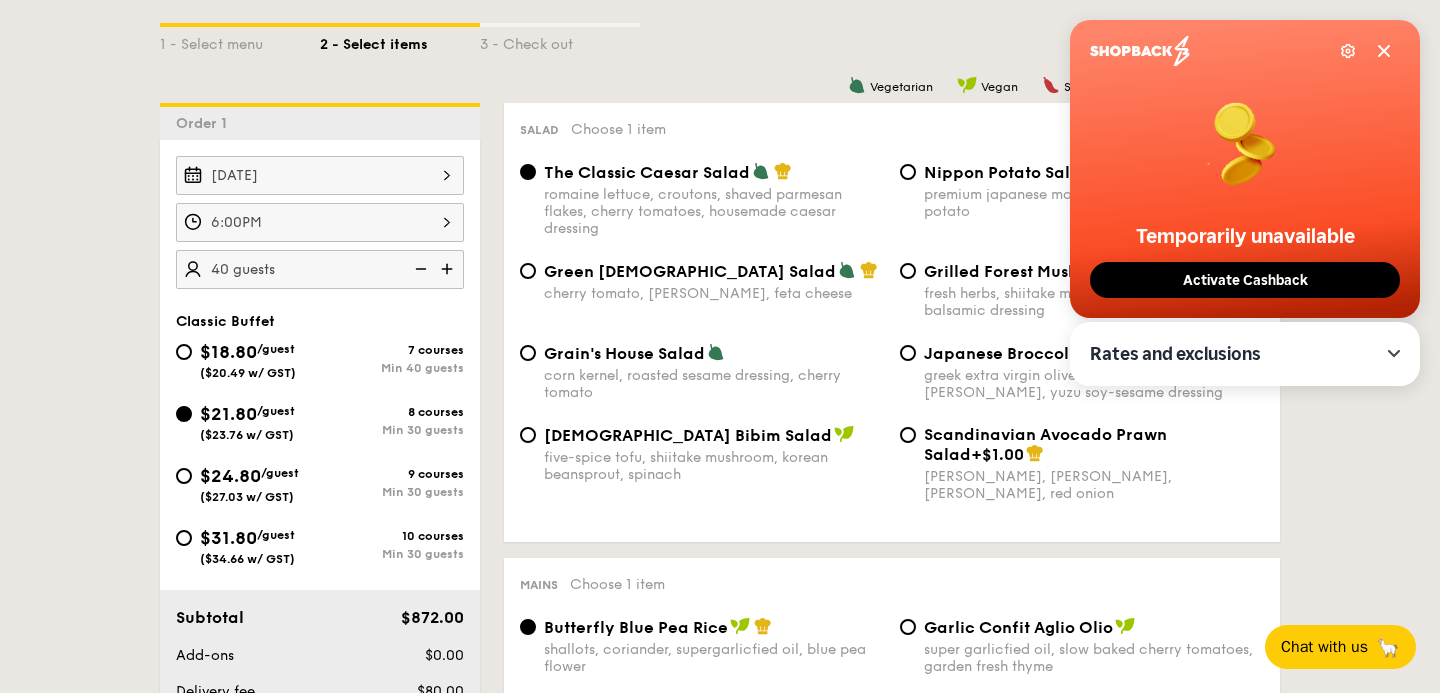 click 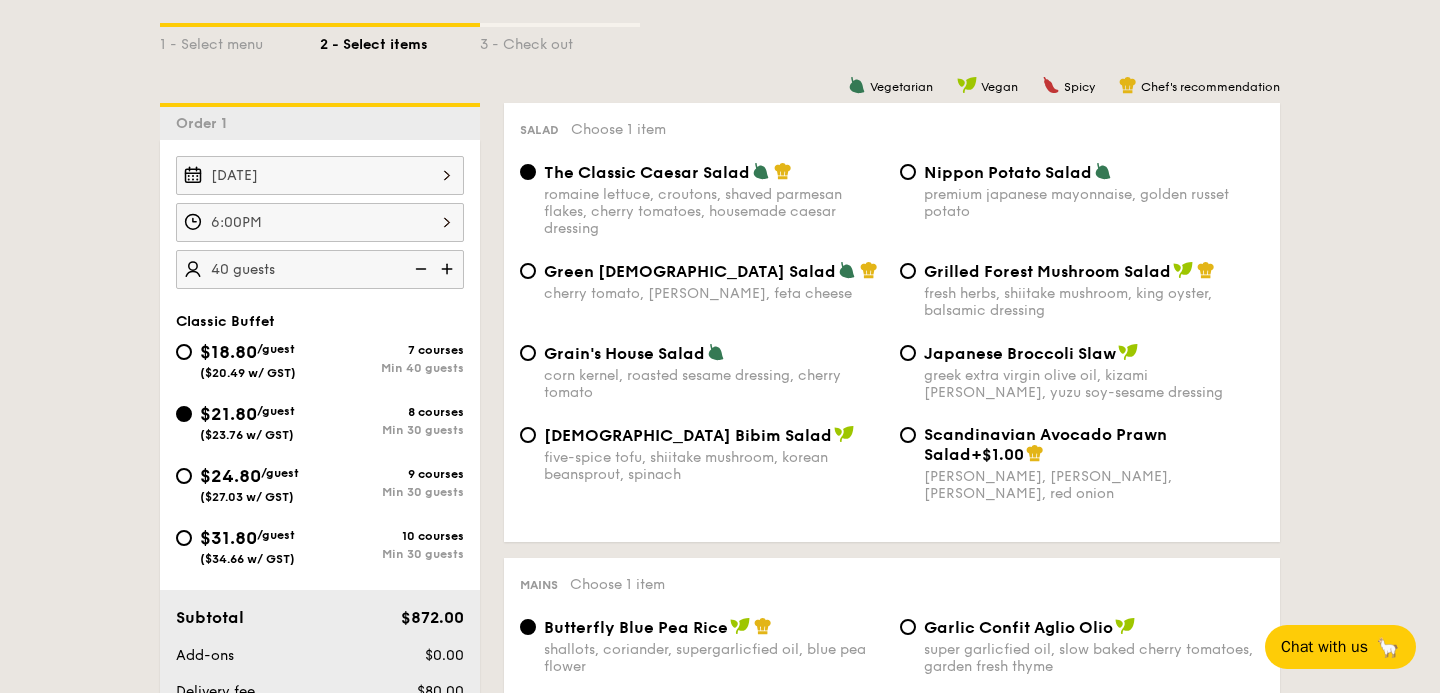 click on "Grilled Forest Mushroom Salad fresh herbs, shiitake mushroom, king oyster, balsamic dressing" at bounding box center (1082, 290) 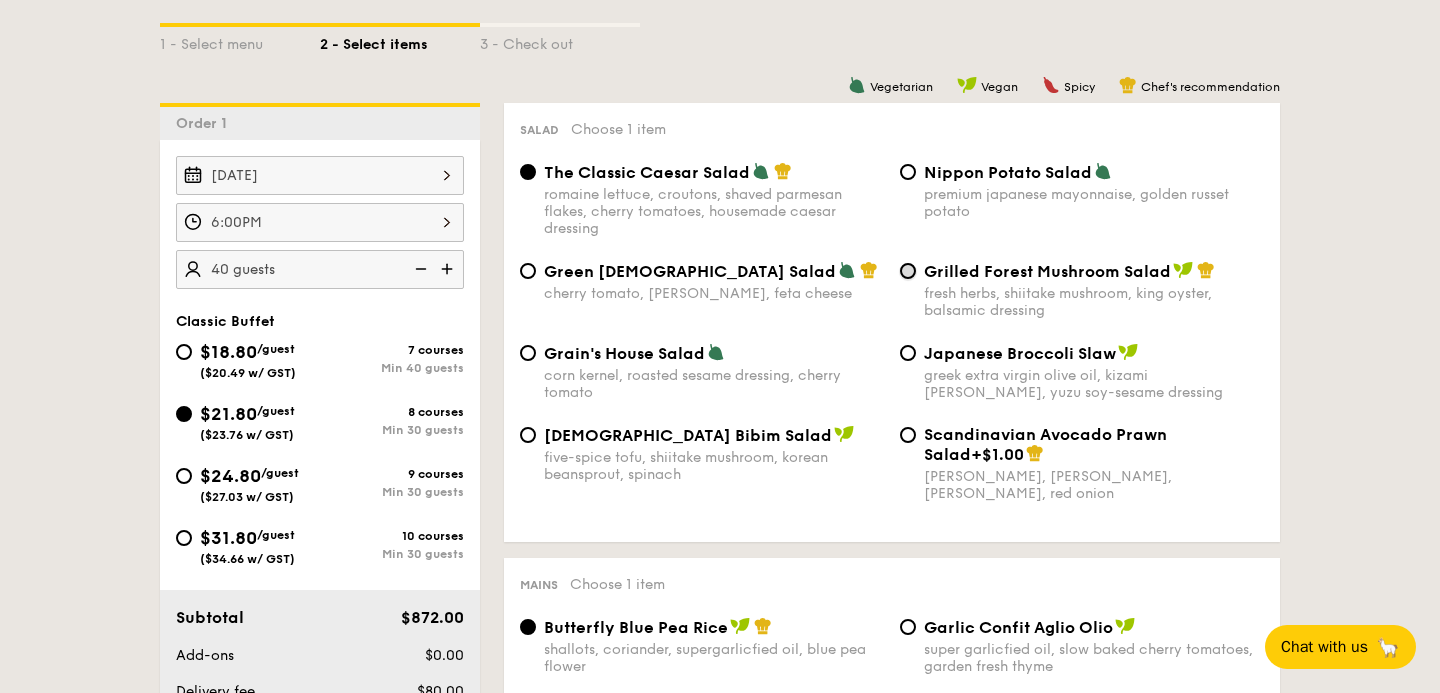click on "Grilled Forest Mushroom Salad fresh herbs, shiitake mushroom, king oyster, balsamic dressing" at bounding box center [908, 271] 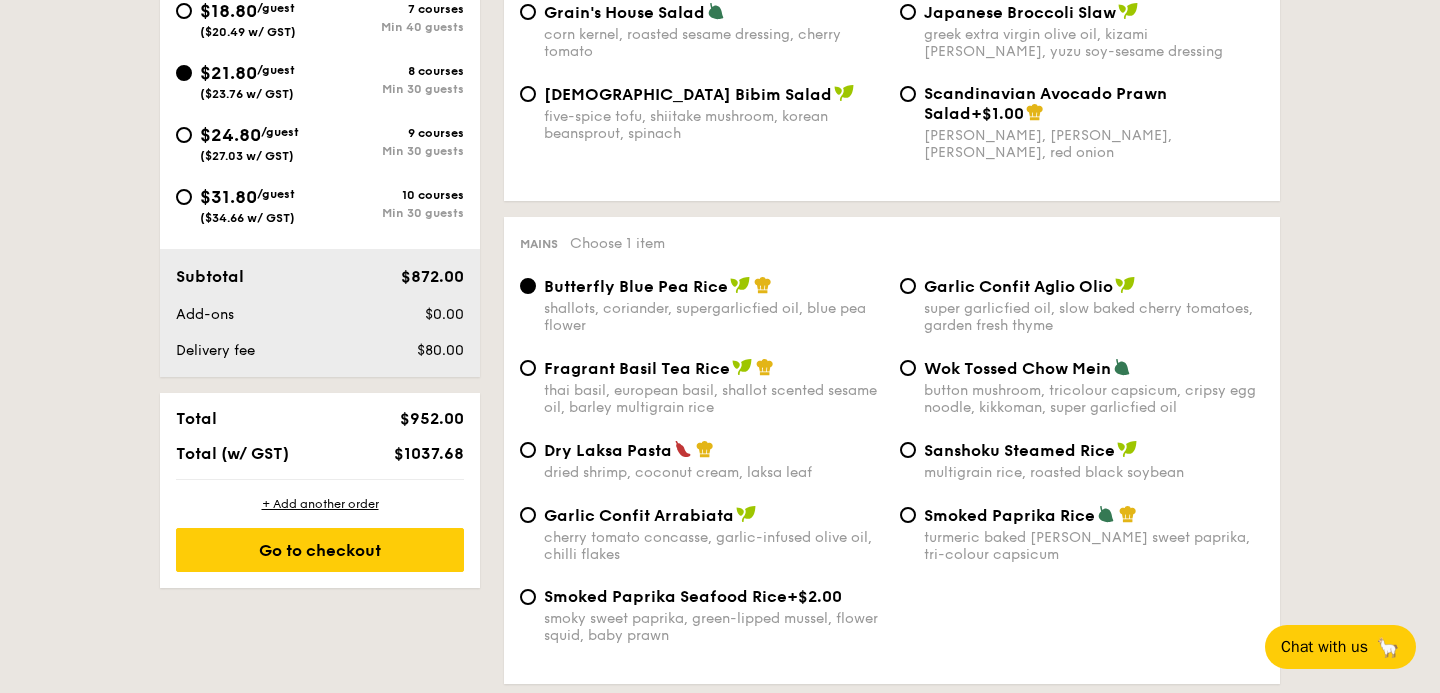 scroll, scrollTop: 824, scrollLeft: 0, axis: vertical 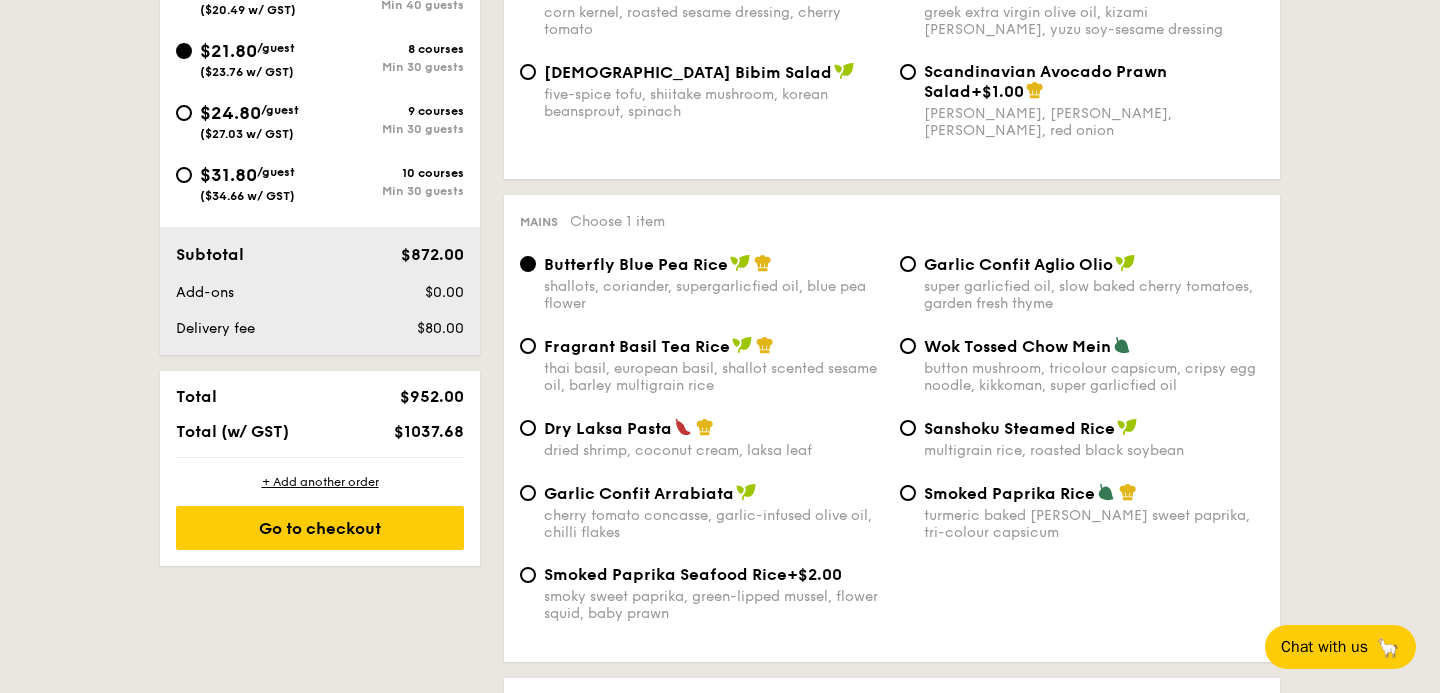 click on "Garlic Confit Aglio Olio" at bounding box center (1018, 264) 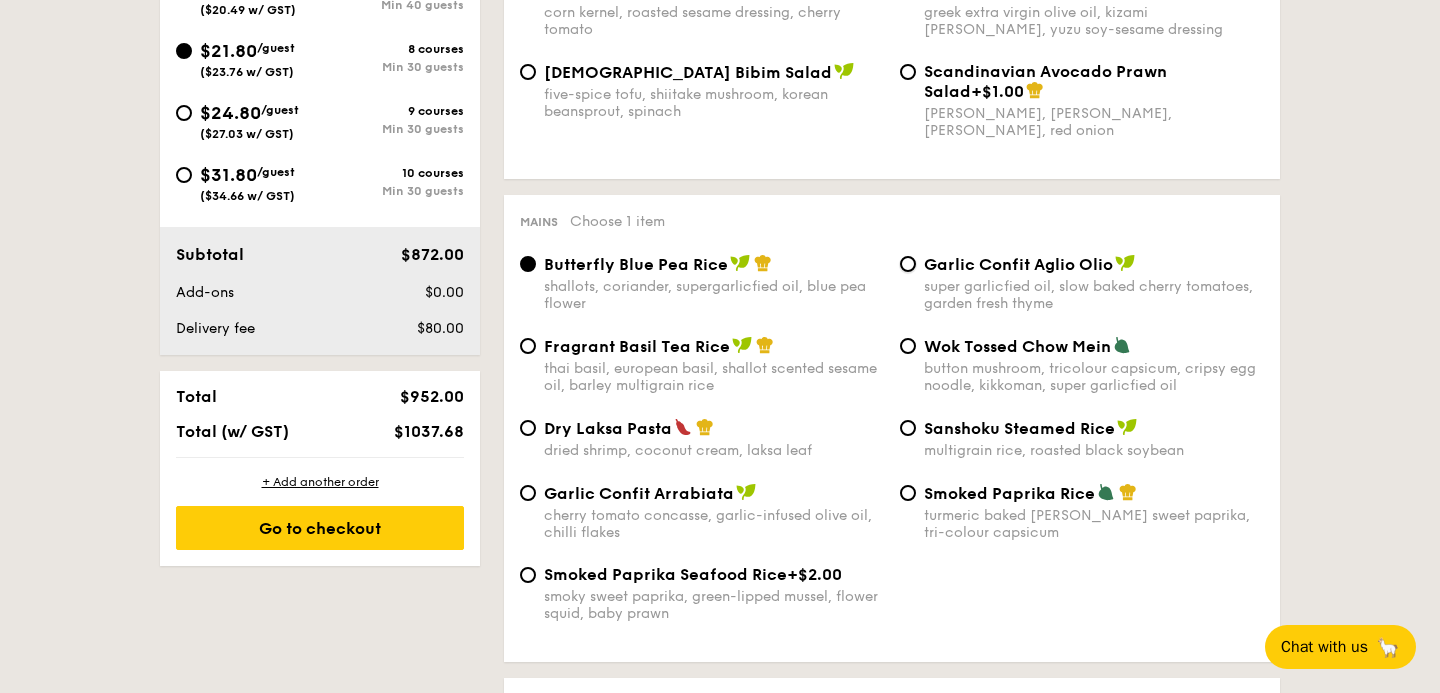 click on "Garlic Confit Aglio Olio super garlicfied oil, slow baked cherry tomatoes, garden fresh thyme" at bounding box center [908, 264] 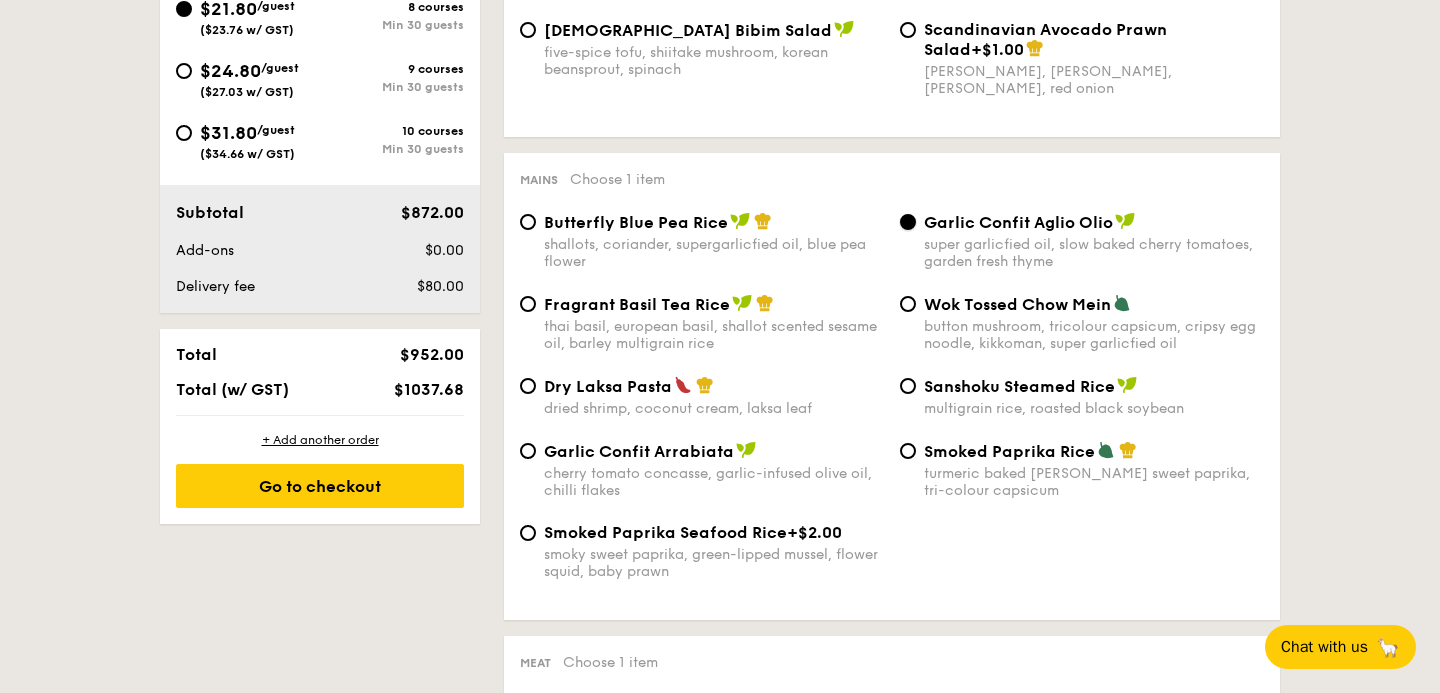 scroll, scrollTop: 889, scrollLeft: 0, axis: vertical 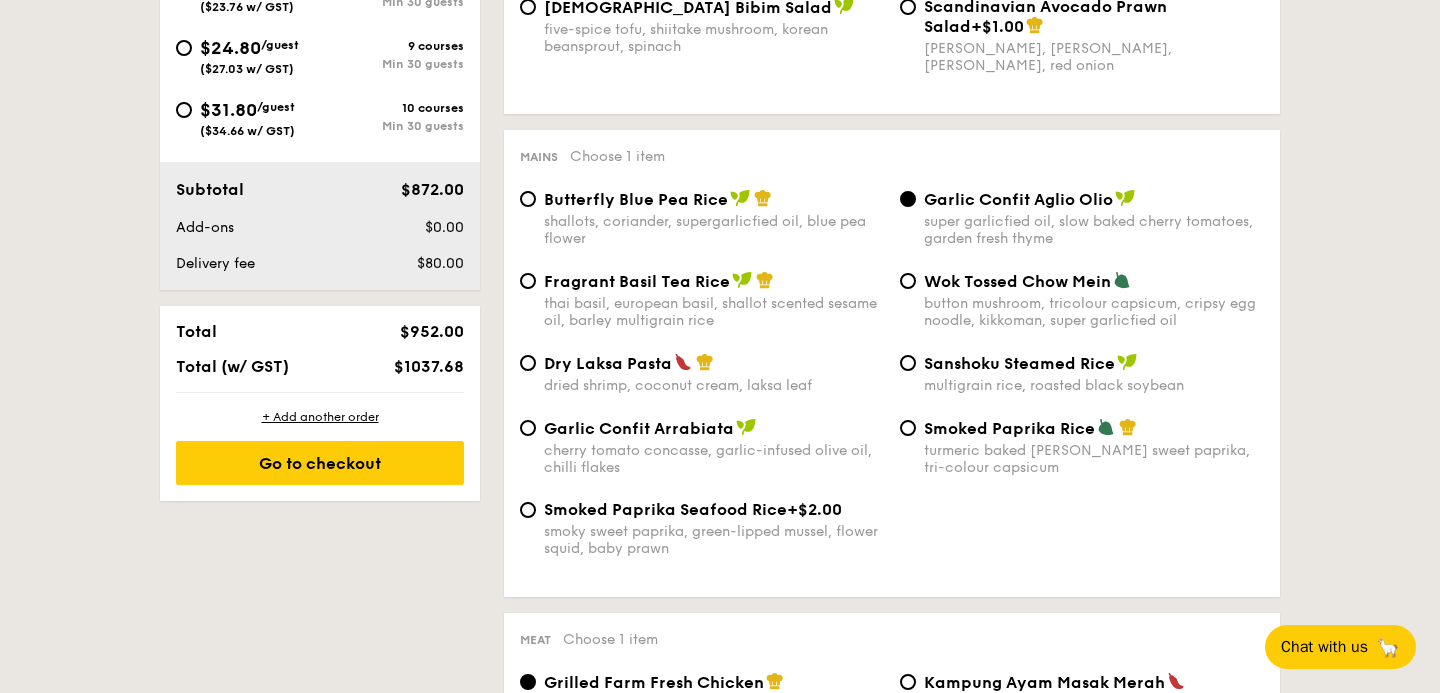 click on "Fragrant Basil Tea Rice thai basil, european basil, shallot scented sesame oil, barley multigrain rice" at bounding box center (702, 300) 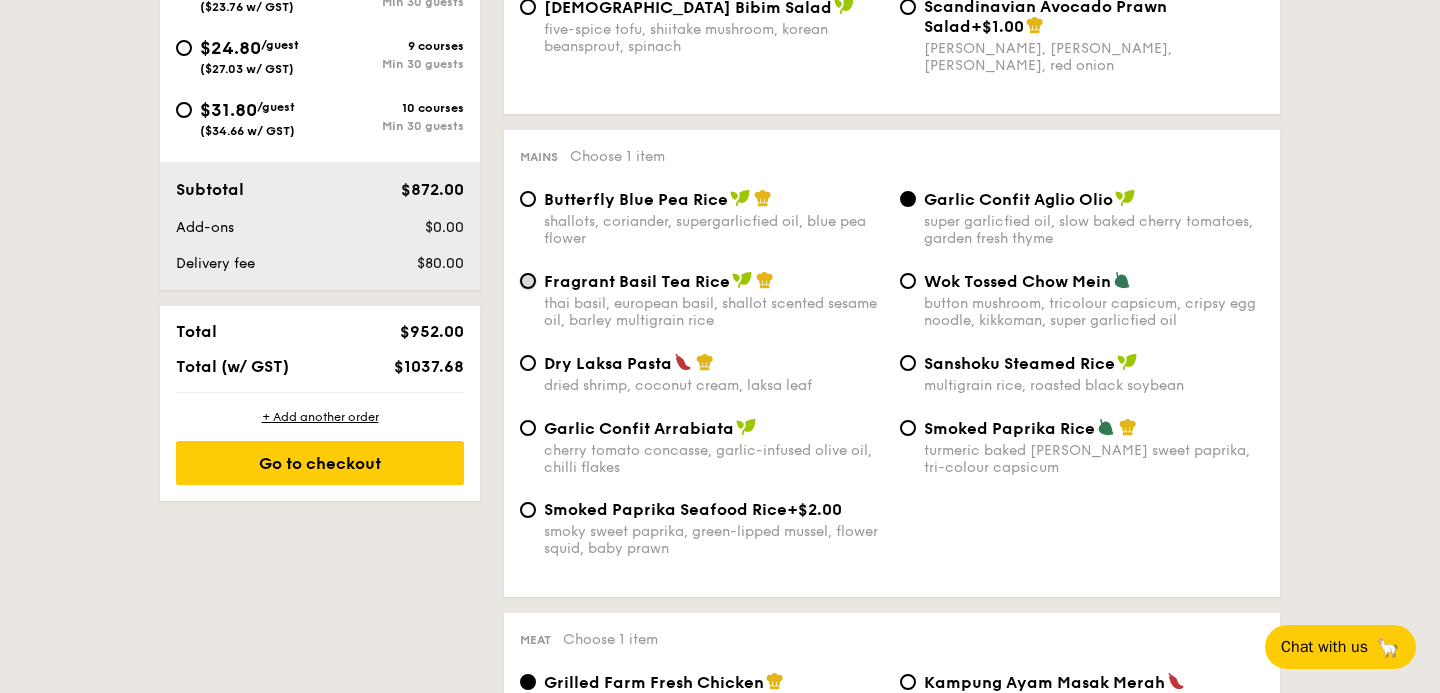 click on "Fragrant Basil Tea Rice thai basil, european basil, shallot scented sesame oil, barley multigrain rice" at bounding box center (528, 281) 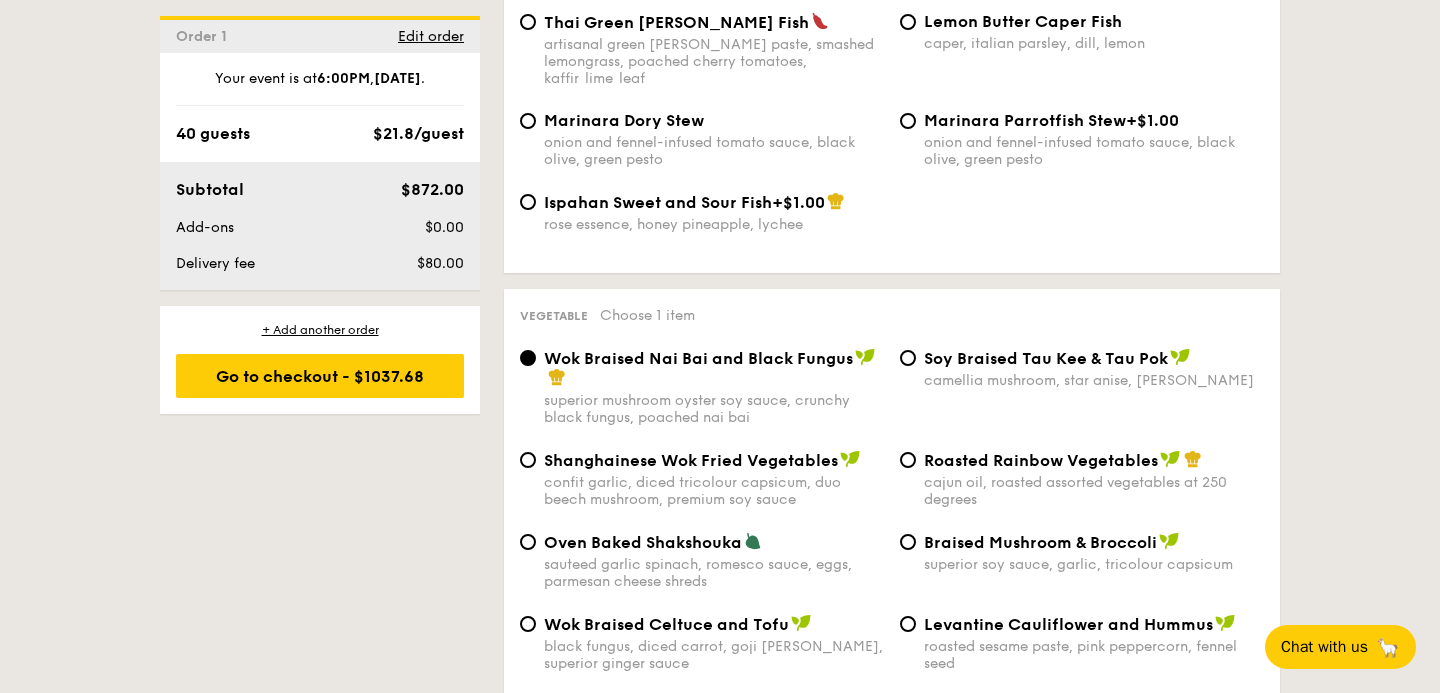 scroll, scrollTop: 2353, scrollLeft: 0, axis: vertical 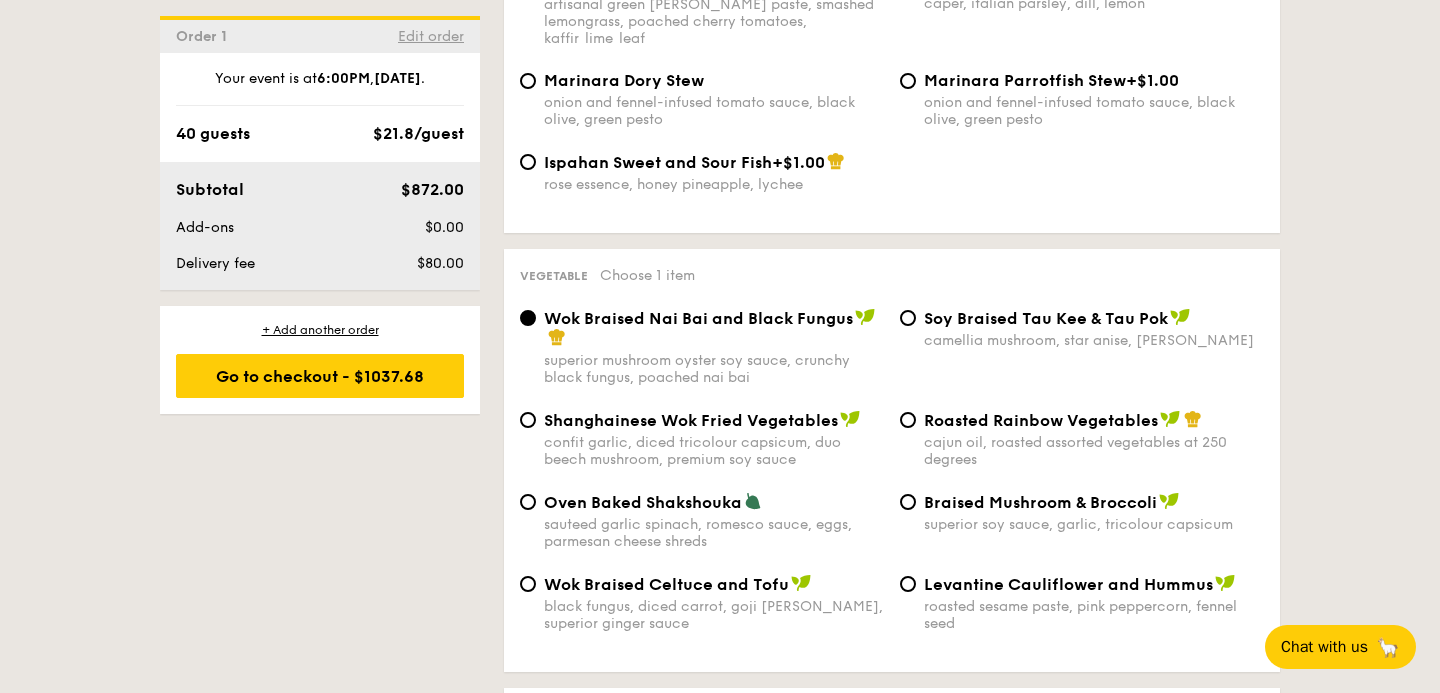 click on "Edit order" at bounding box center (431, 36) 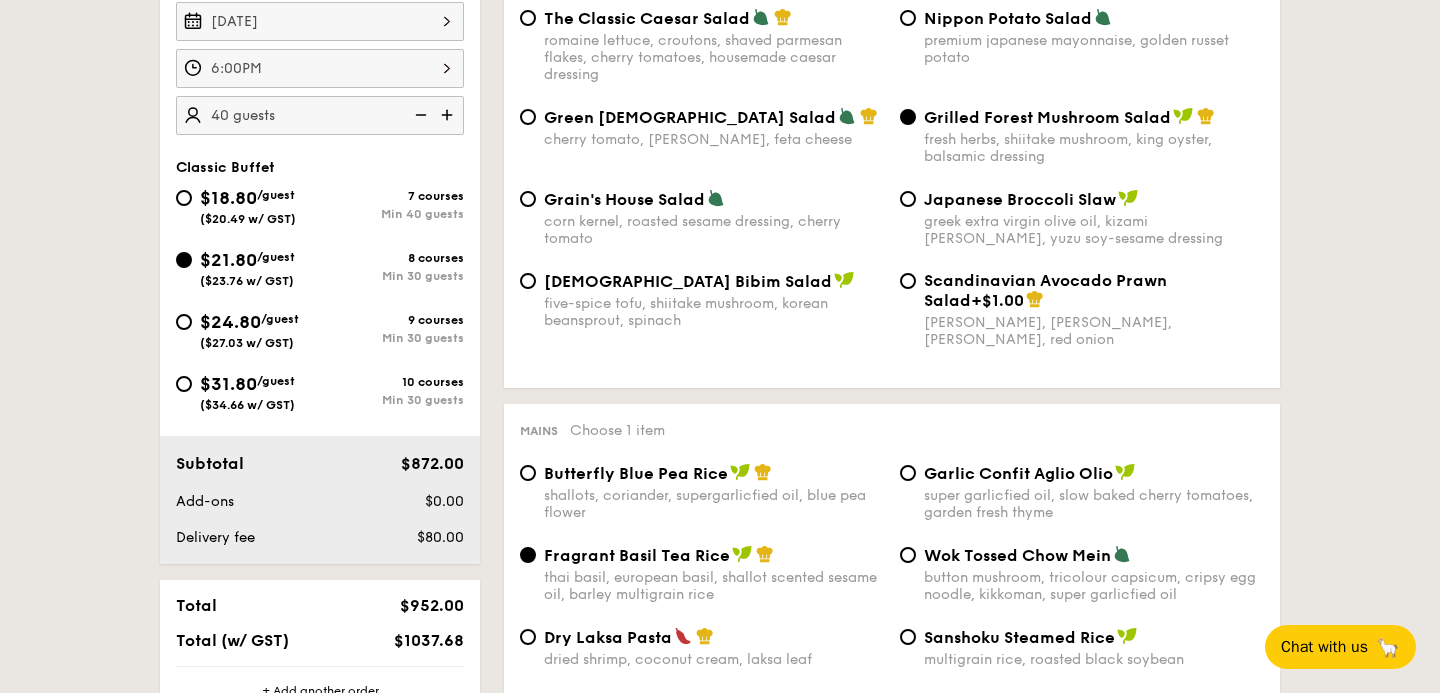 scroll, scrollTop: 534, scrollLeft: 0, axis: vertical 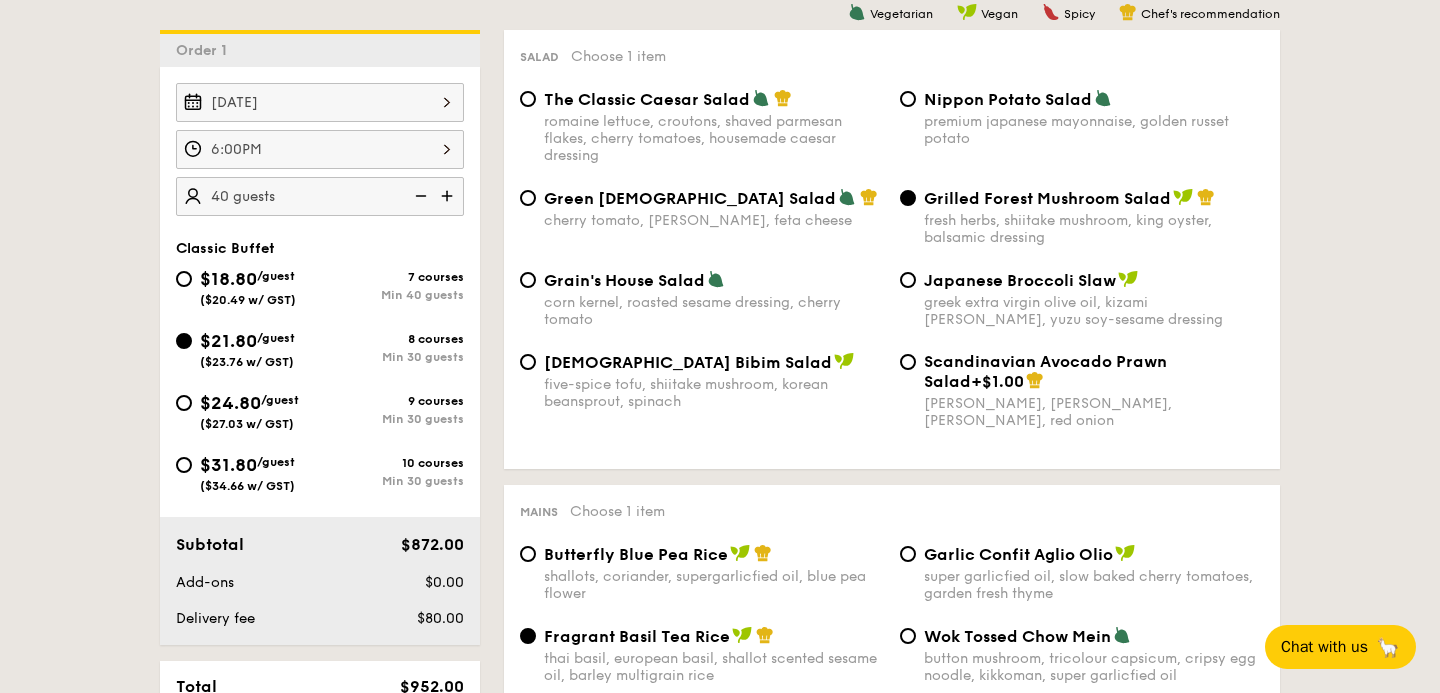 click at bounding box center [419, 196] 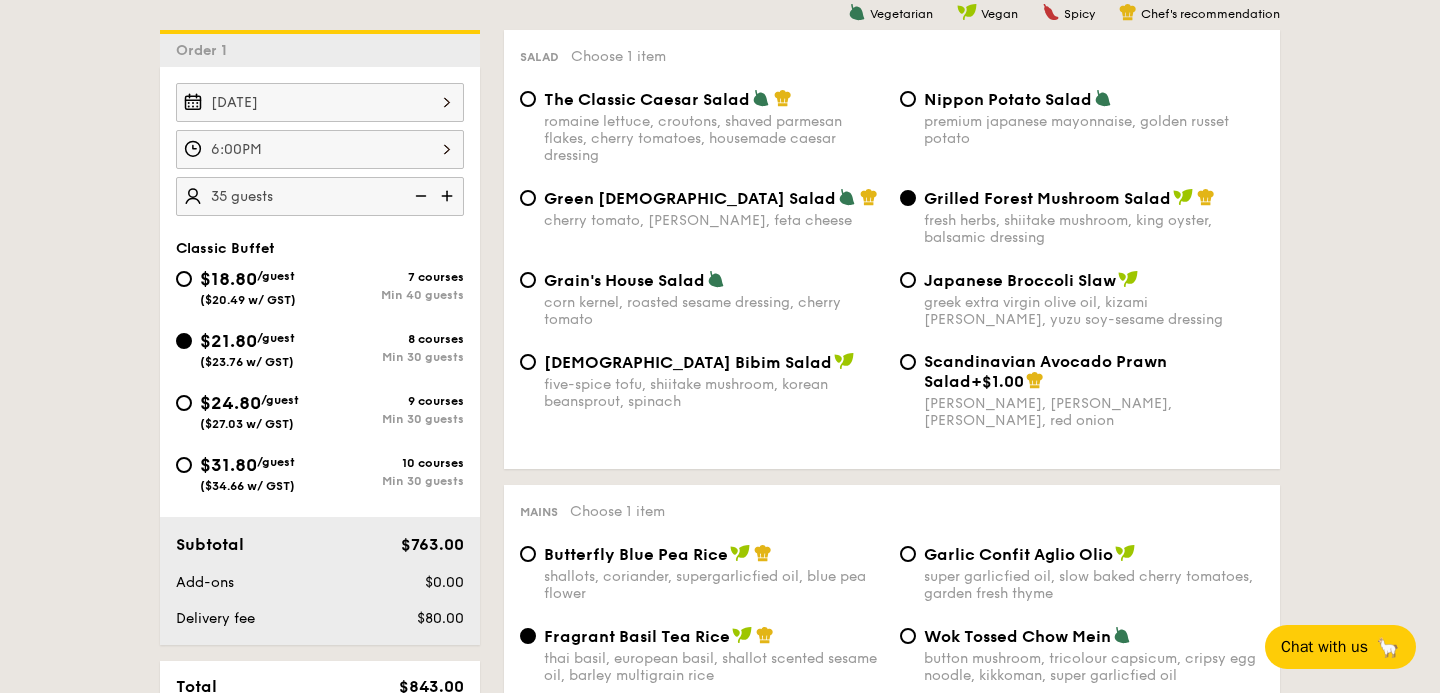 click at bounding box center (419, 196) 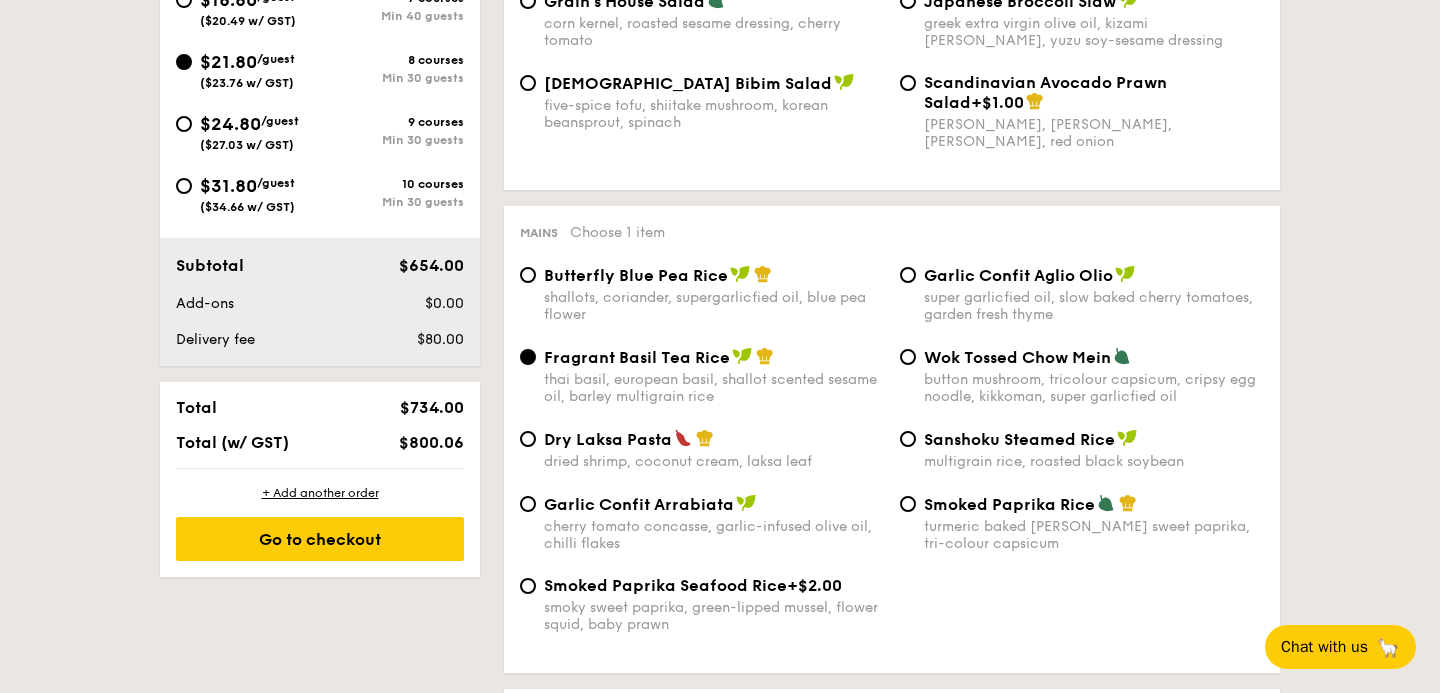 scroll, scrollTop: 832, scrollLeft: 0, axis: vertical 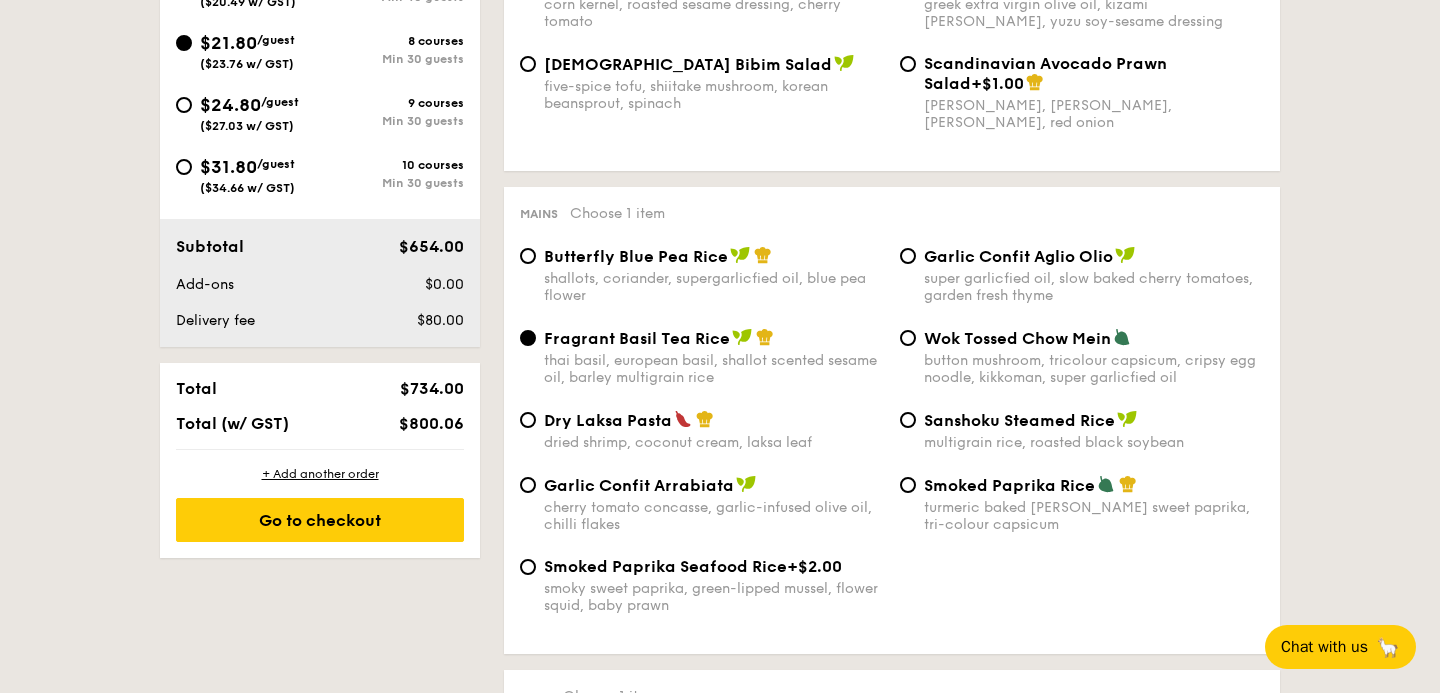 drag, startPoint x: 409, startPoint y: 426, endPoint x: 470, endPoint y: 428, distance: 61.03278 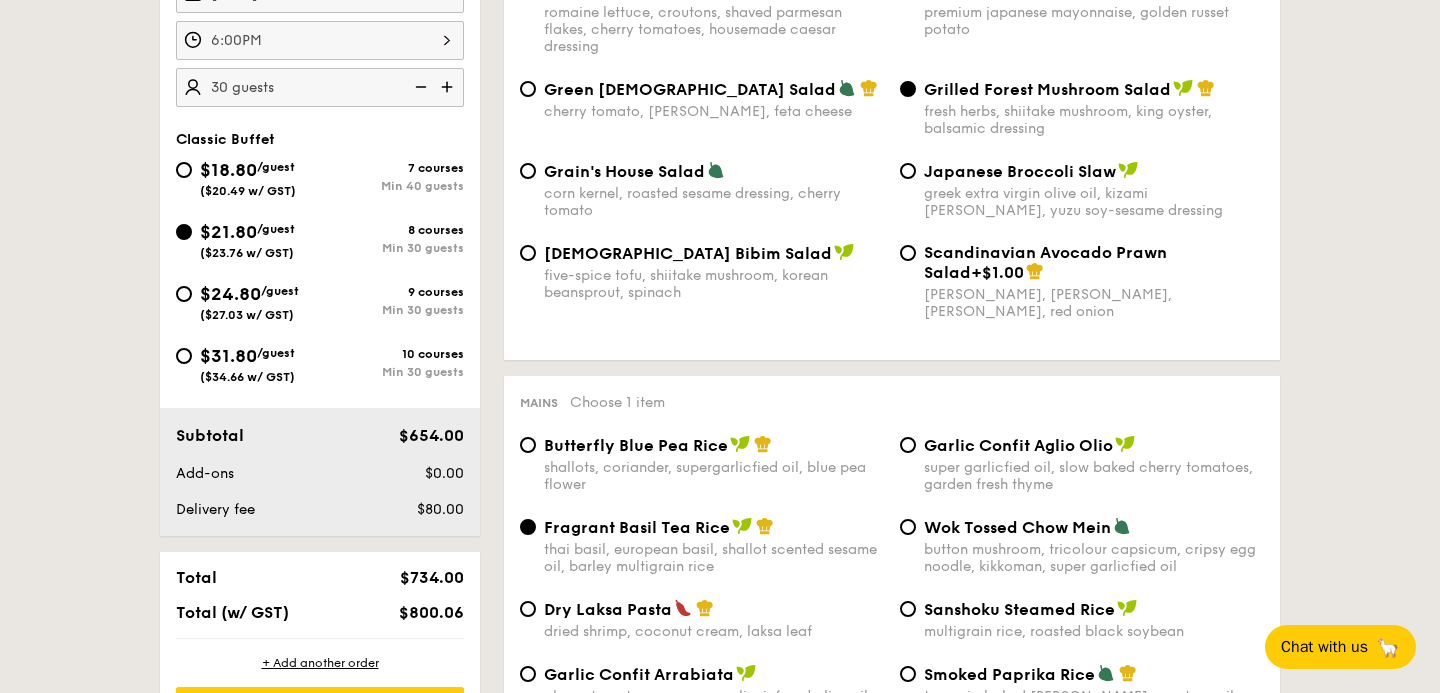 scroll, scrollTop: 0, scrollLeft: 0, axis: both 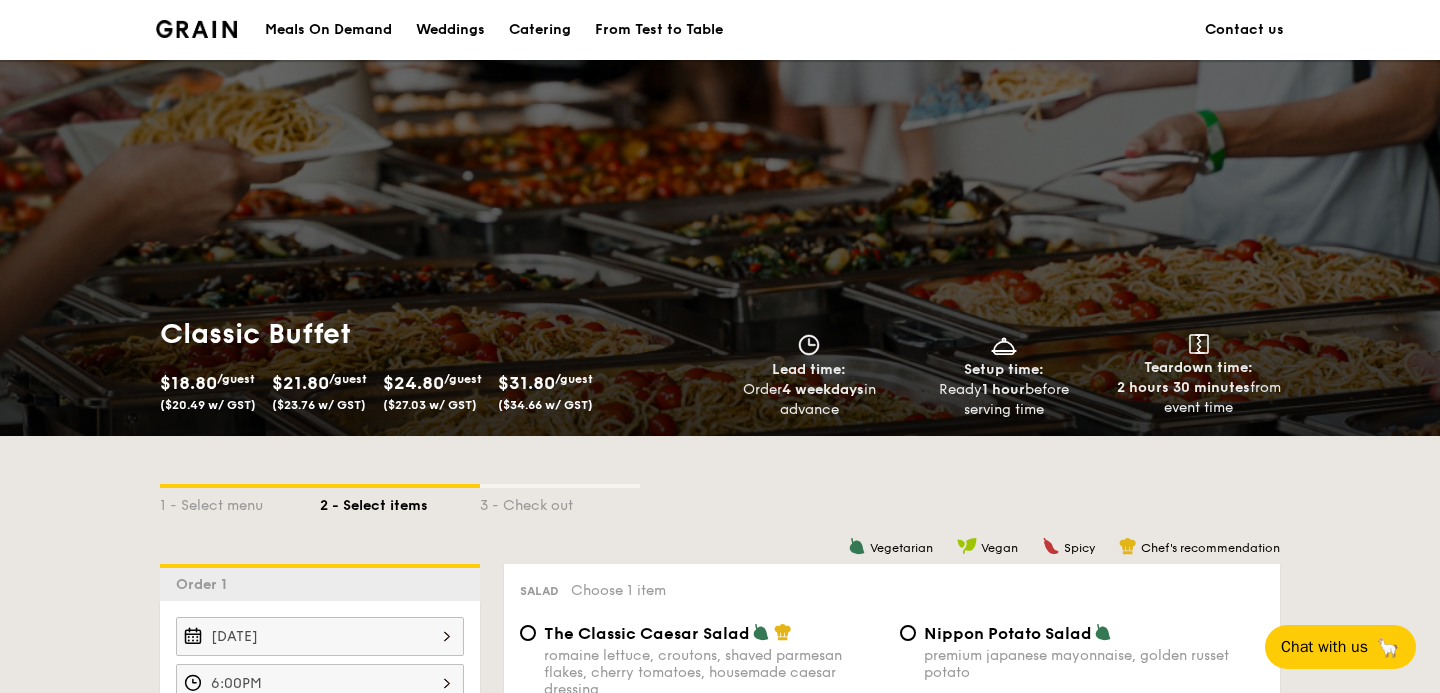 click on "Catering" at bounding box center [540, 30] 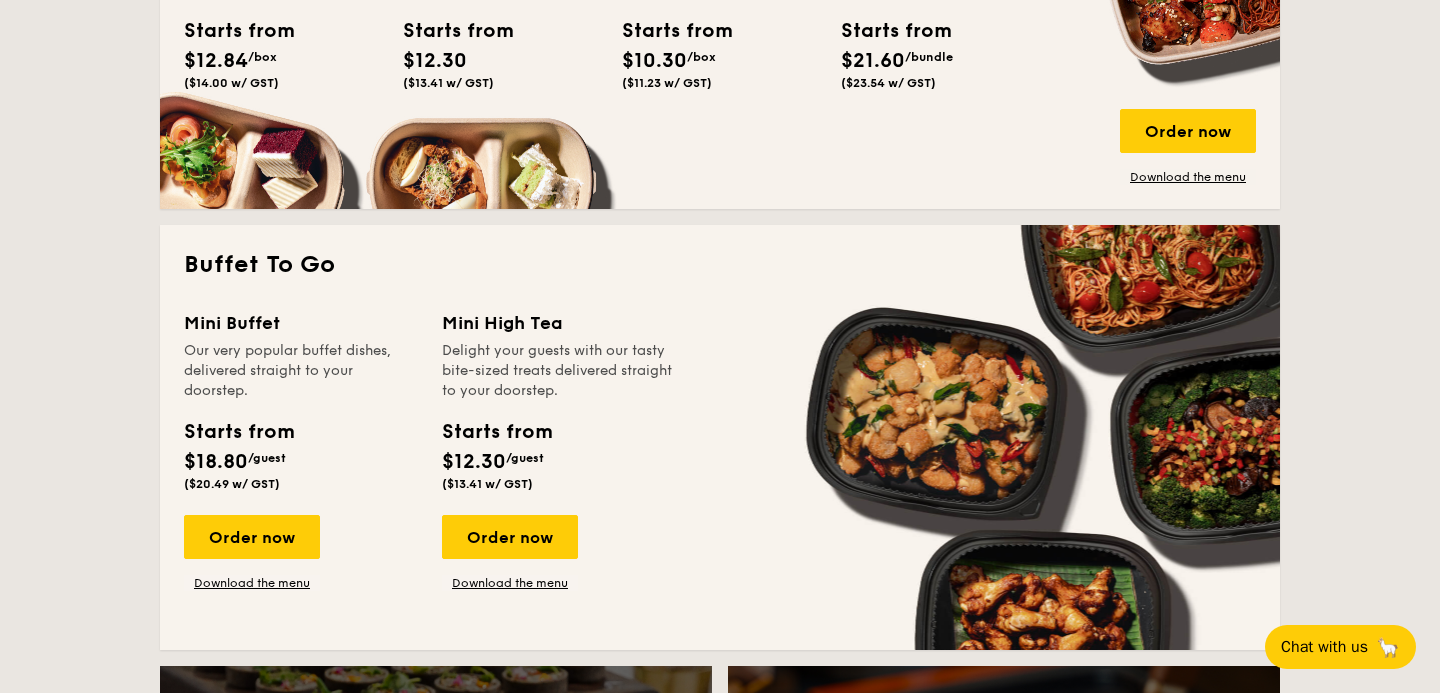 scroll, scrollTop: 1125, scrollLeft: 0, axis: vertical 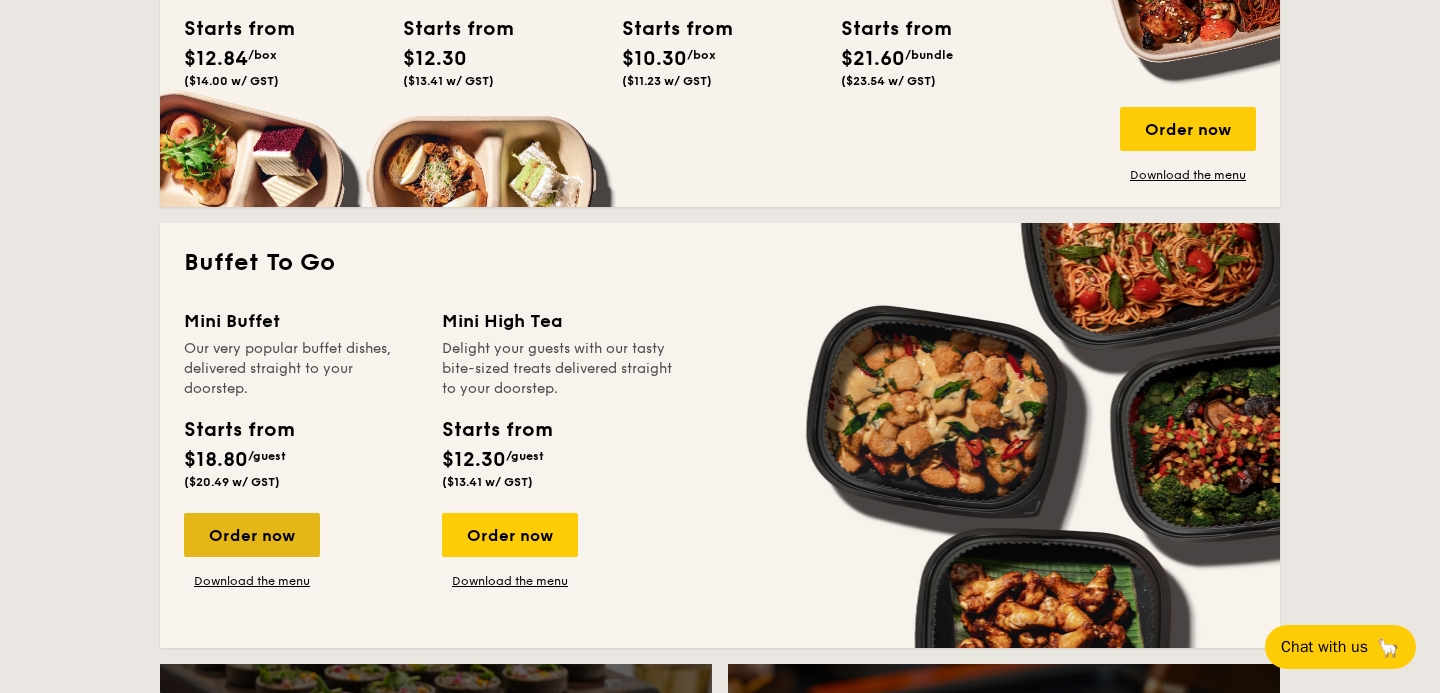 click on "Order now" at bounding box center [252, 535] 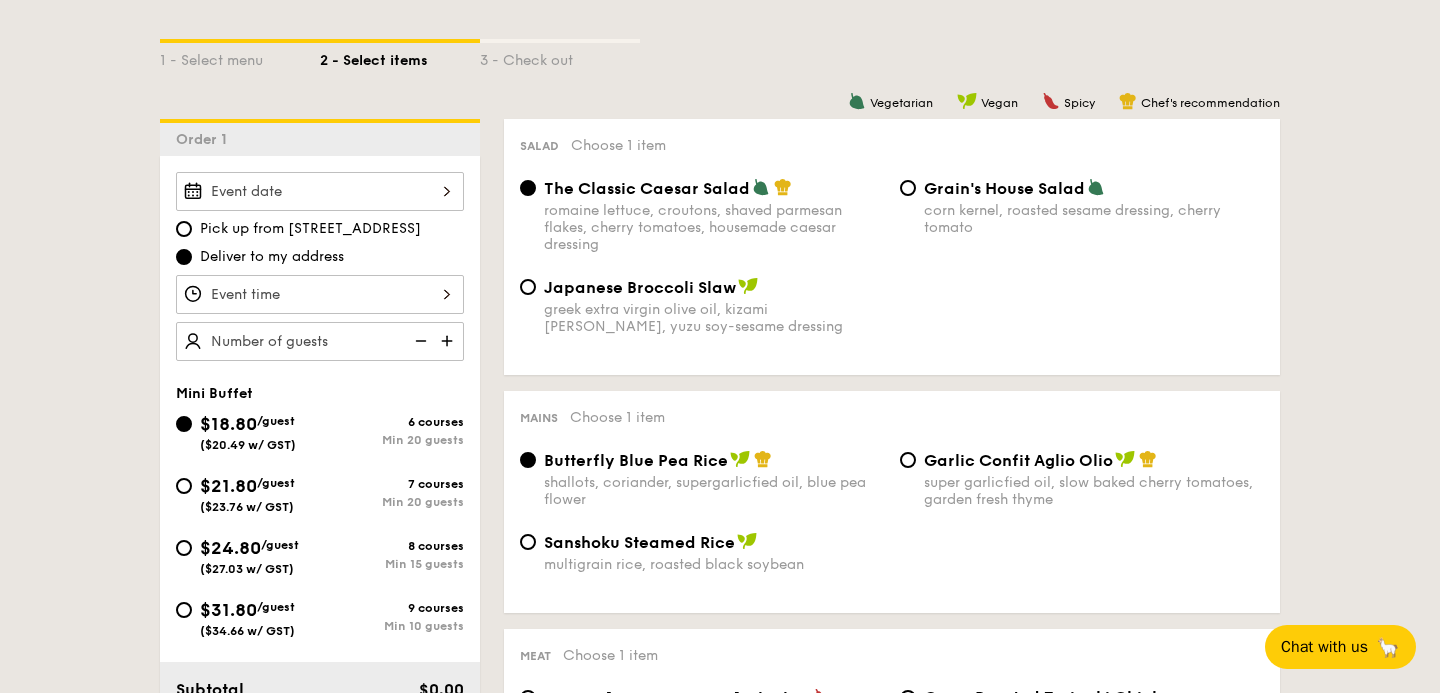 scroll, scrollTop: 467, scrollLeft: 0, axis: vertical 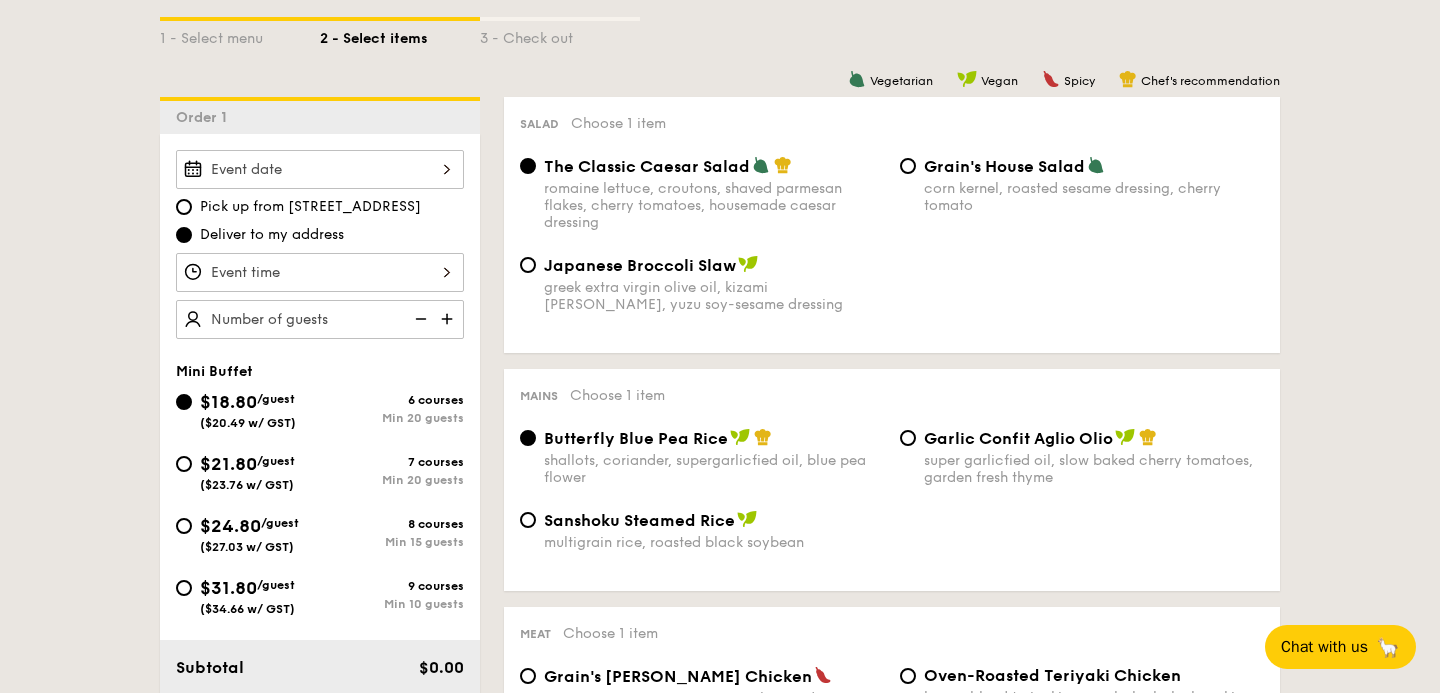 click at bounding box center (449, 319) 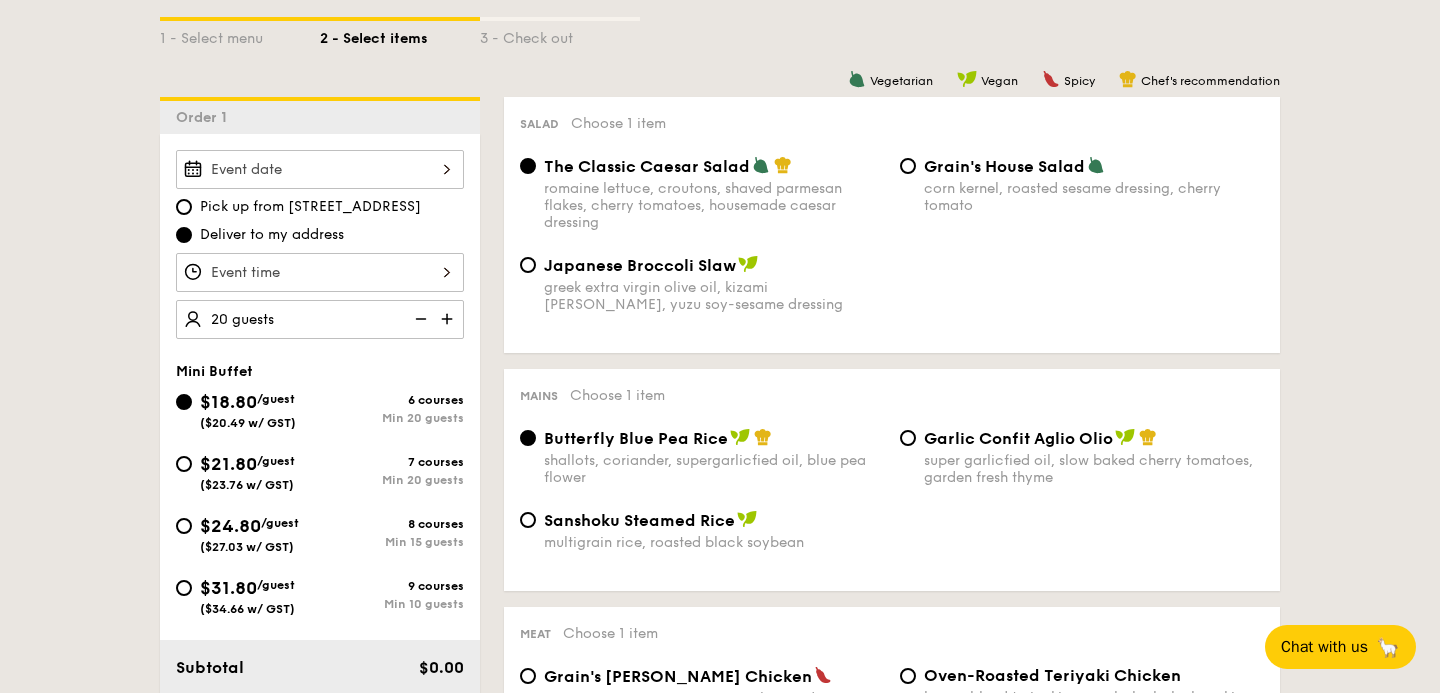 click at bounding box center (449, 319) 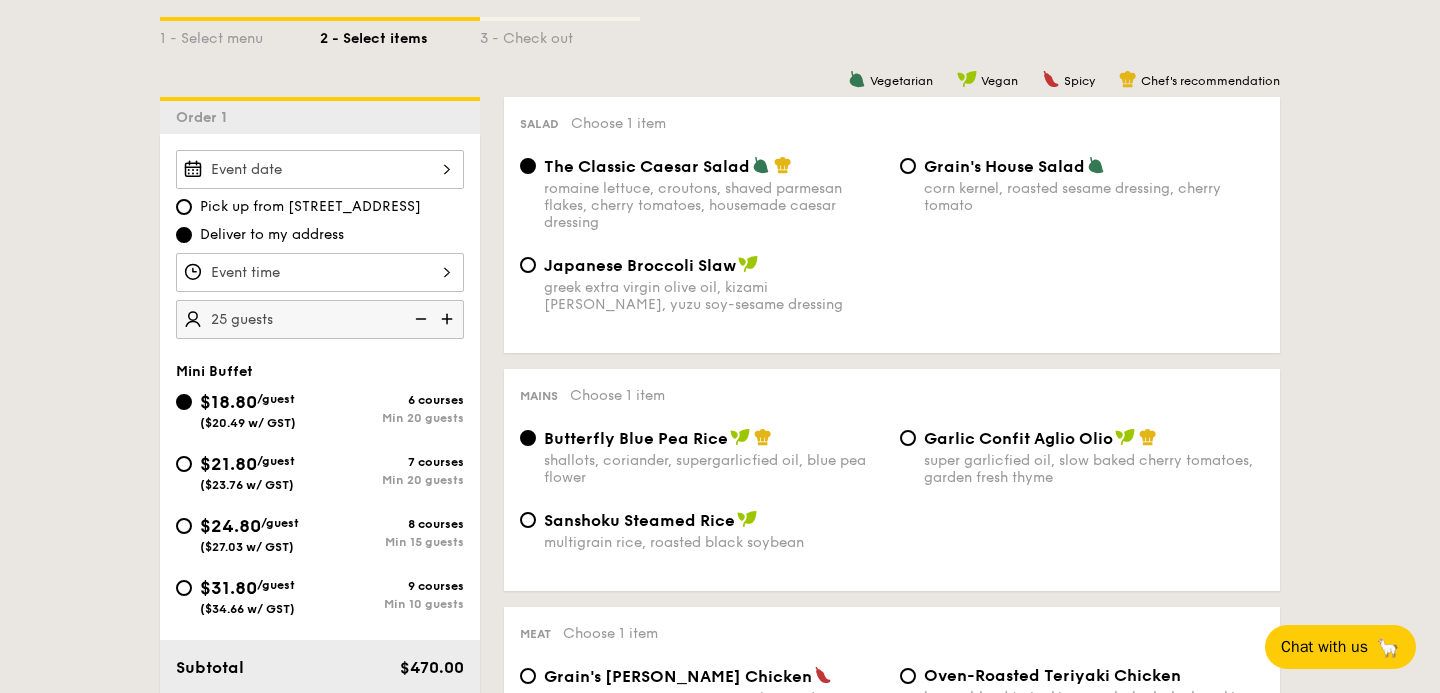 click at bounding box center [449, 319] 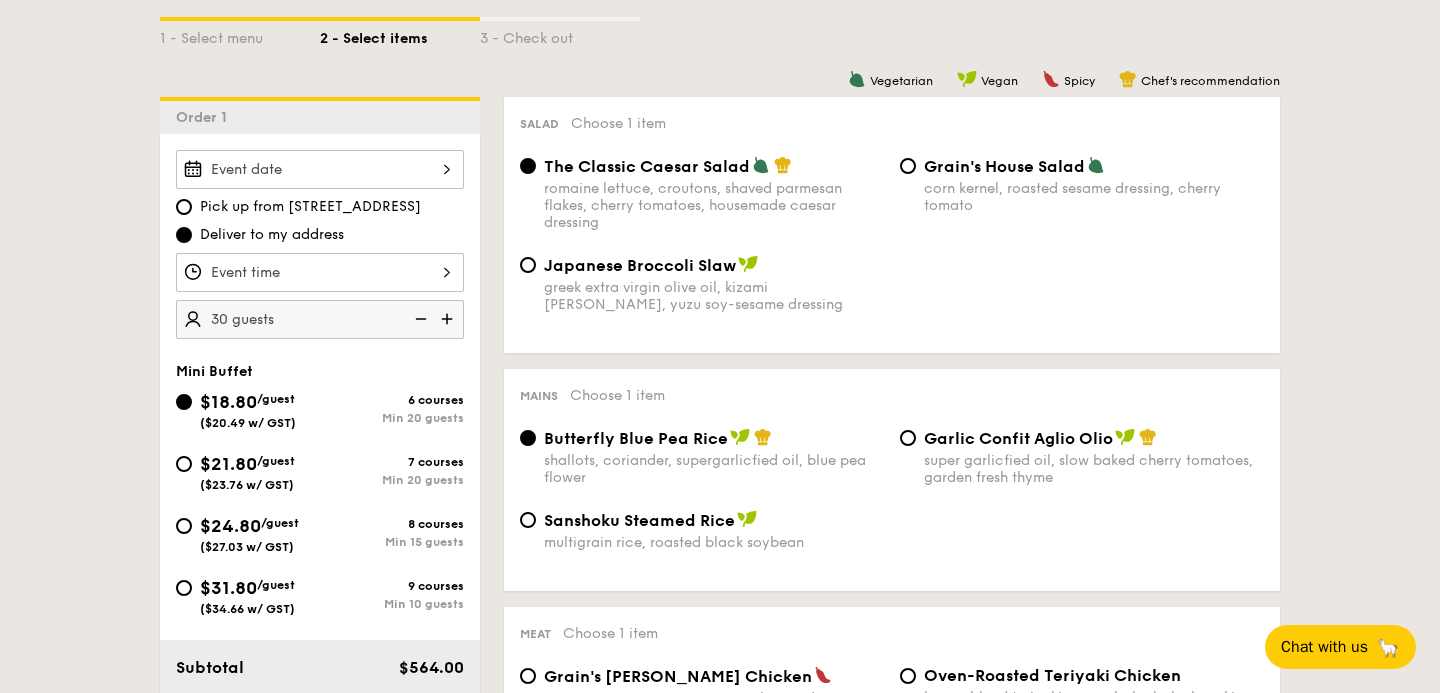 click at bounding box center [419, 319] 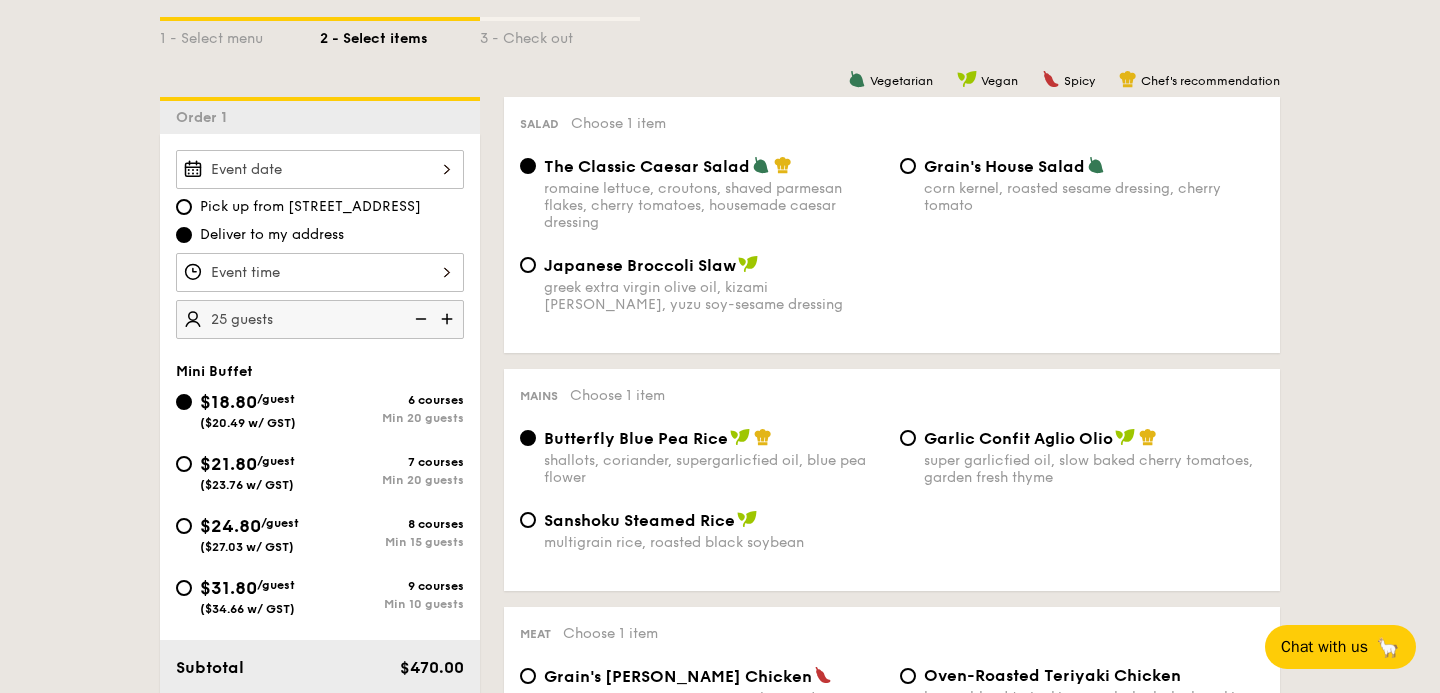 click at bounding box center (419, 319) 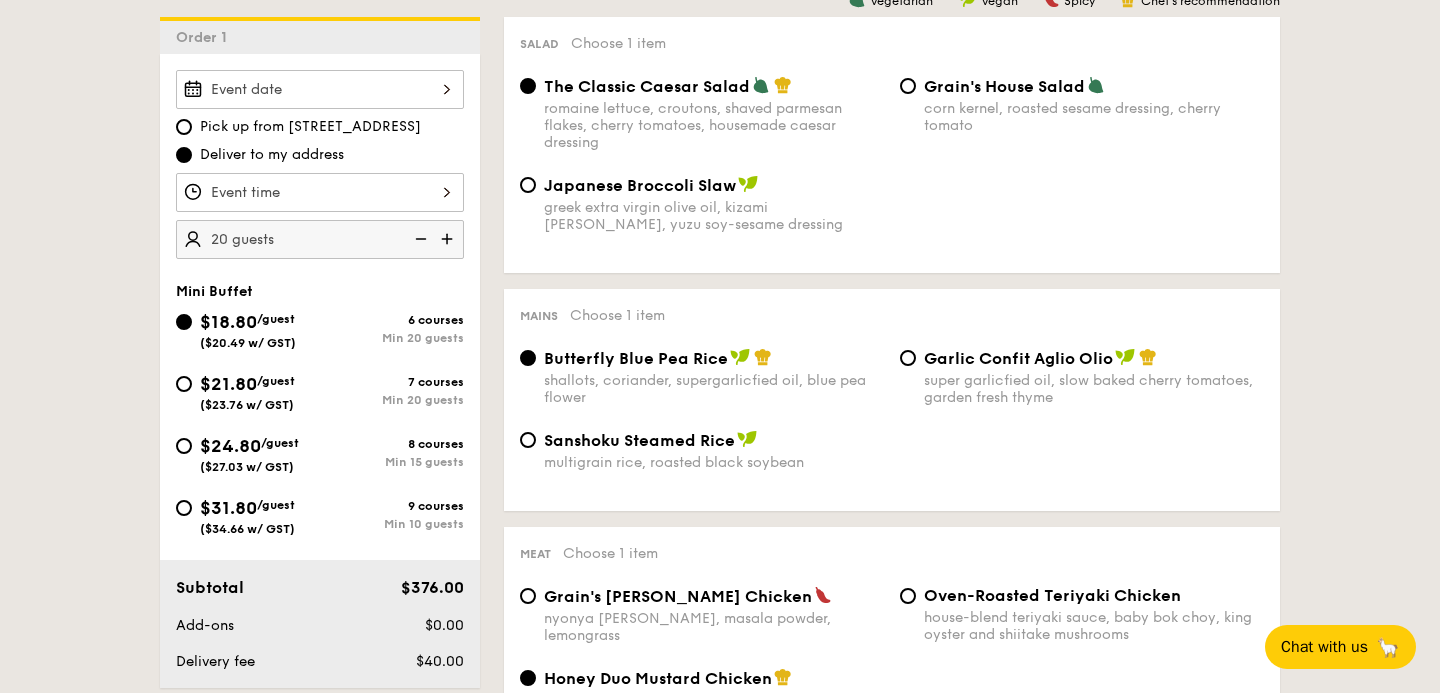 scroll, scrollTop: 523, scrollLeft: 0, axis: vertical 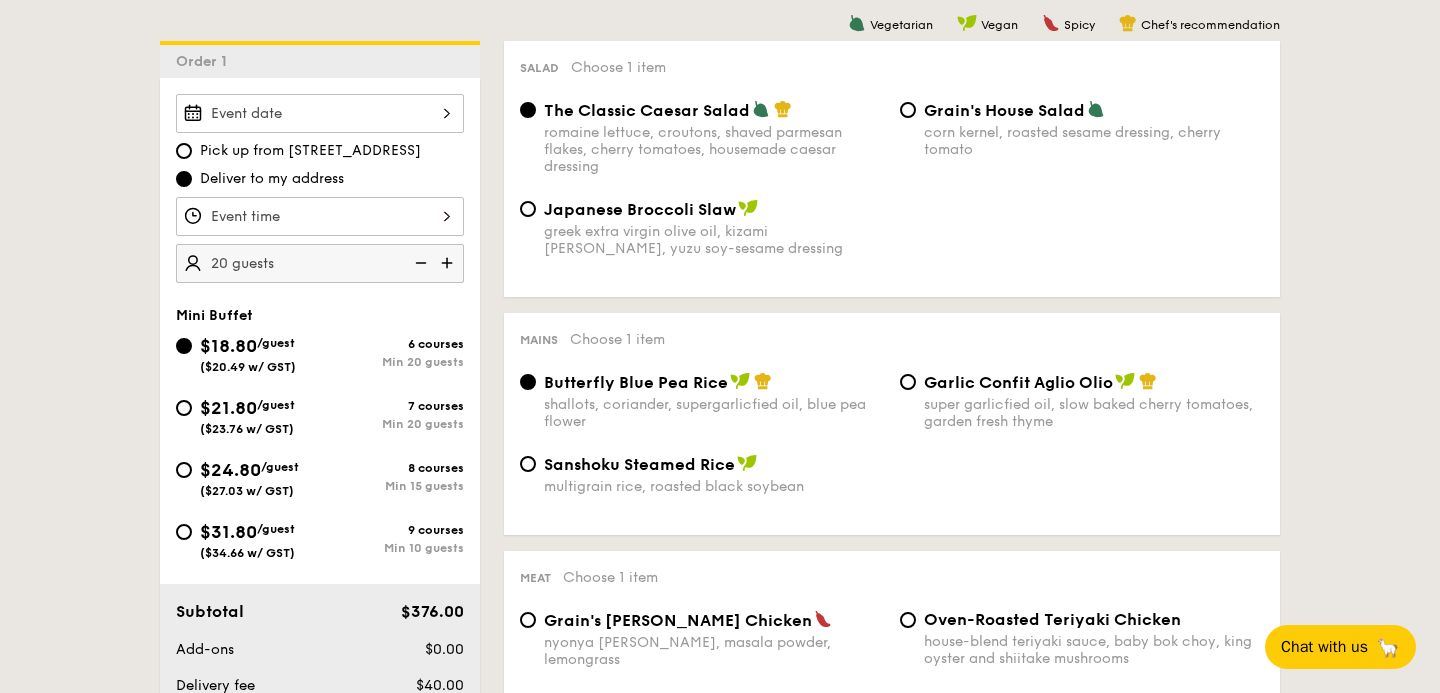 click on "$24.80" at bounding box center [230, 470] 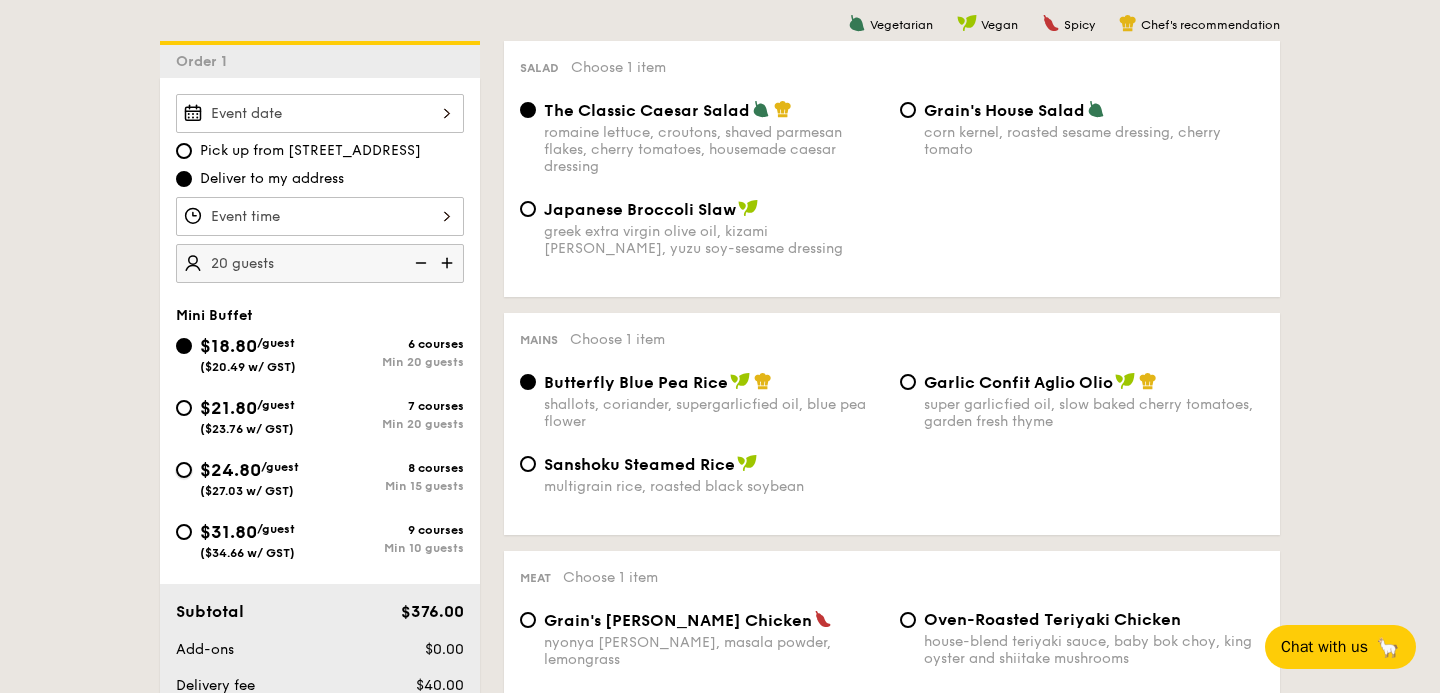 click on "$24.80
/guest
($27.03 w/ GST)
8 courses
Min 15 guests" at bounding box center (184, 470) 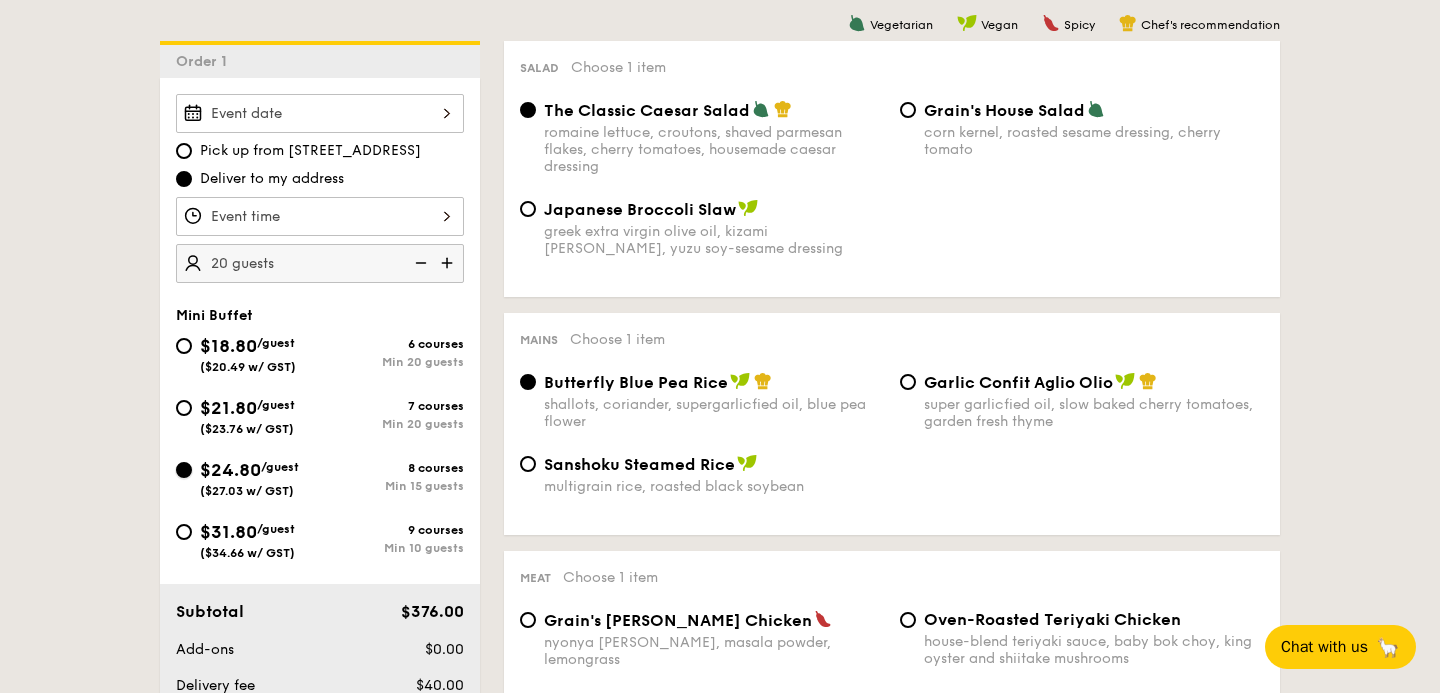 radio on "true" 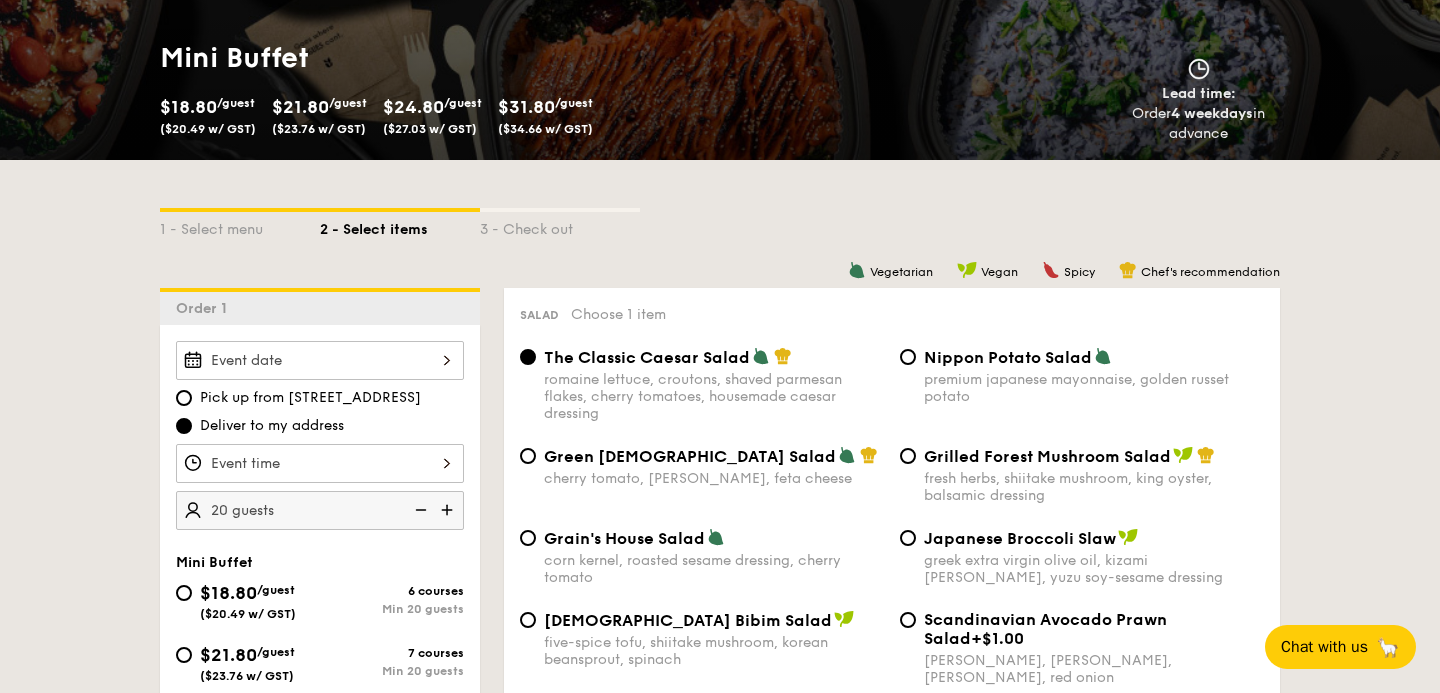 scroll, scrollTop: 277, scrollLeft: 0, axis: vertical 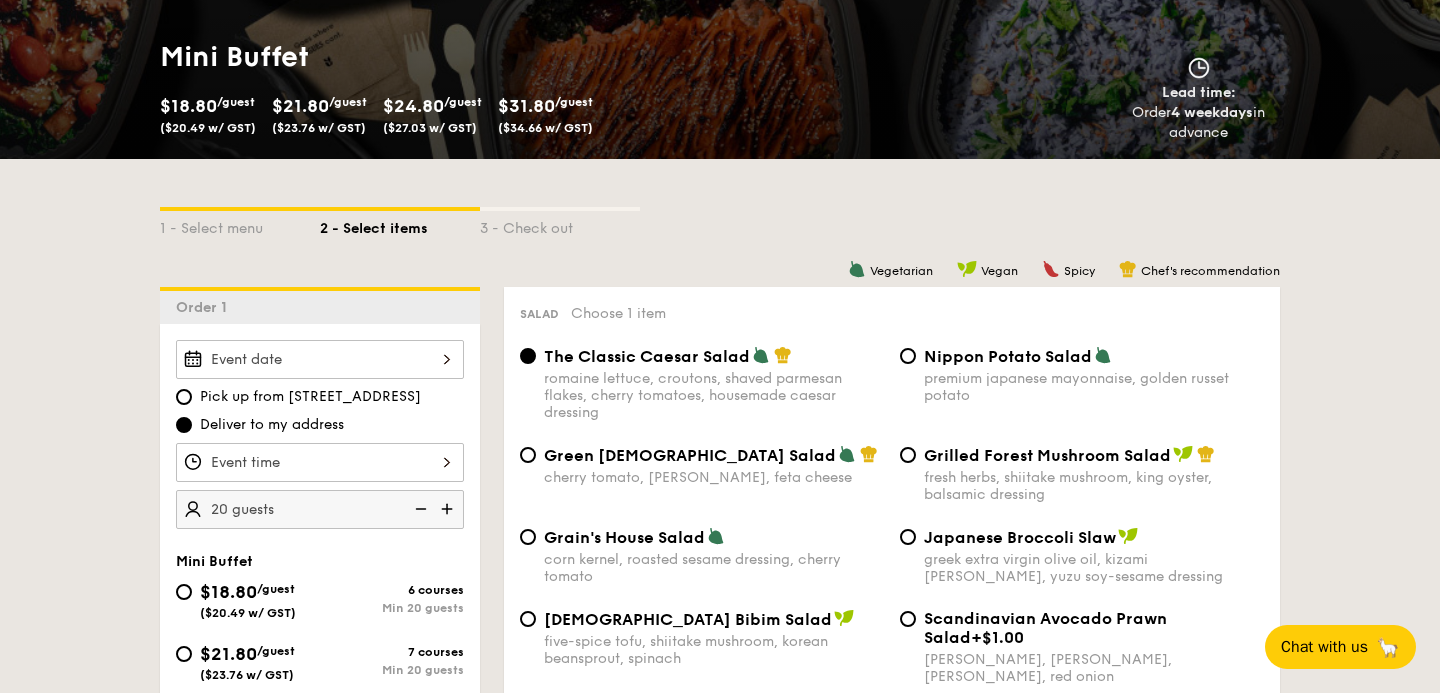 click on "$18.80
/guest
($20.49 w/ GST)" at bounding box center [248, 599] 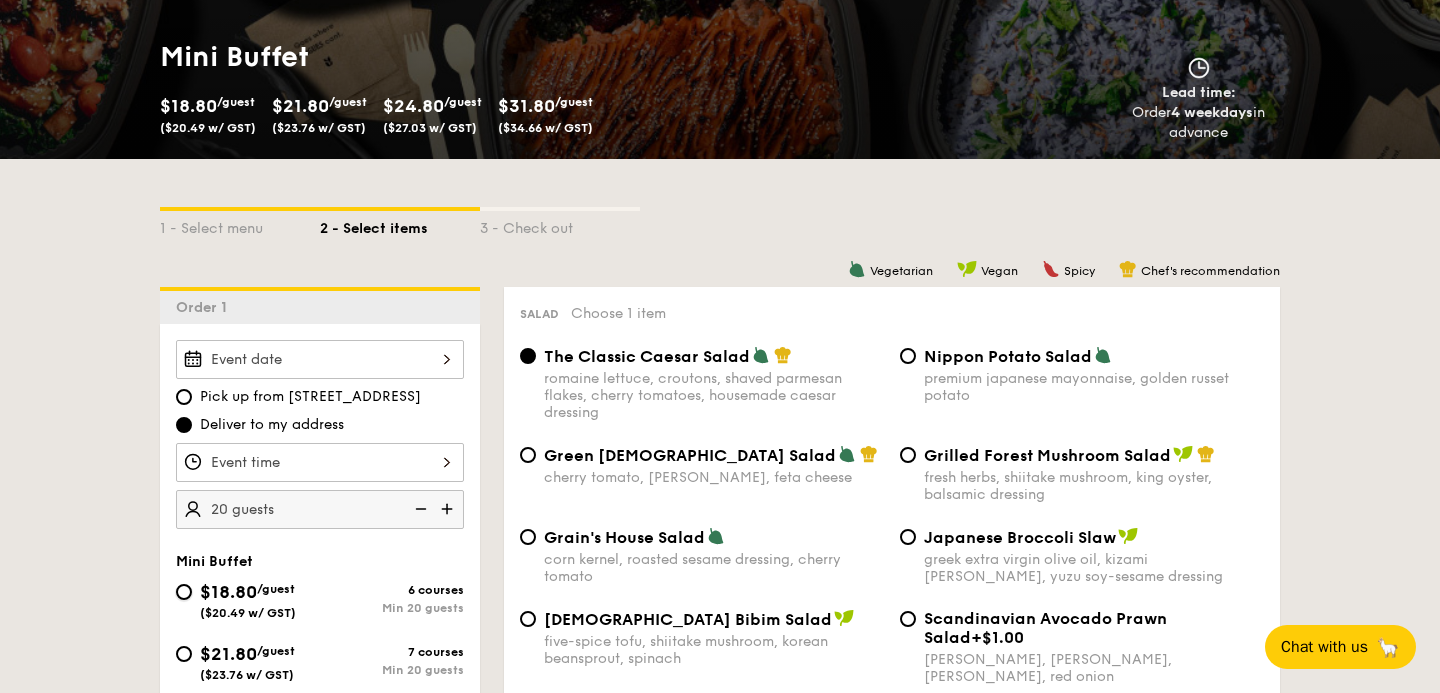 click on "$18.80
/guest
($20.49 w/ GST)
6 courses
Min 20 guests" at bounding box center [184, 592] 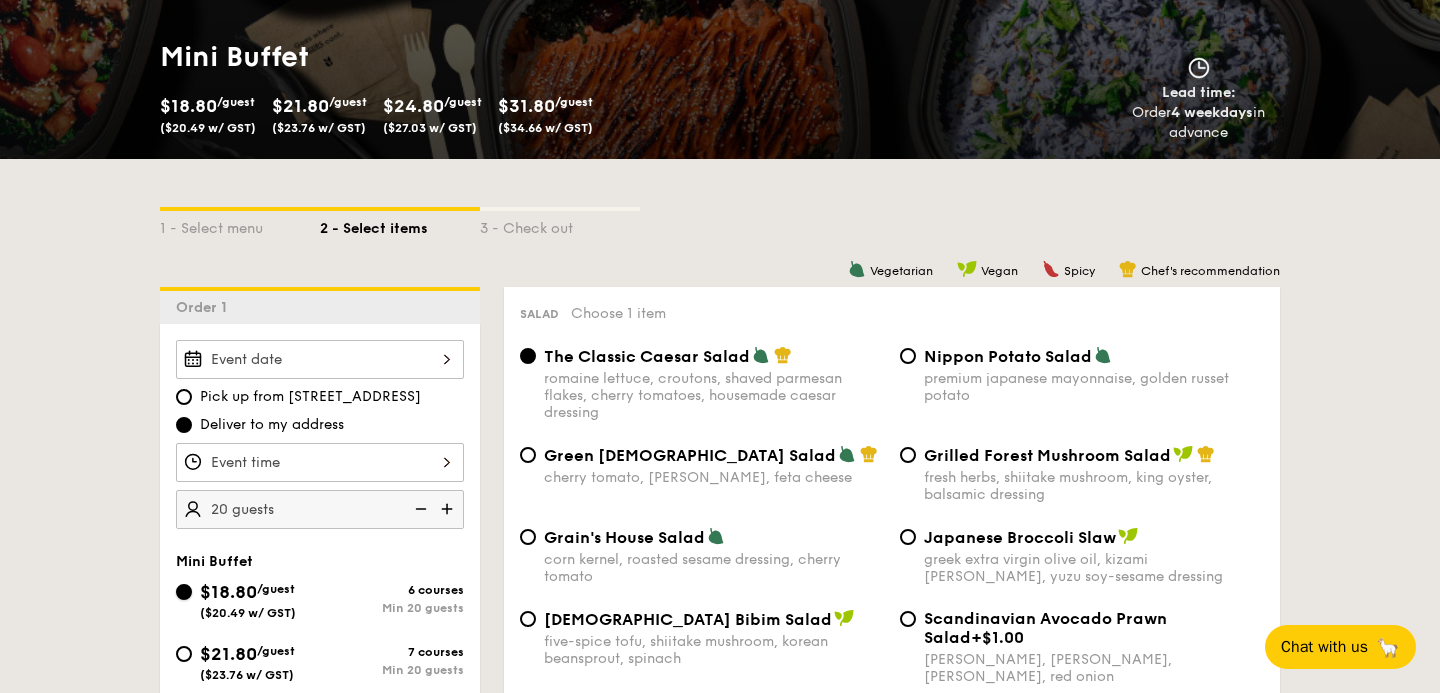 radio on "true" 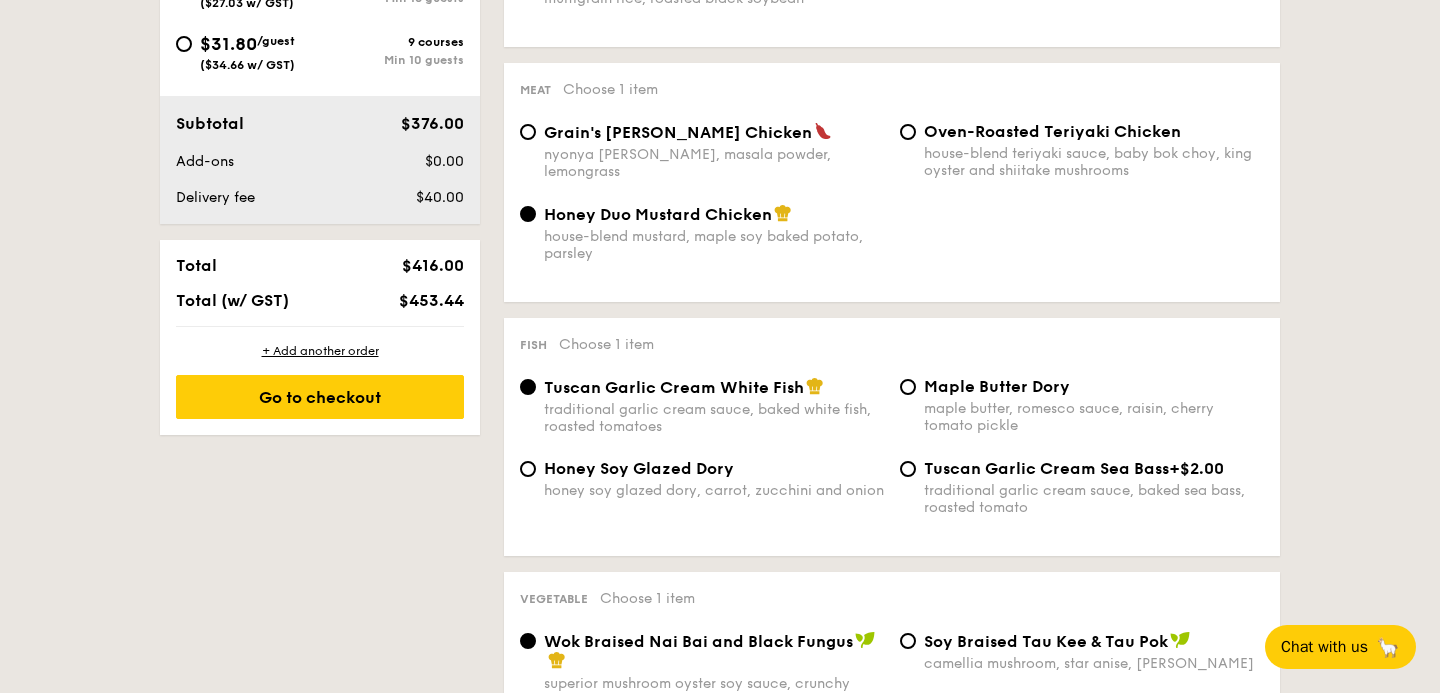 scroll, scrollTop: 1036, scrollLeft: 0, axis: vertical 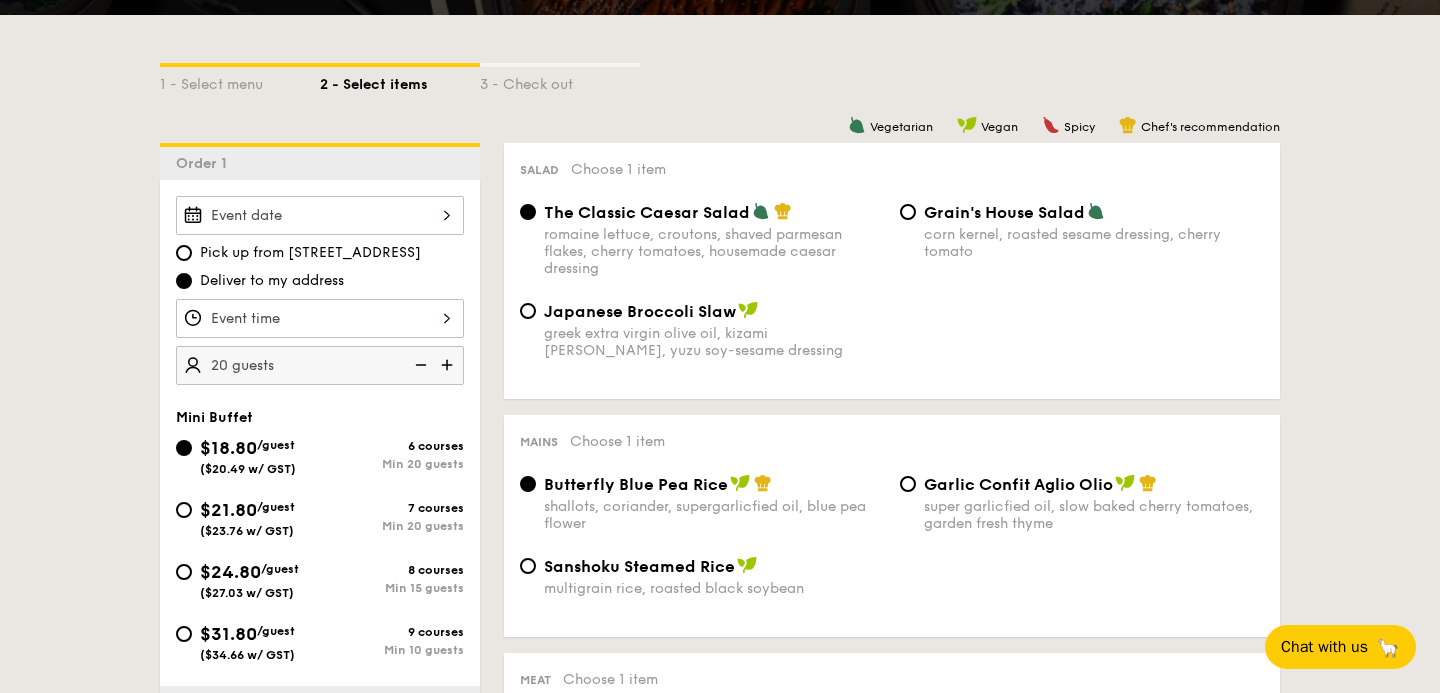 click on "$31.80
/guest
($34.66 w/ GST)" at bounding box center [248, 641] 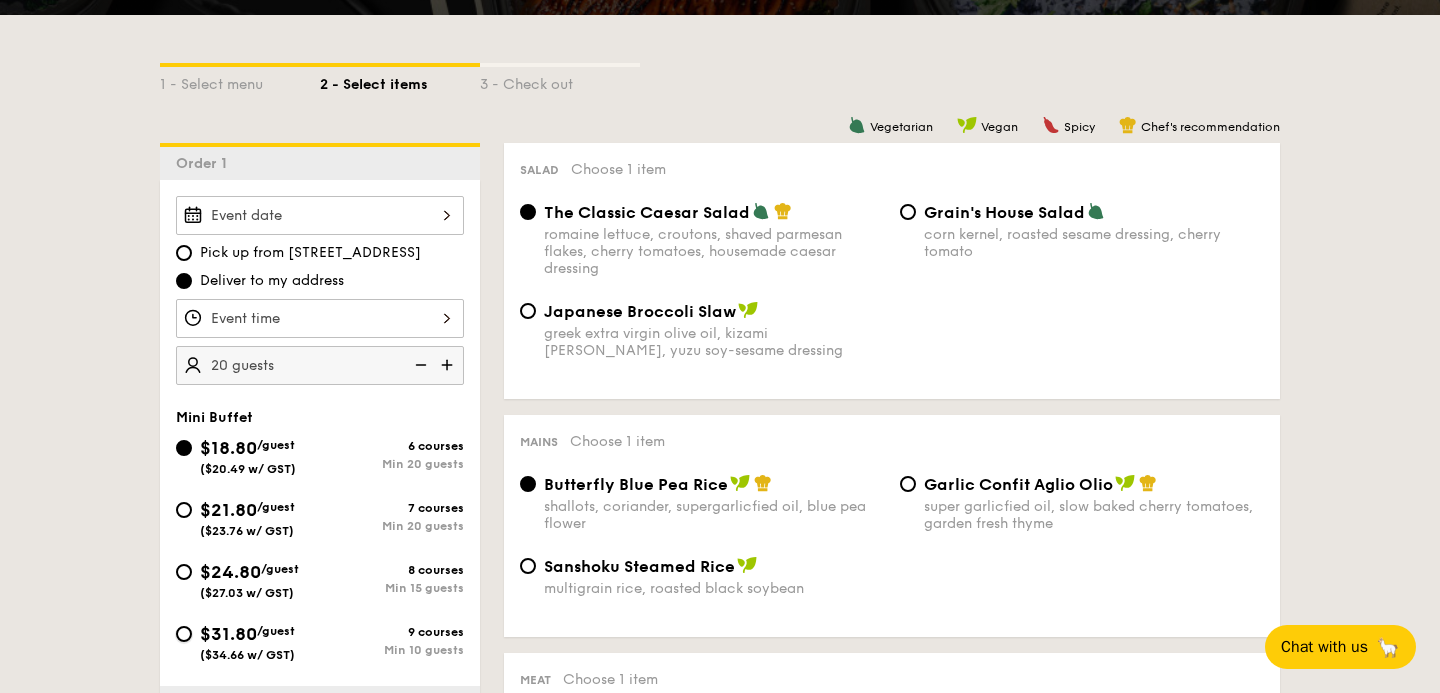 click on "$31.80
/guest
($34.66 w/ GST)
9 courses
Min 10 guests" at bounding box center (184, 634) 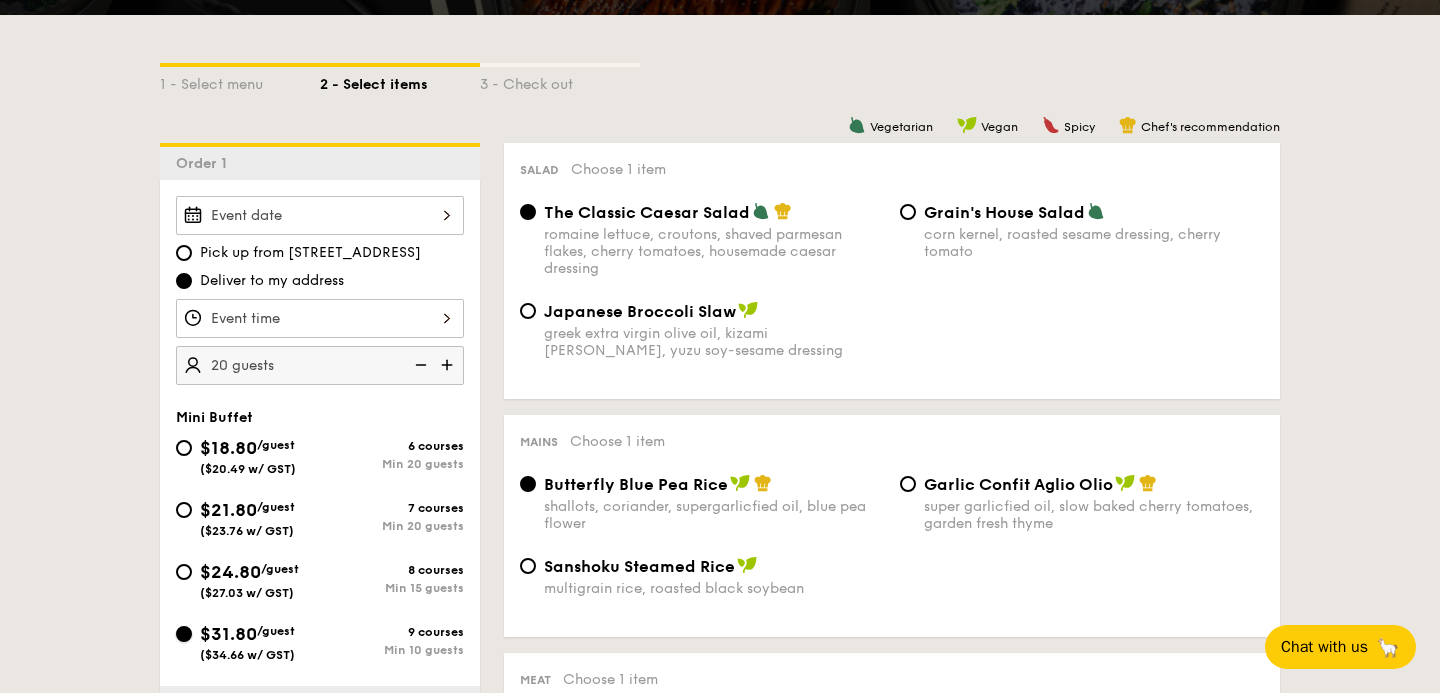radio on "true" 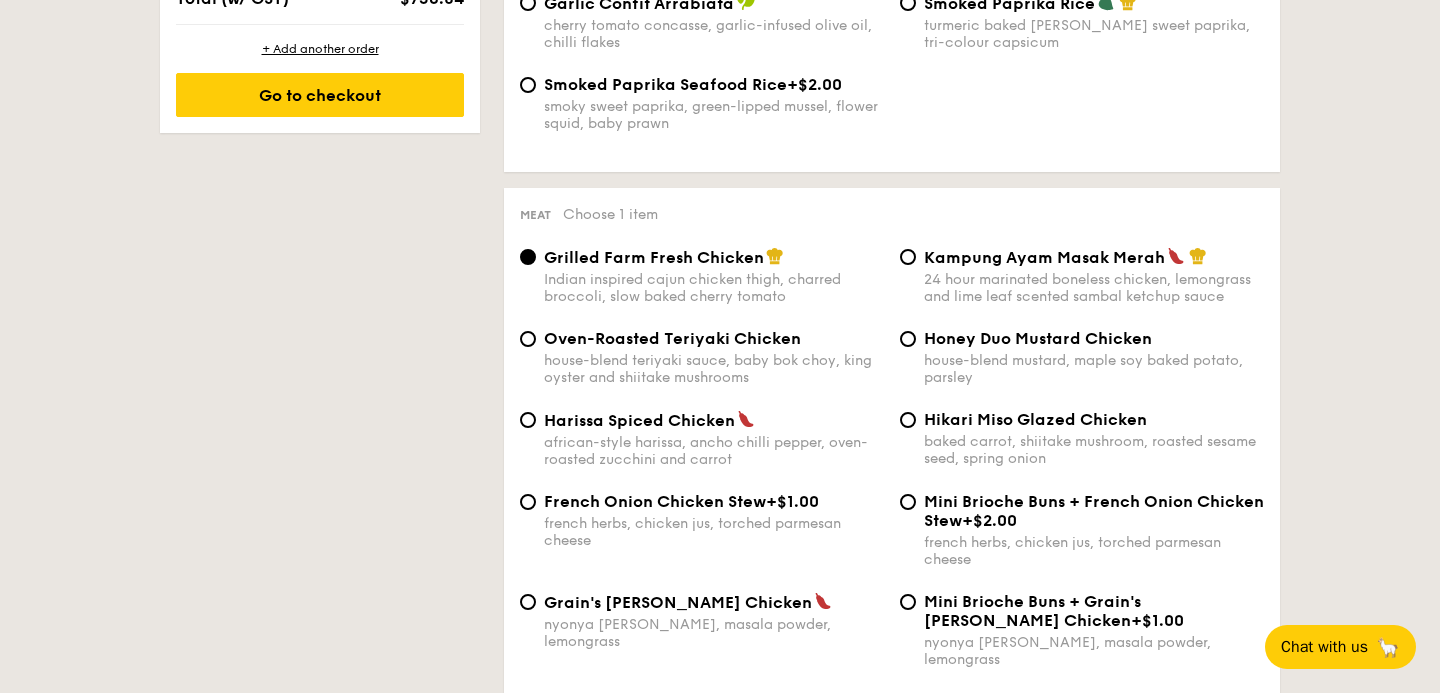 scroll, scrollTop: 1333, scrollLeft: 0, axis: vertical 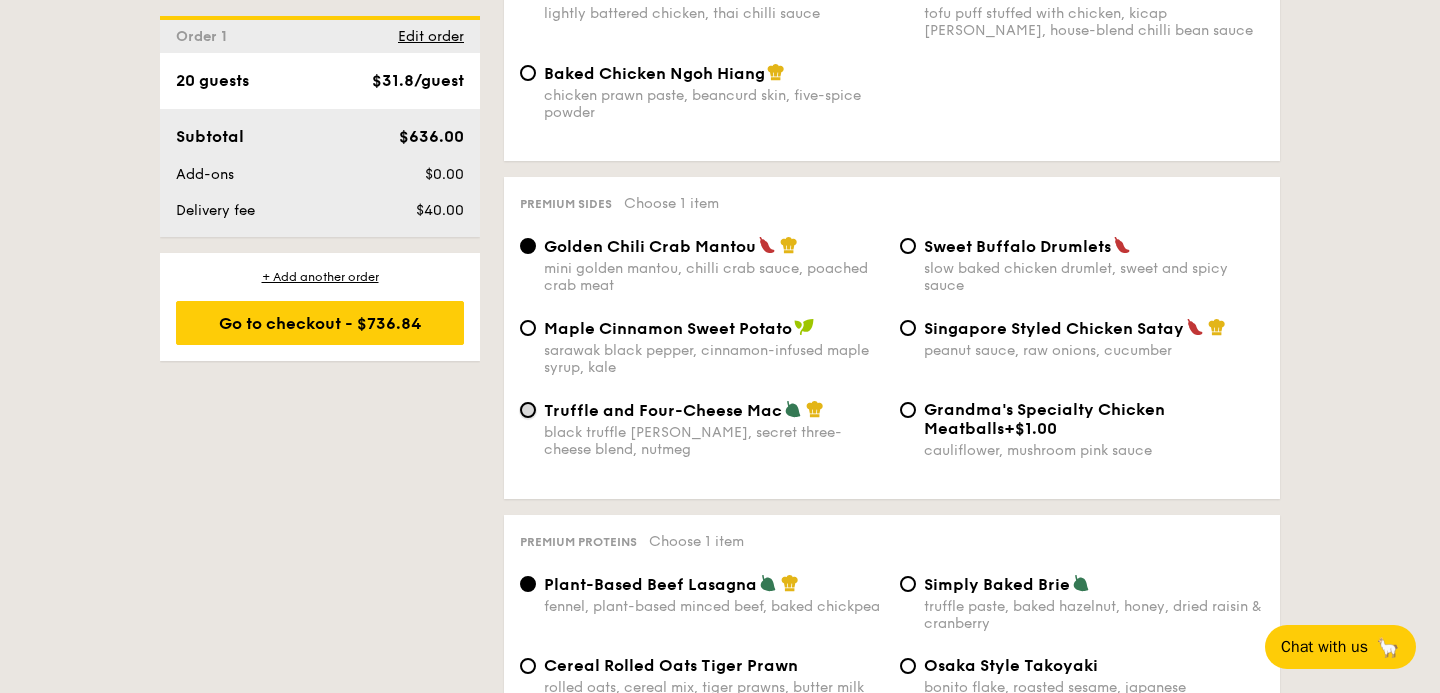 click on "Truffle and Four-Cheese Mac black truffle pate, brie, secret three-cheese blend, nutmeg" at bounding box center [528, 410] 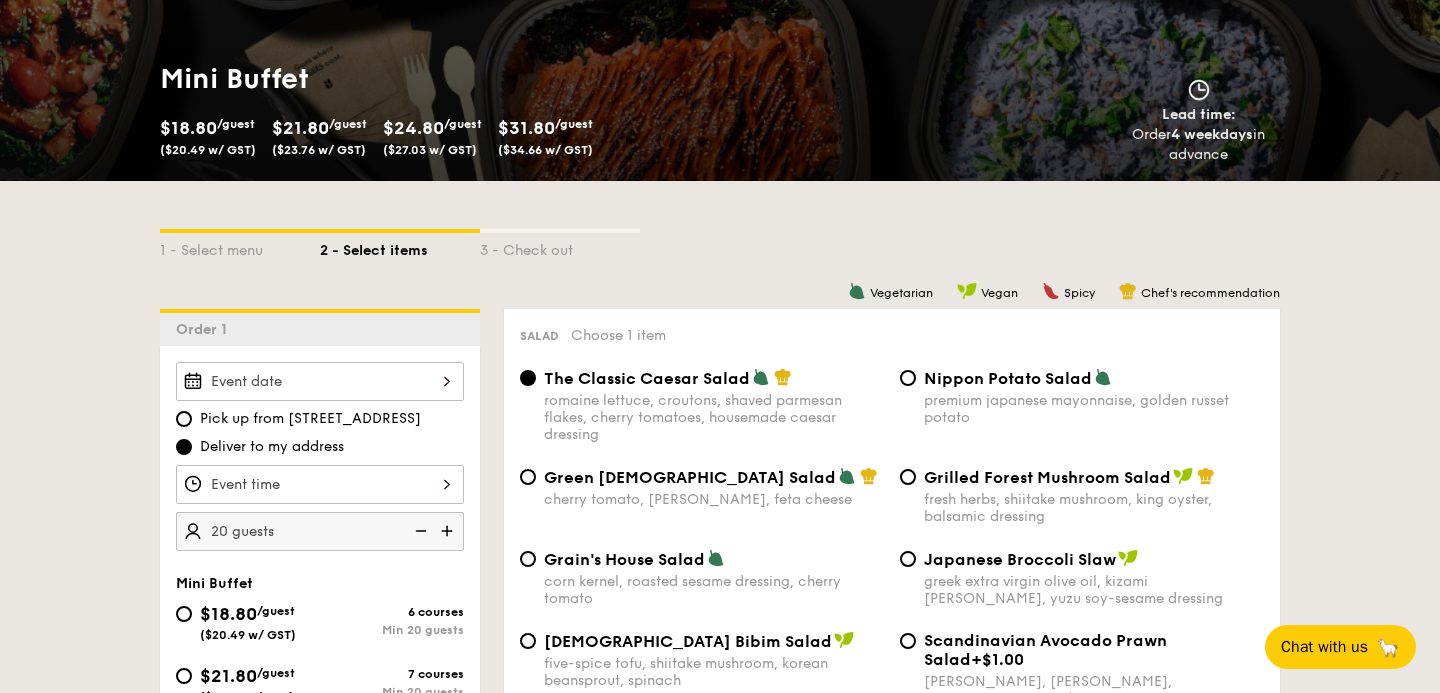 scroll, scrollTop: 0, scrollLeft: 0, axis: both 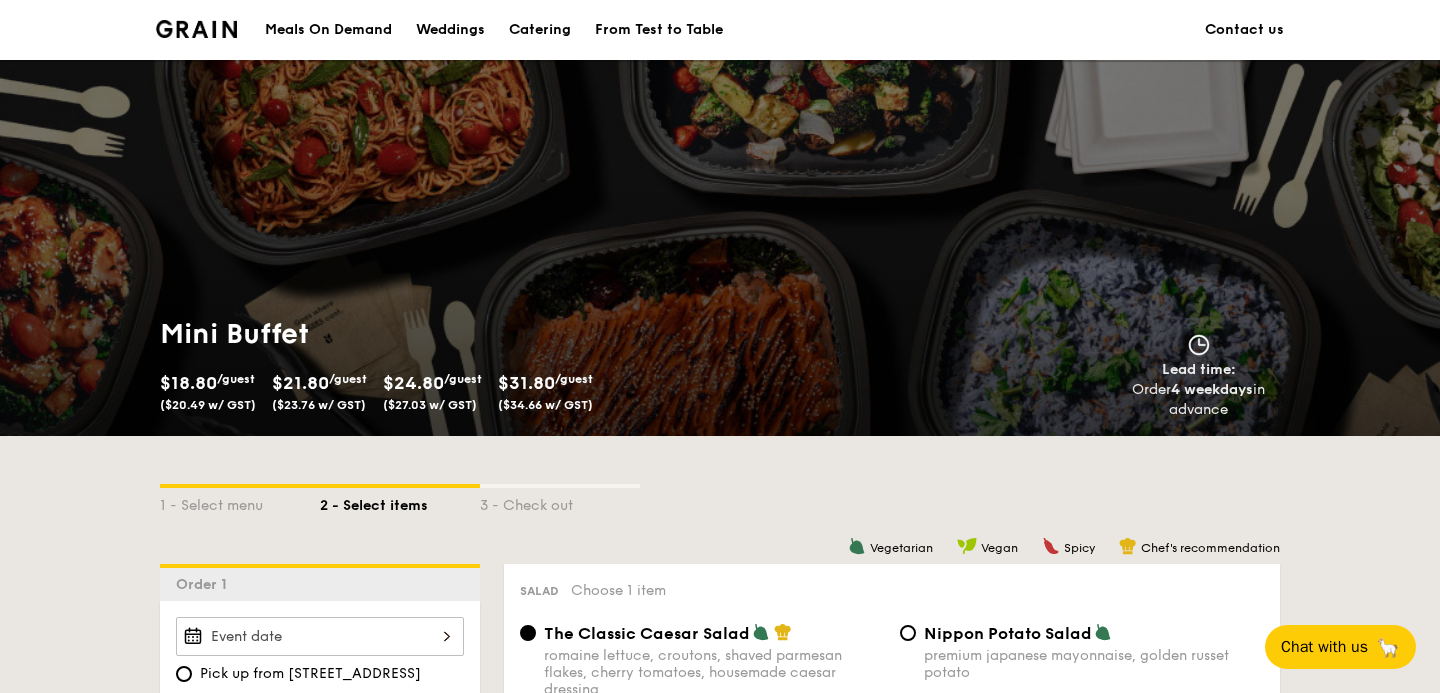 click on "Catering" at bounding box center [540, 30] 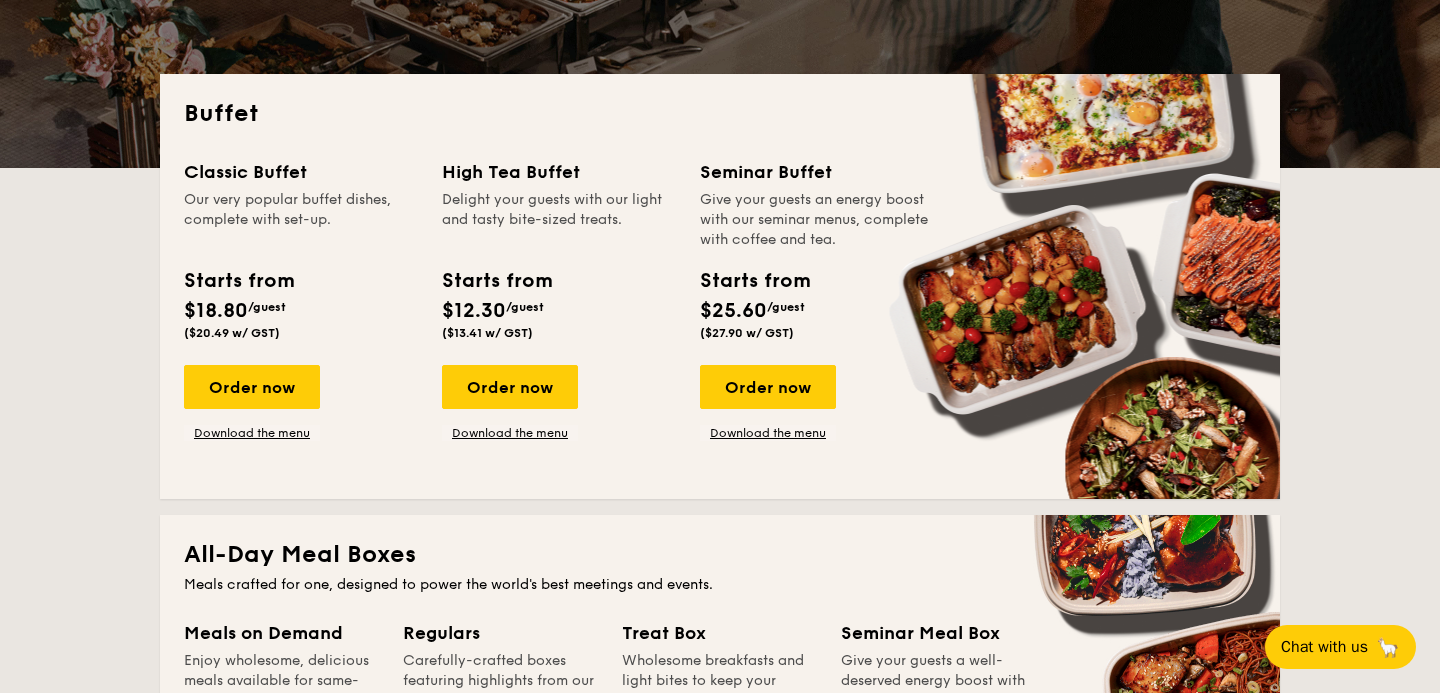 scroll, scrollTop: 384, scrollLeft: 0, axis: vertical 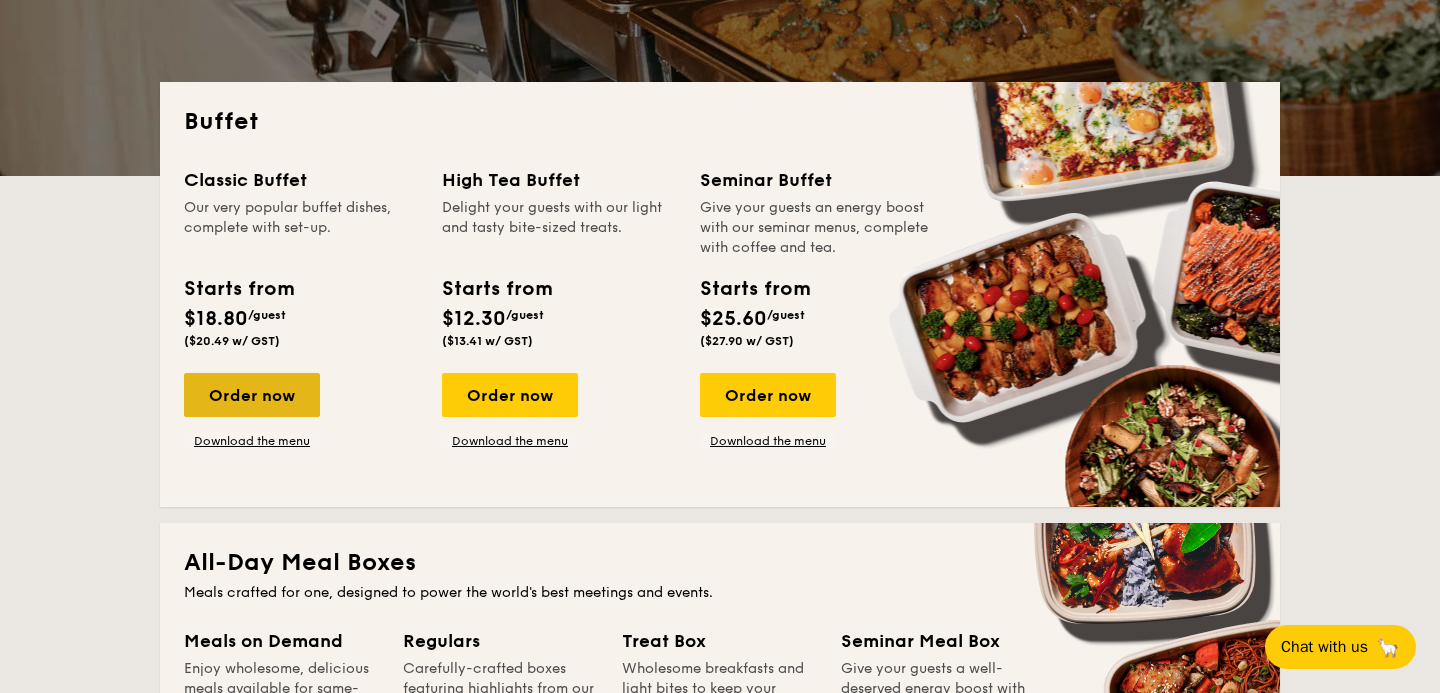 click on "Order now" at bounding box center (252, 395) 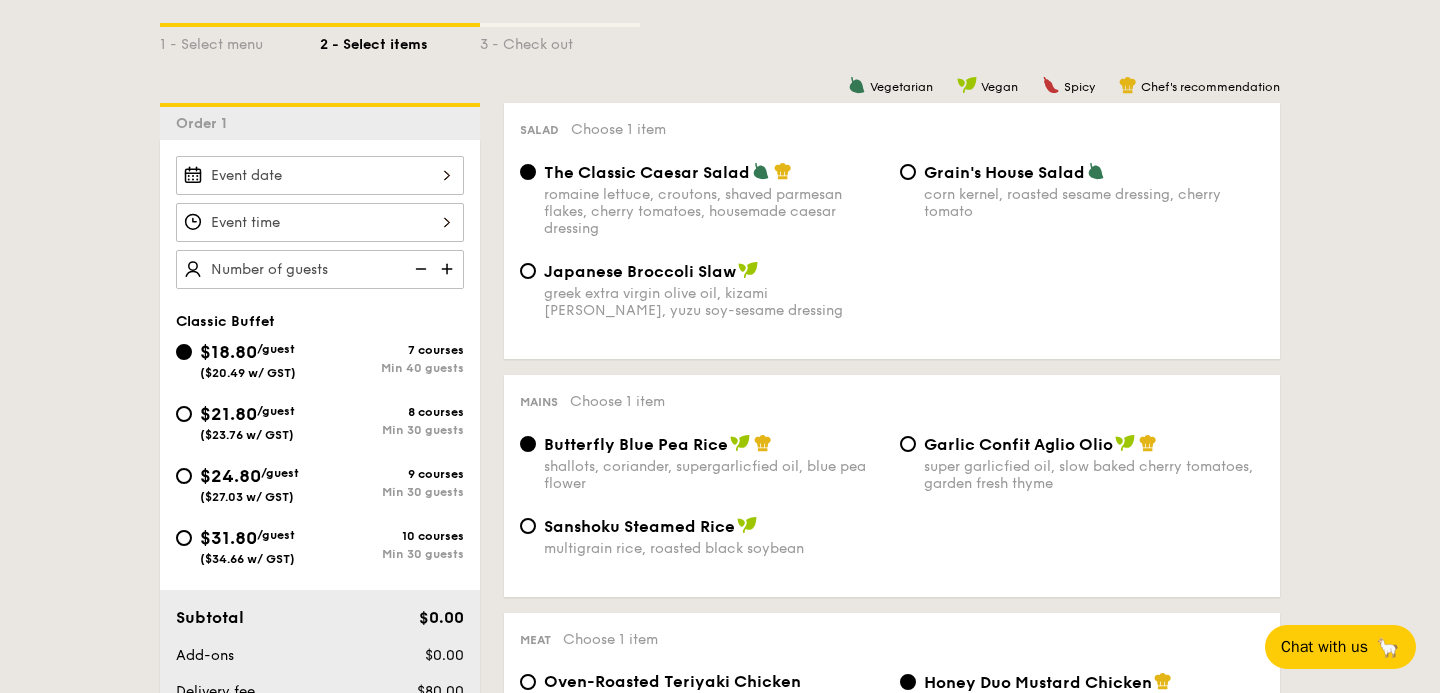 scroll, scrollTop: 466, scrollLeft: 0, axis: vertical 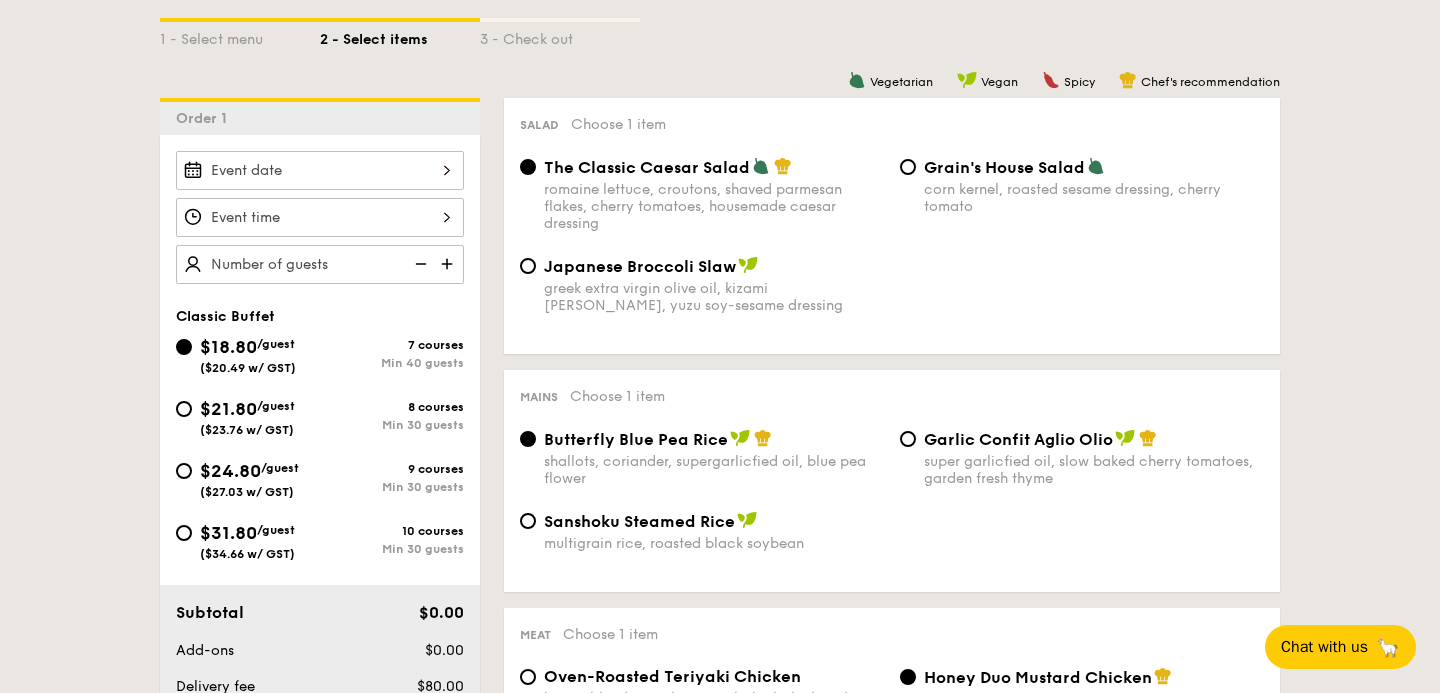 click at bounding box center [449, 264] 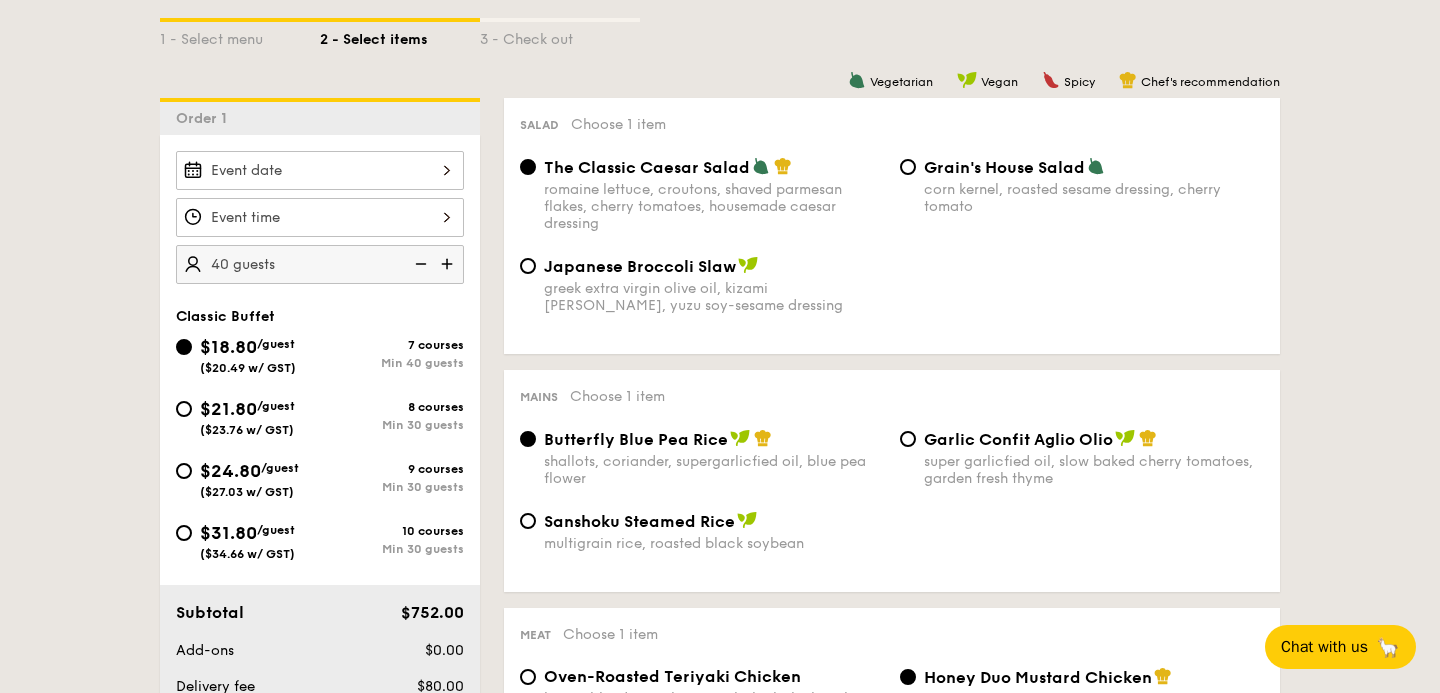 click at bounding box center [419, 264] 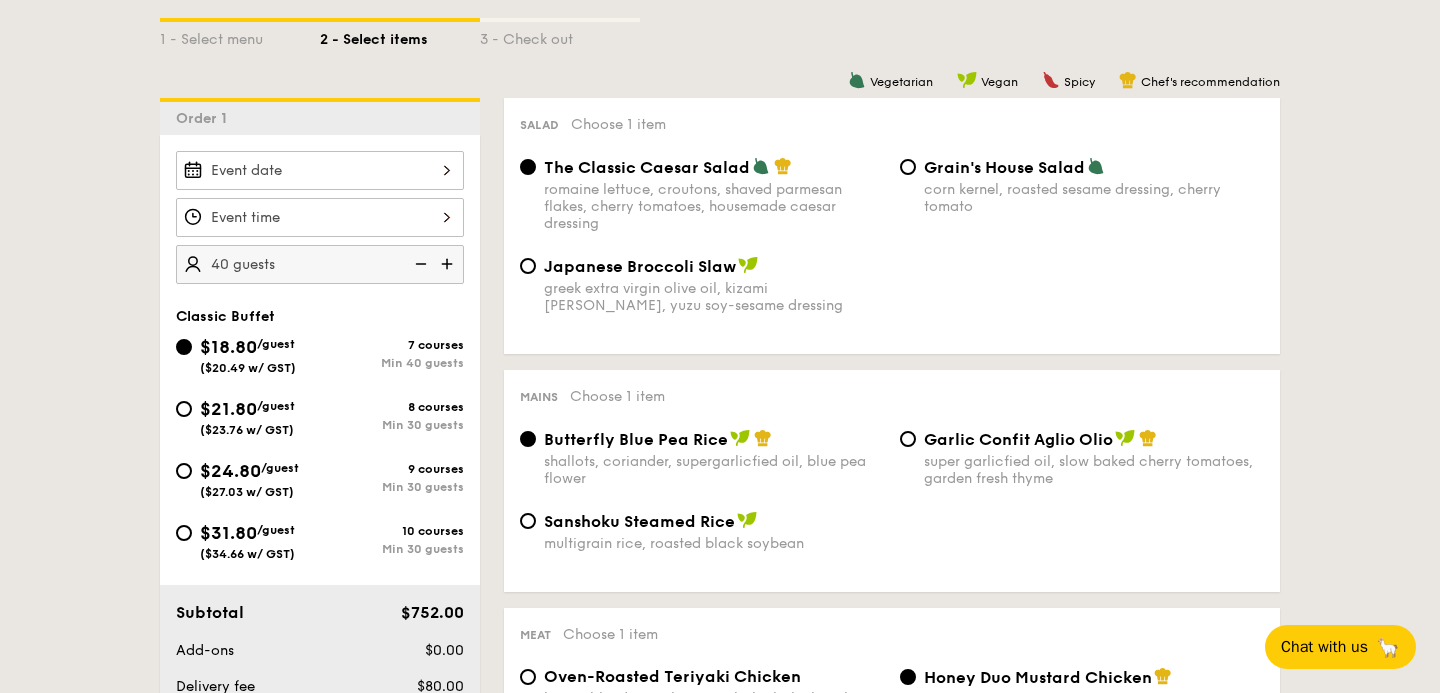 click at bounding box center [419, 264] 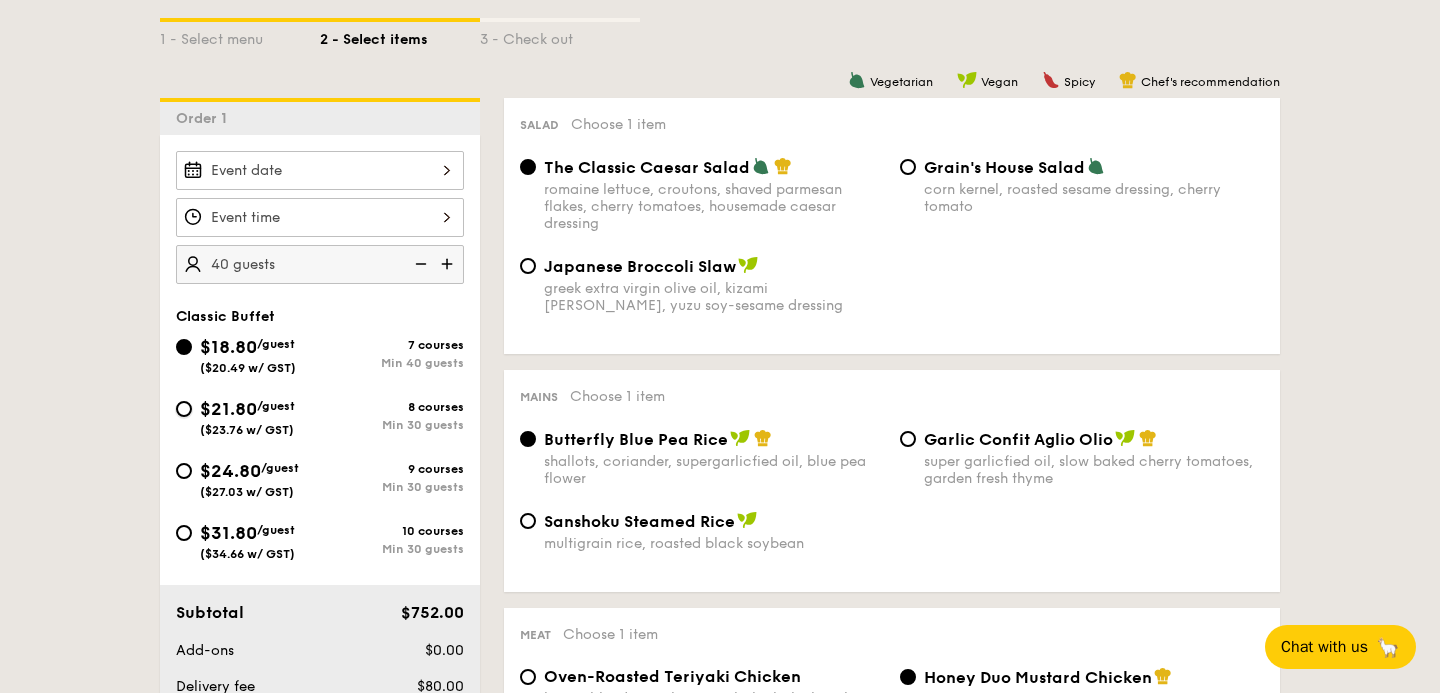 click on "$21.80
/guest
($23.76 w/ GST)
8 courses
Min 30 guests" at bounding box center (184, 409) 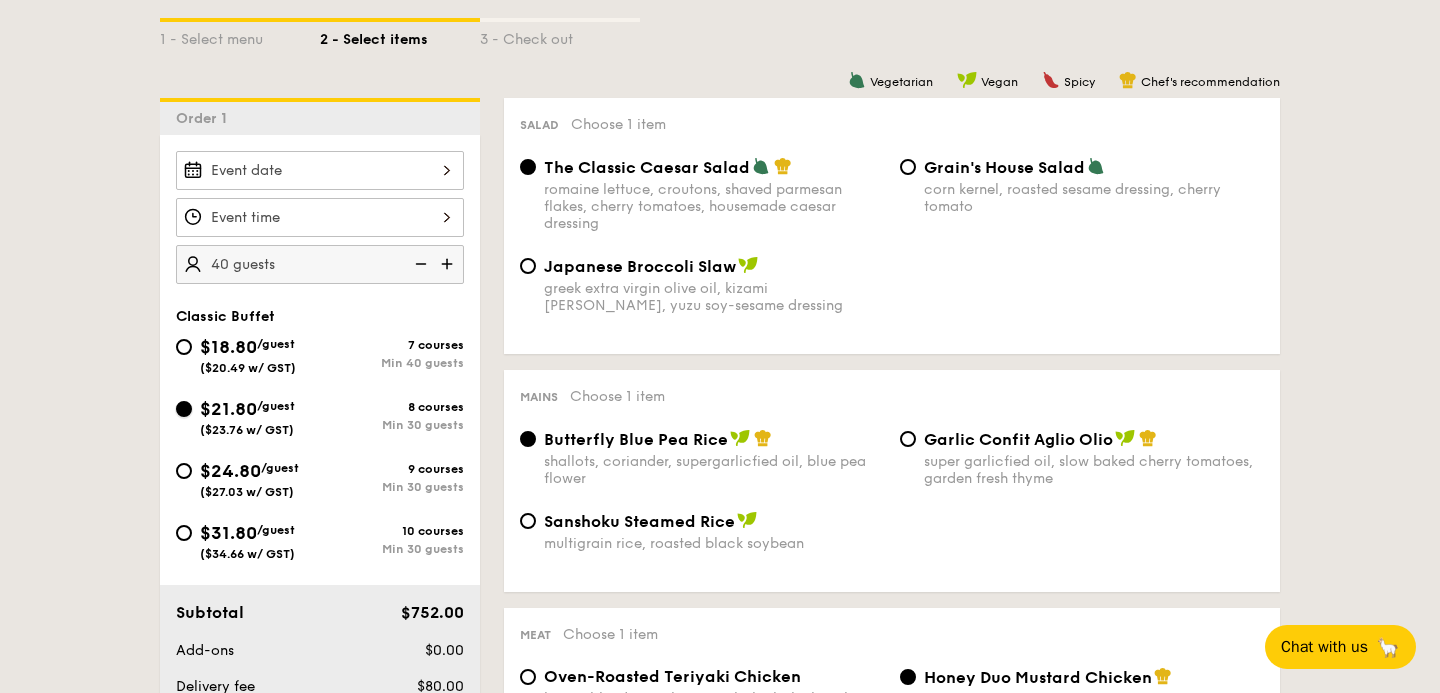 radio on "true" 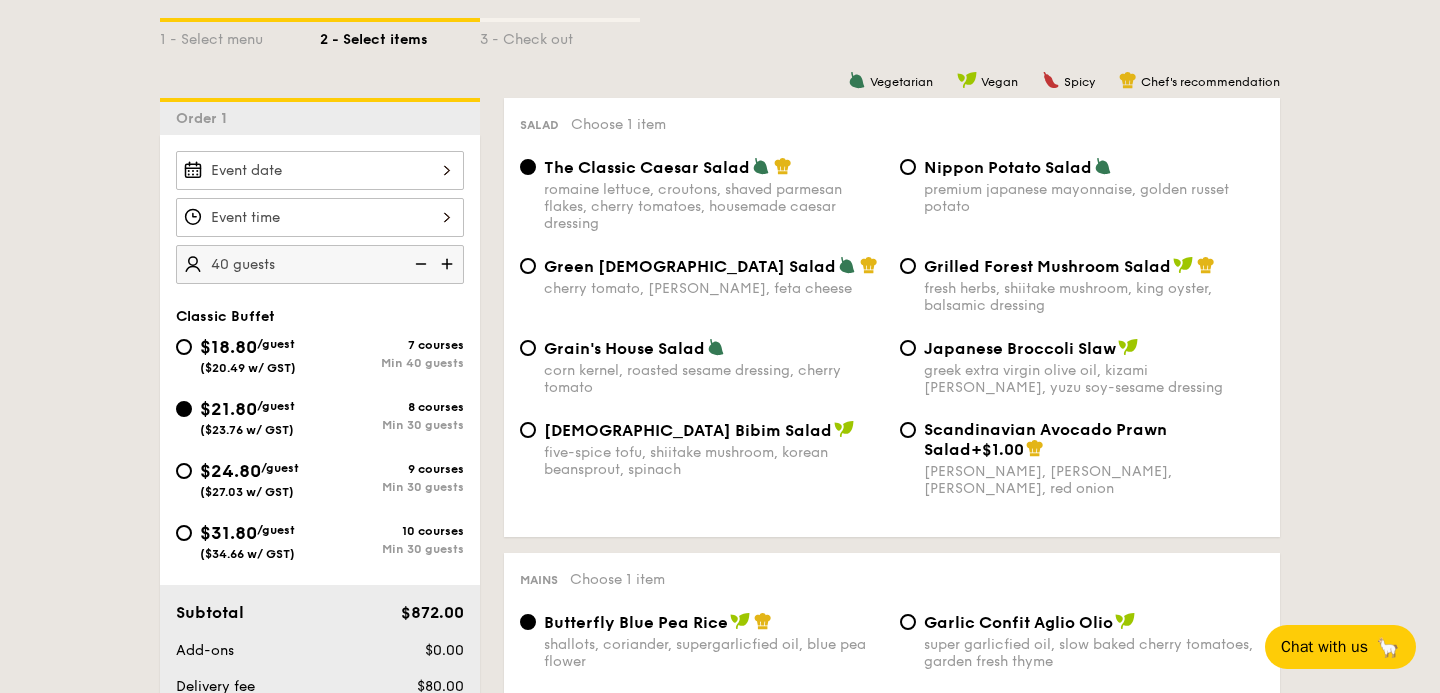 click at bounding box center (419, 264) 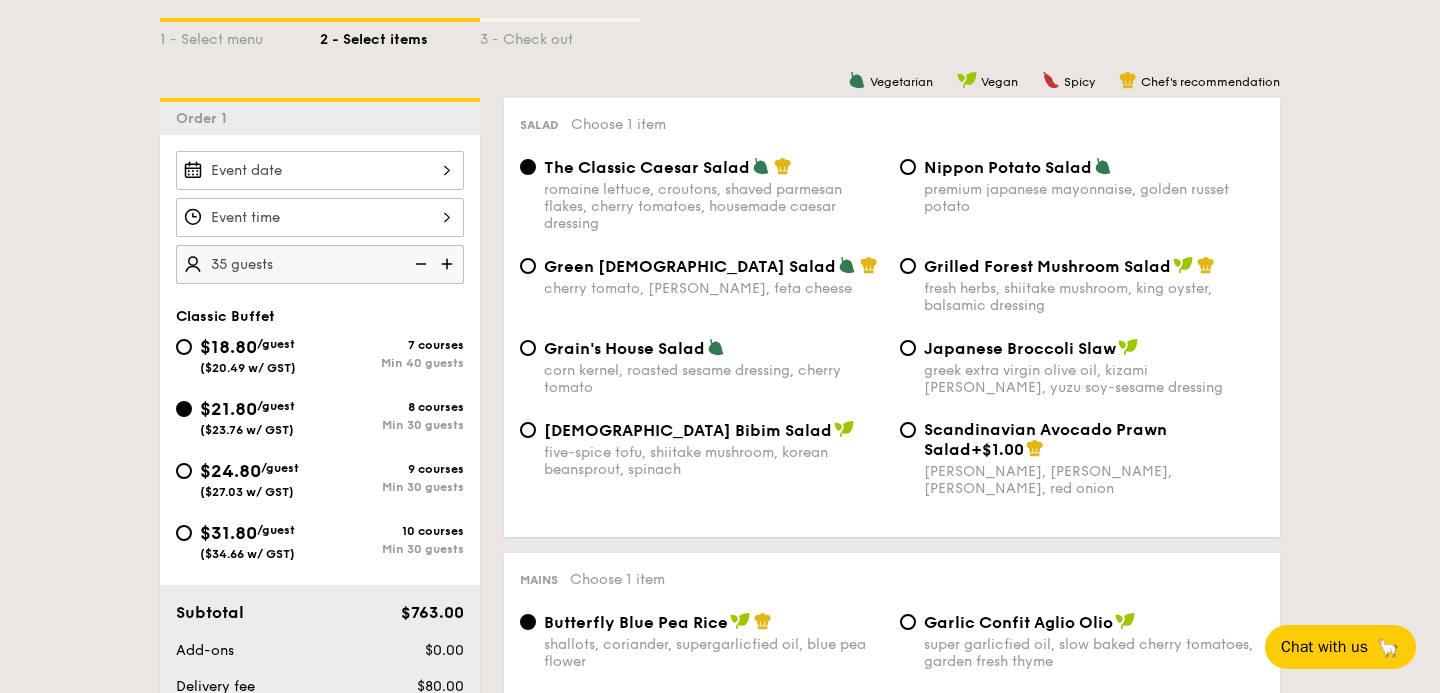 click at bounding box center [419, 264] 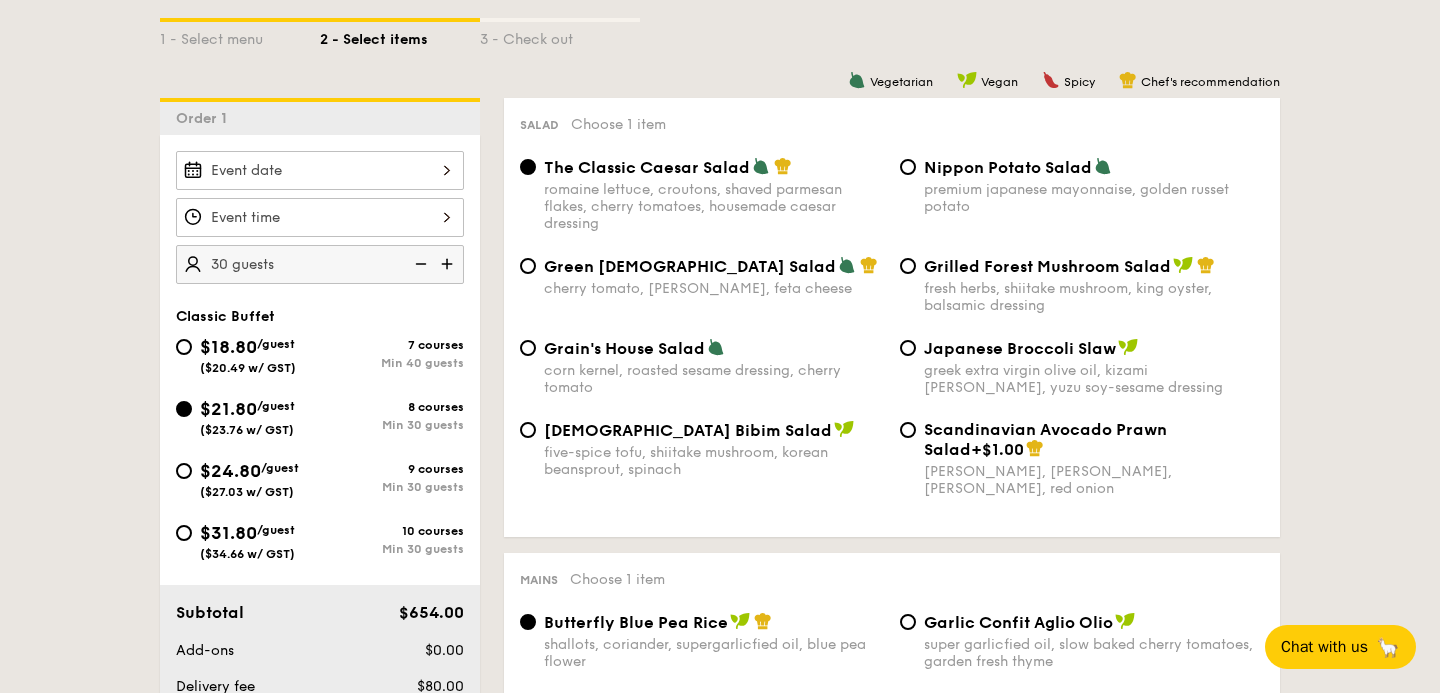 click on "30 guests" at bounding box center [320, 217] 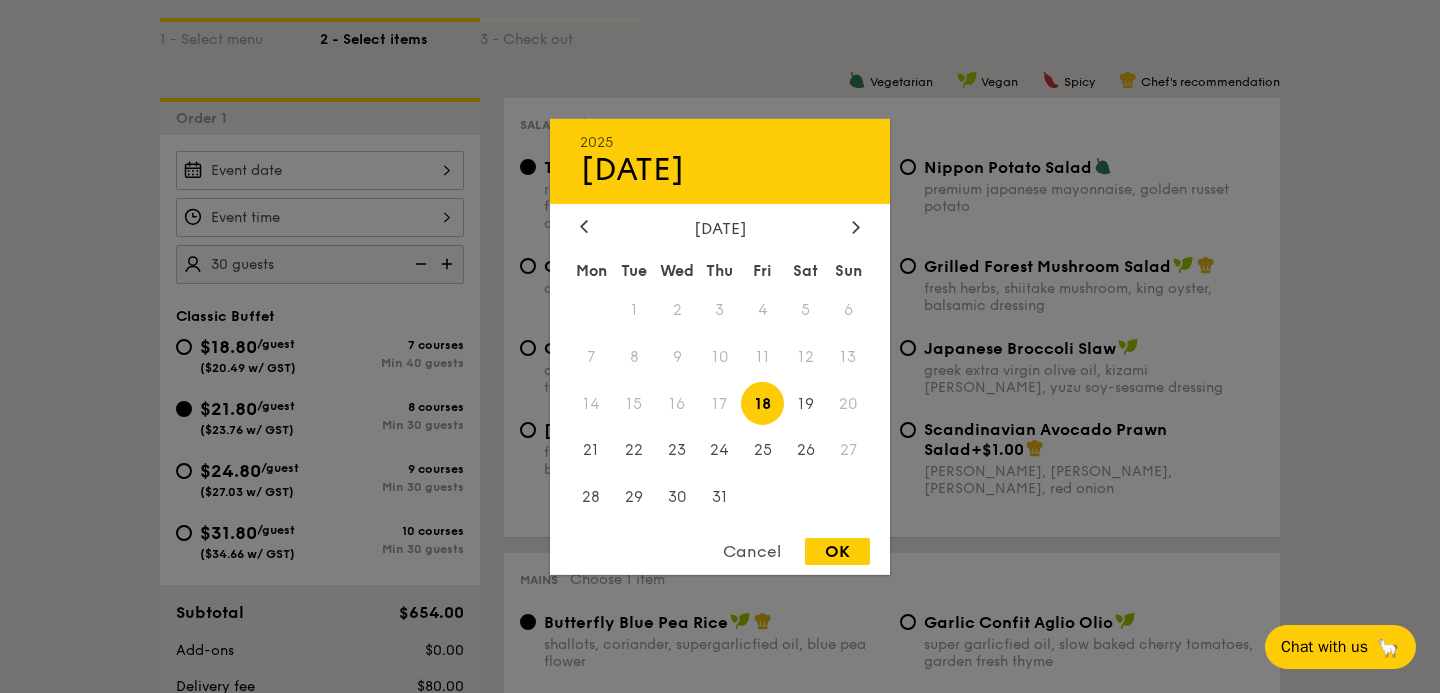 click on "2025   Jul 18       July 2025     Mon Tue Wed Thu Fri Sat Sun   1 2 3 4 5 6 7 8 9 10 11 12 13 14 15 16 17 18 19 20 21 22 23 24 25 26 27 28 29 30 31     Cancel   OK" at bounding box center [320, 170] 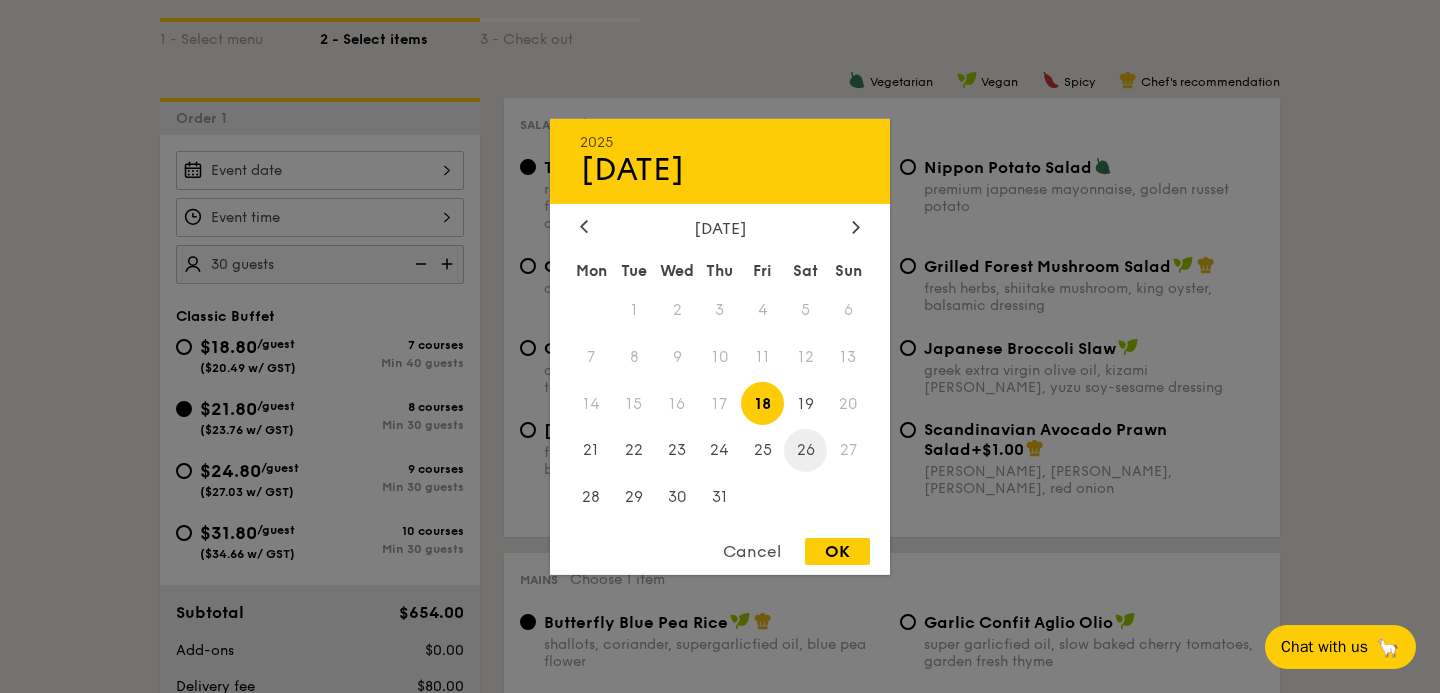 click on "26" at bounding box center [805, 450] 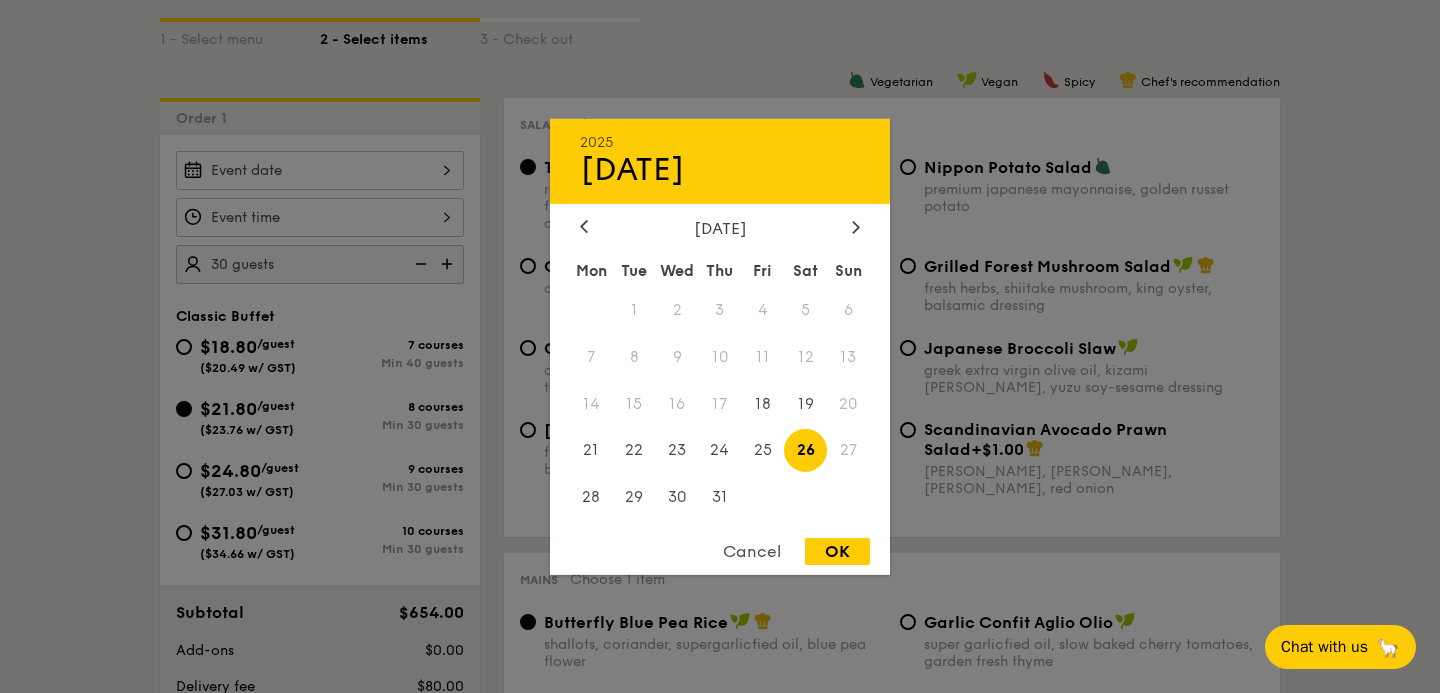 click on "OK" at bounding box center (837, 551) 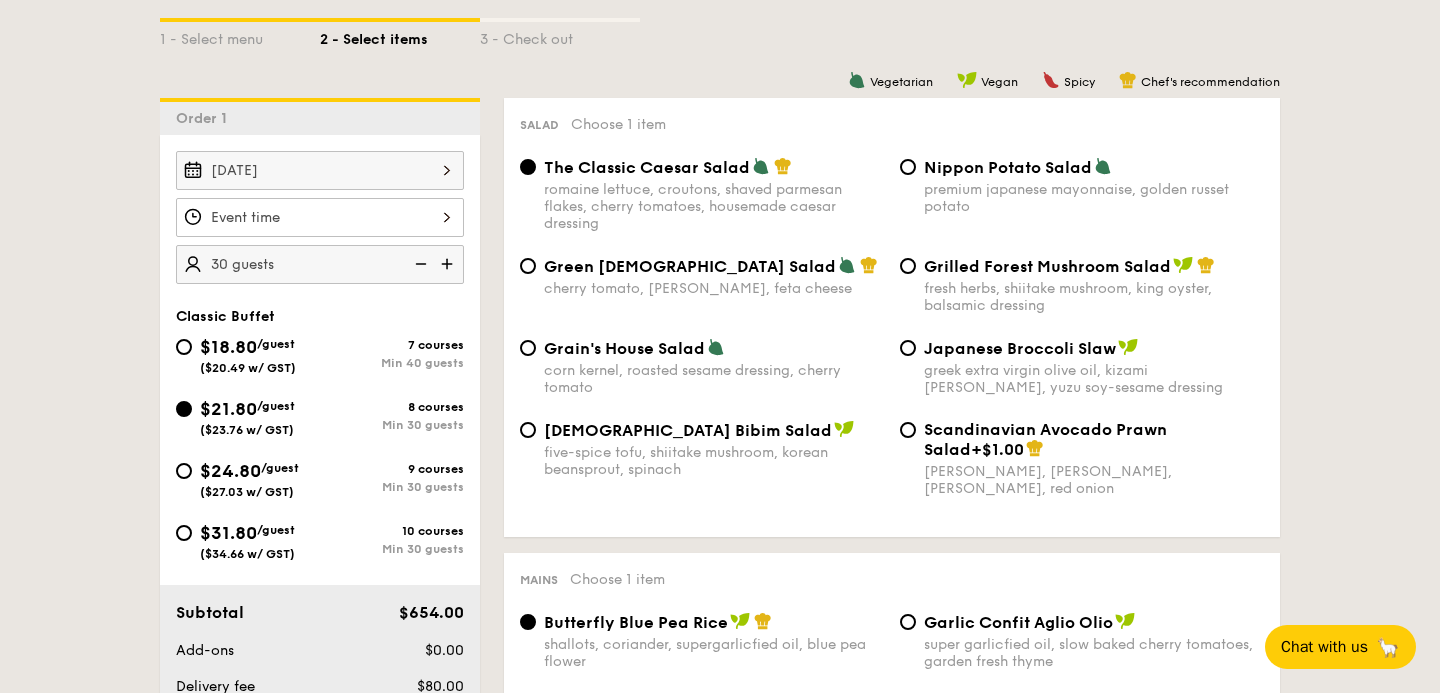 click at bounding box center [320, 217] 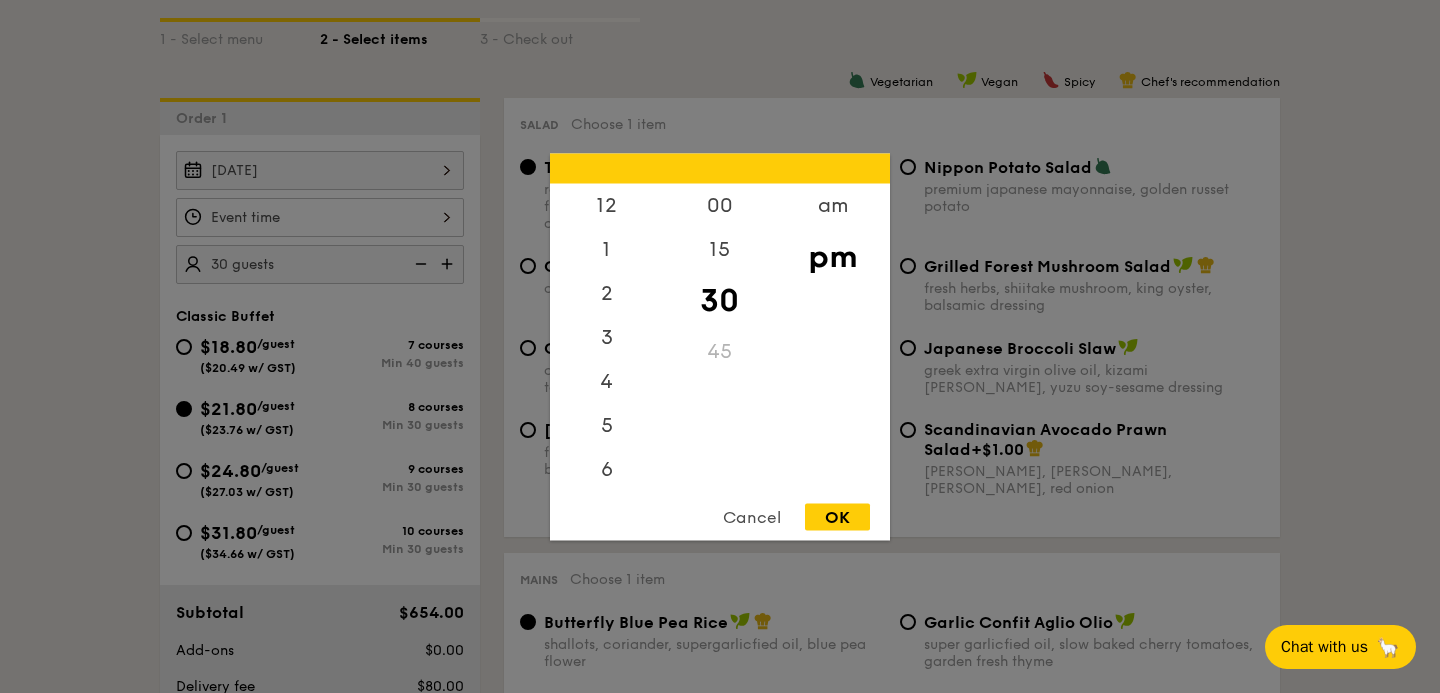 scroll, scrollTop: 88, scrollLeft: 0, axis: vertical 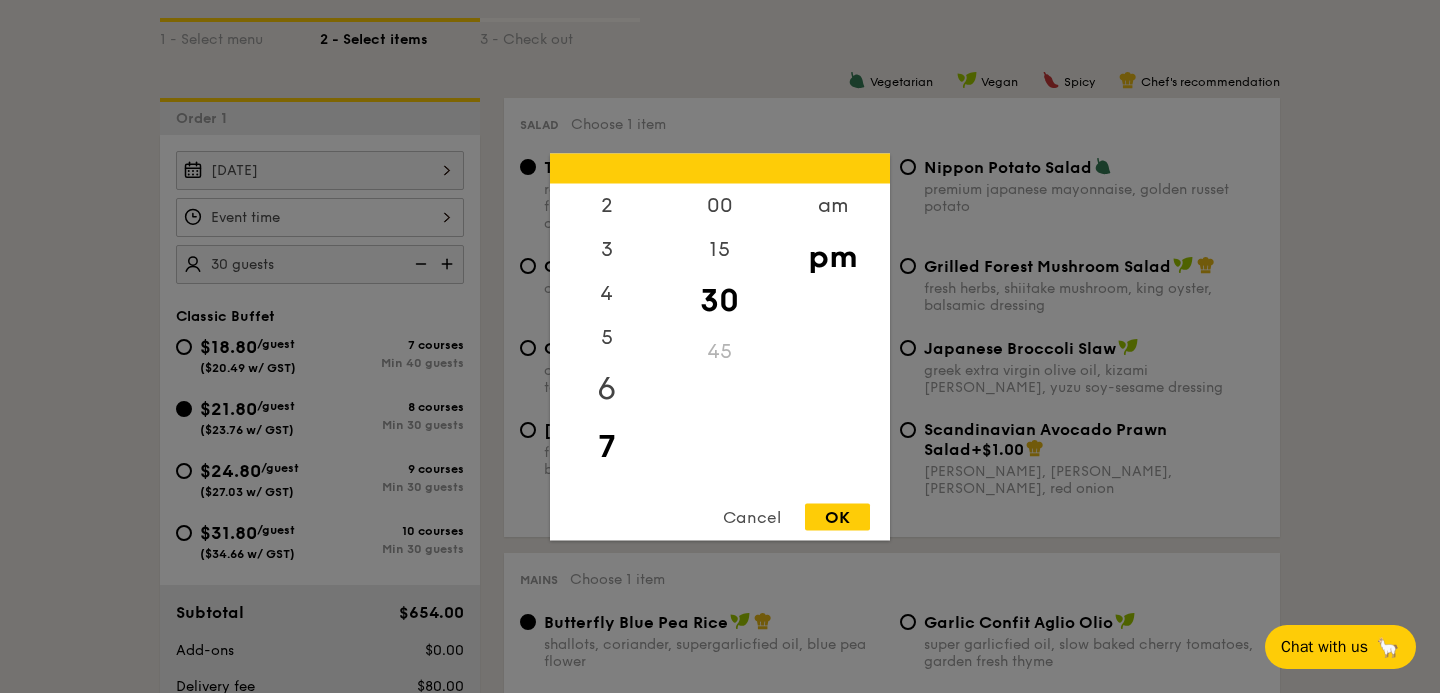 click on "6" at bounding box center [606, 388] 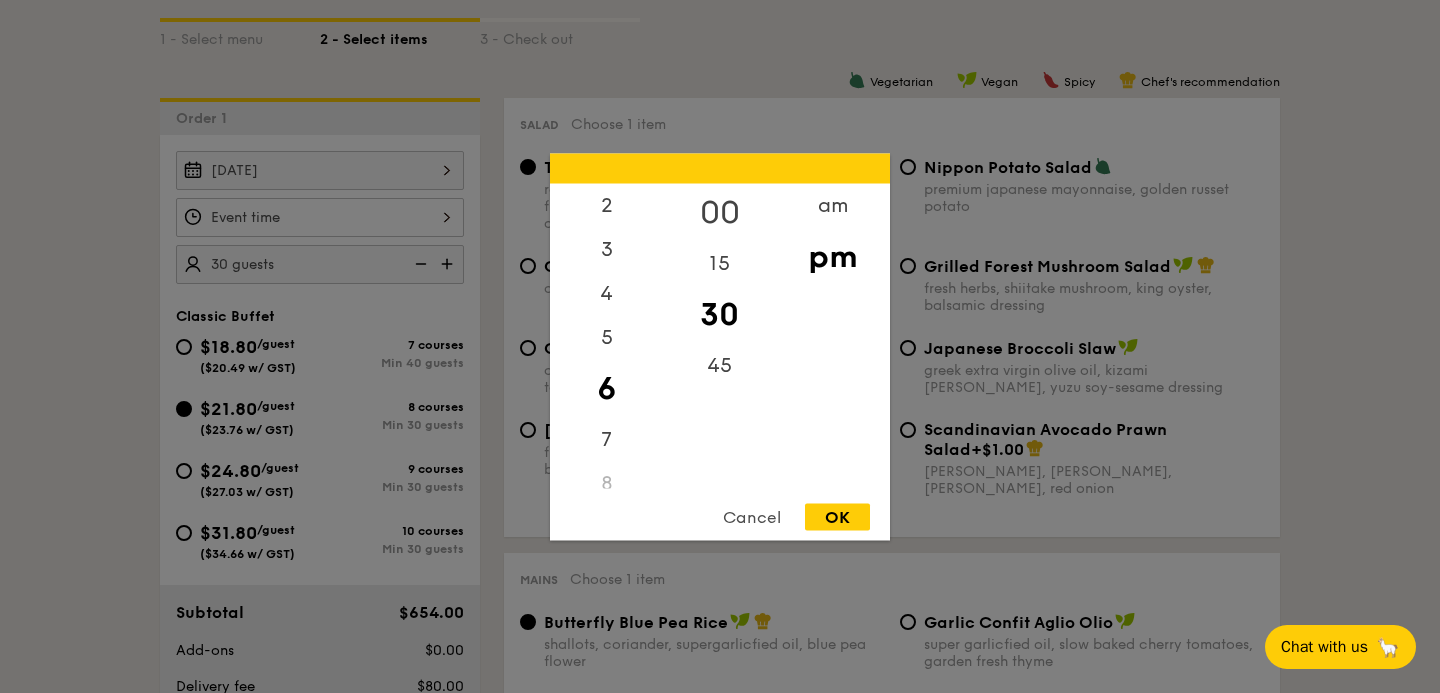 click on "00" at bounding box center (719, 212) 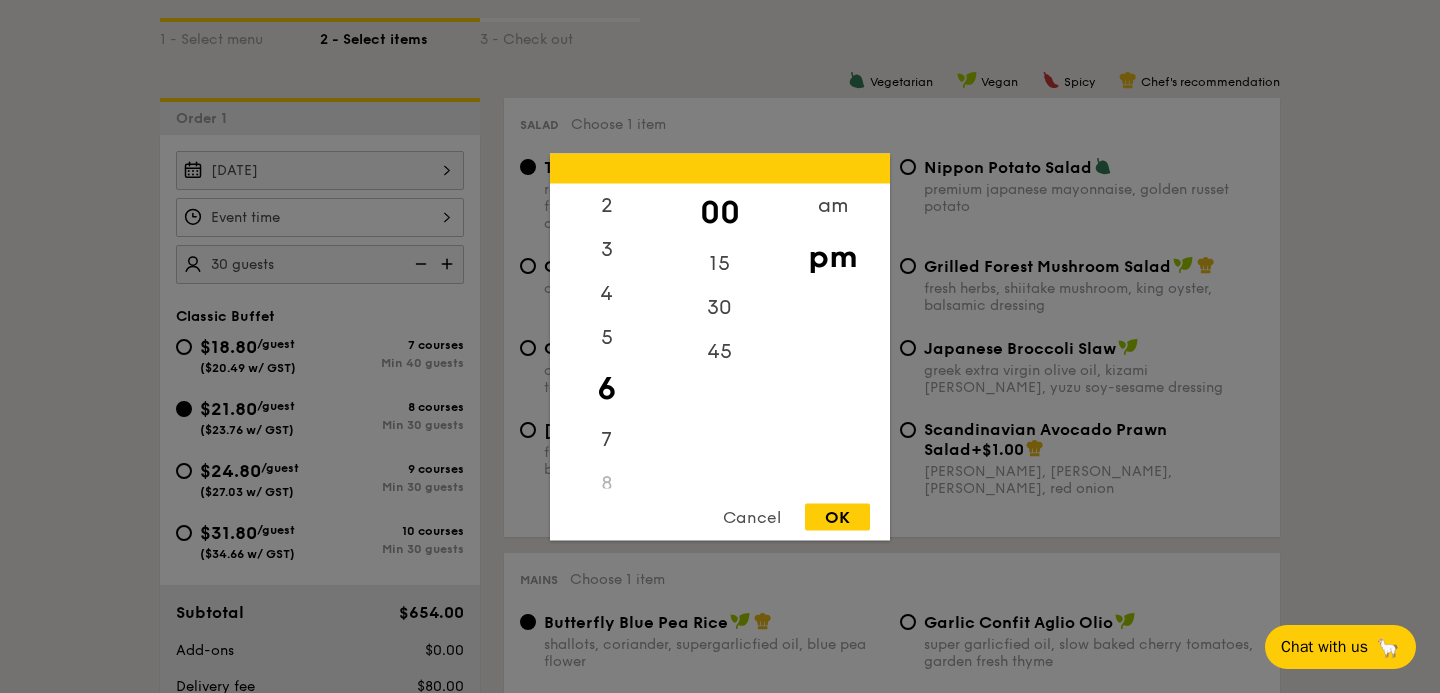 click at bounding box center (720, 346) 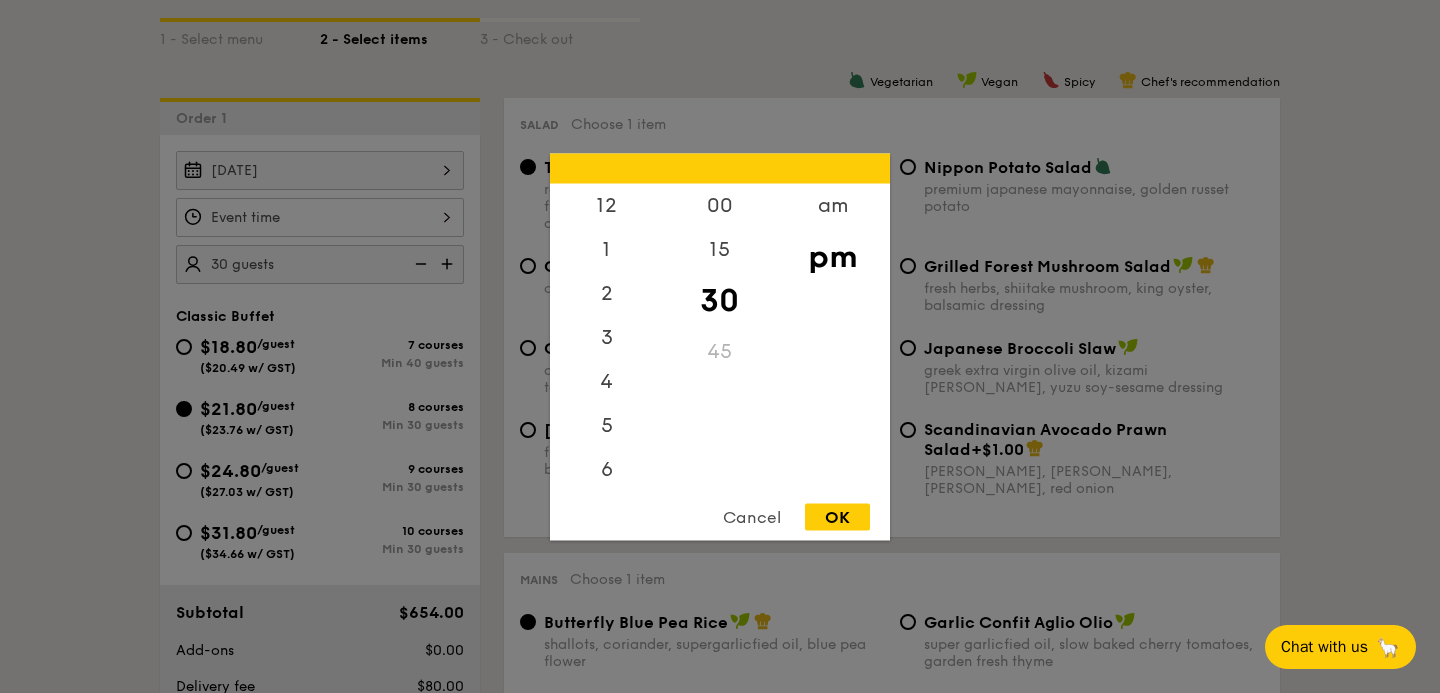 click on "12 1 2 3 4 5 6 7 8 9 10 11   00 15 30 45   am   pm   Cancel   OK" at bounding box center (320, 217) 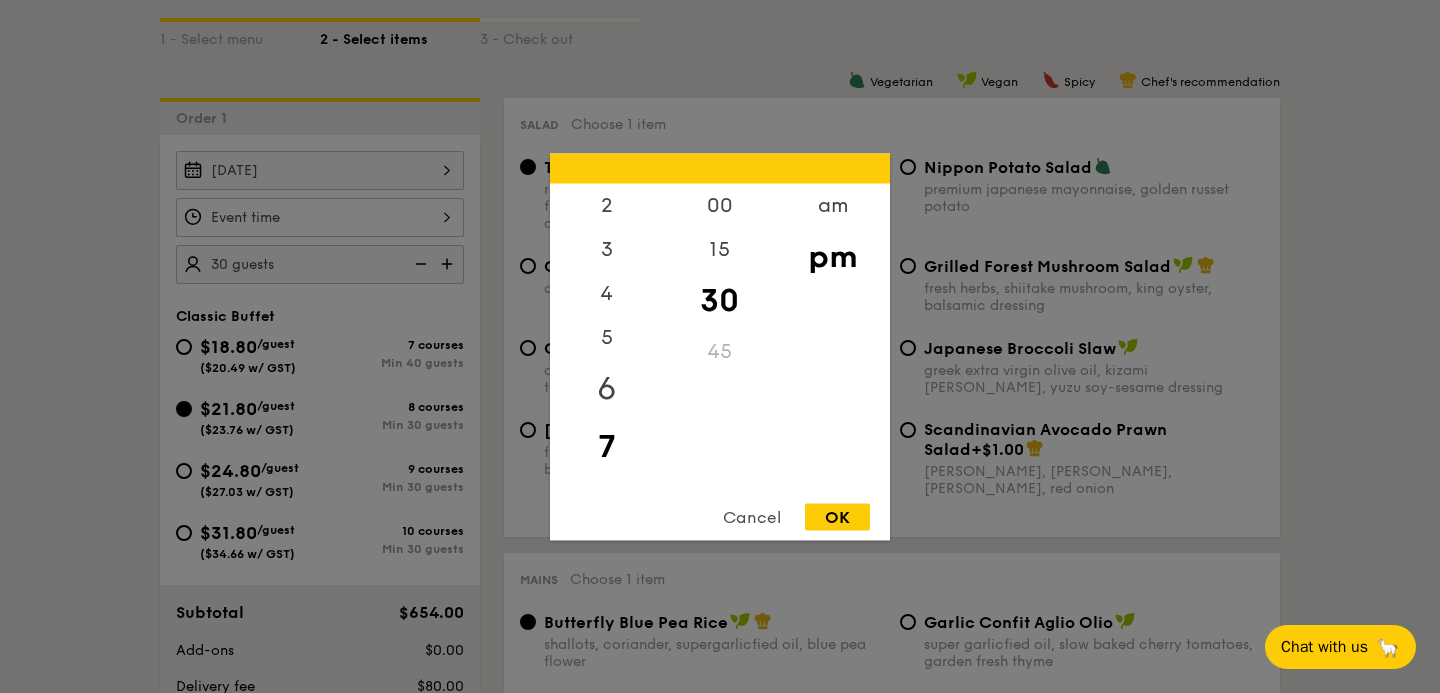 click on "6" at bounding box center [606, 388] 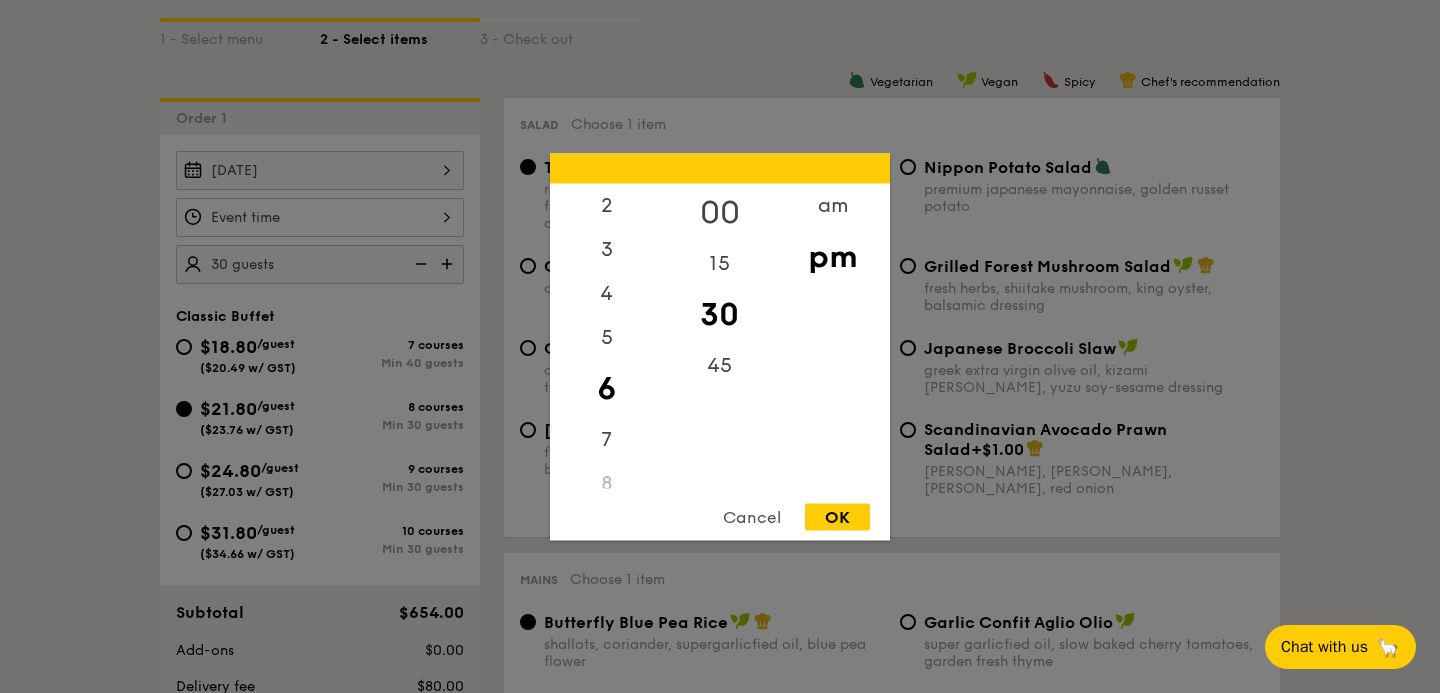 click on "00" at bounding box center (719, 212) 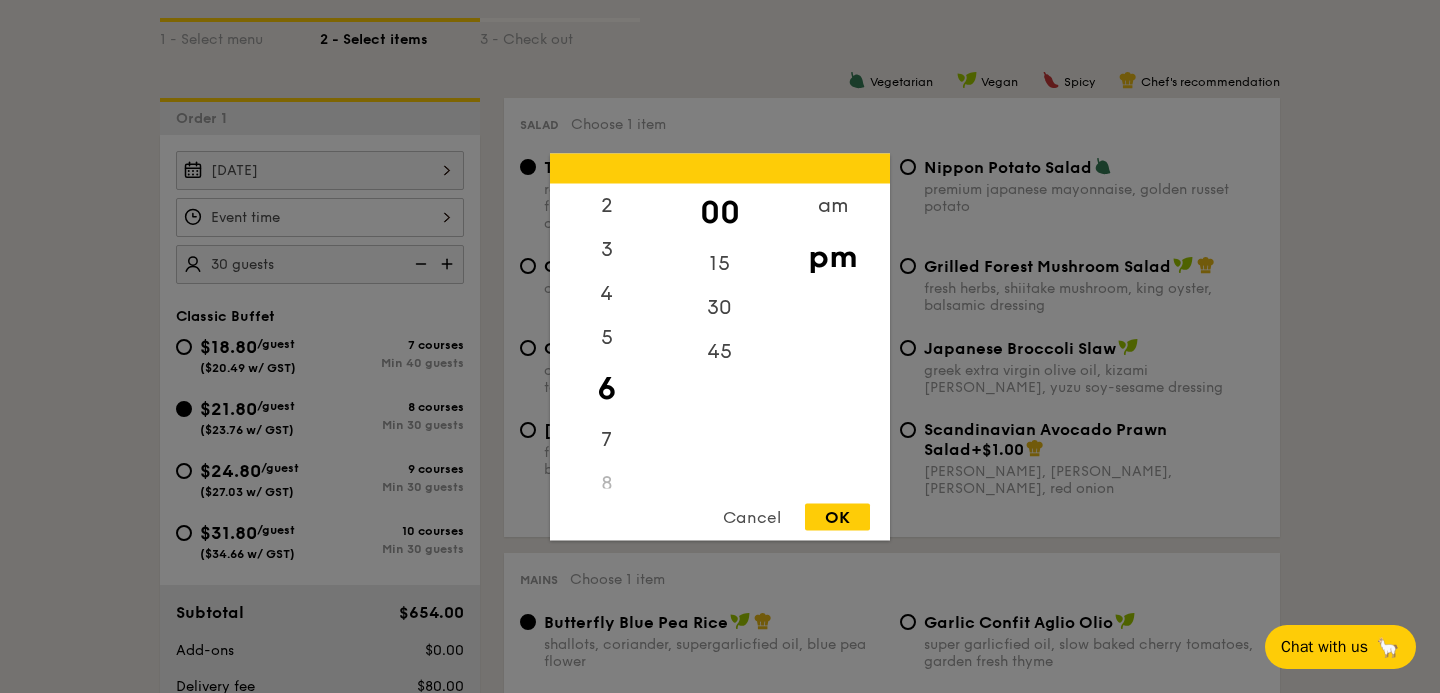 click on "OK" at bounding box center [837, 516] 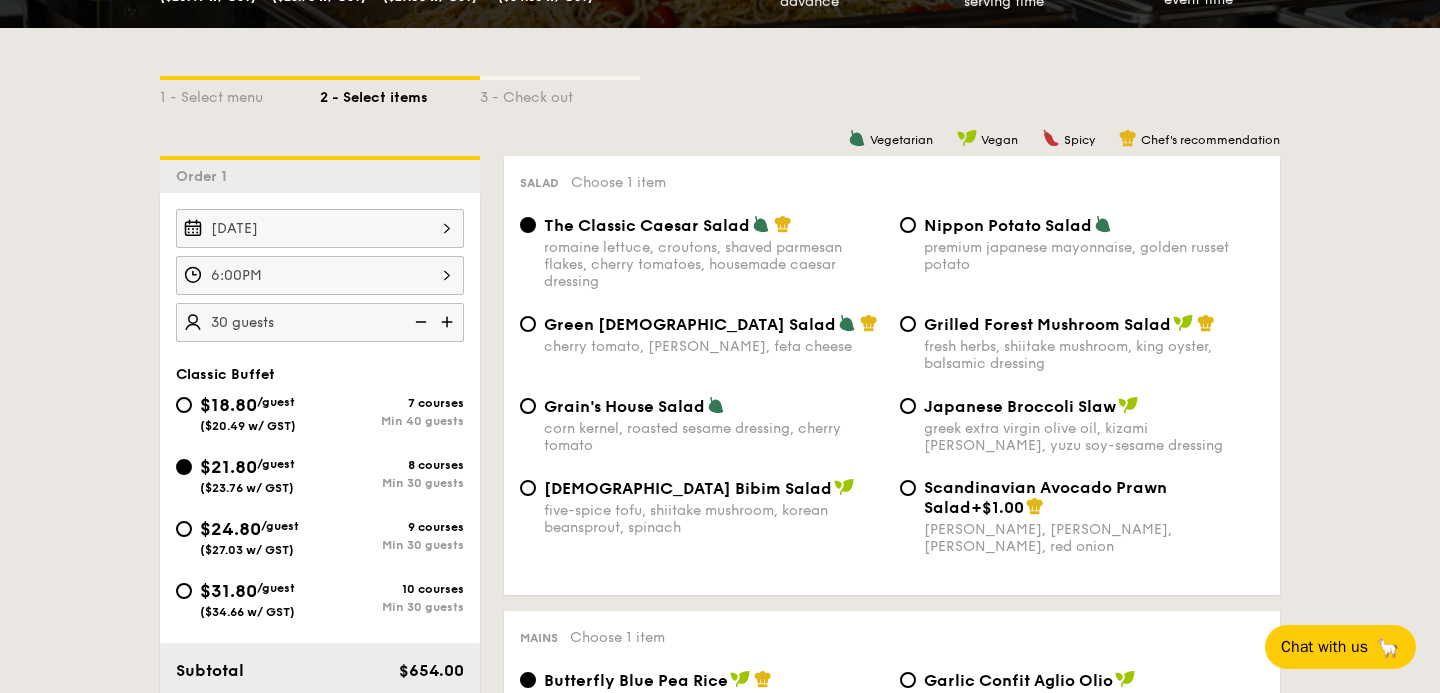scroll, scrollTop: 0, scrollLeft: 0, axis: both 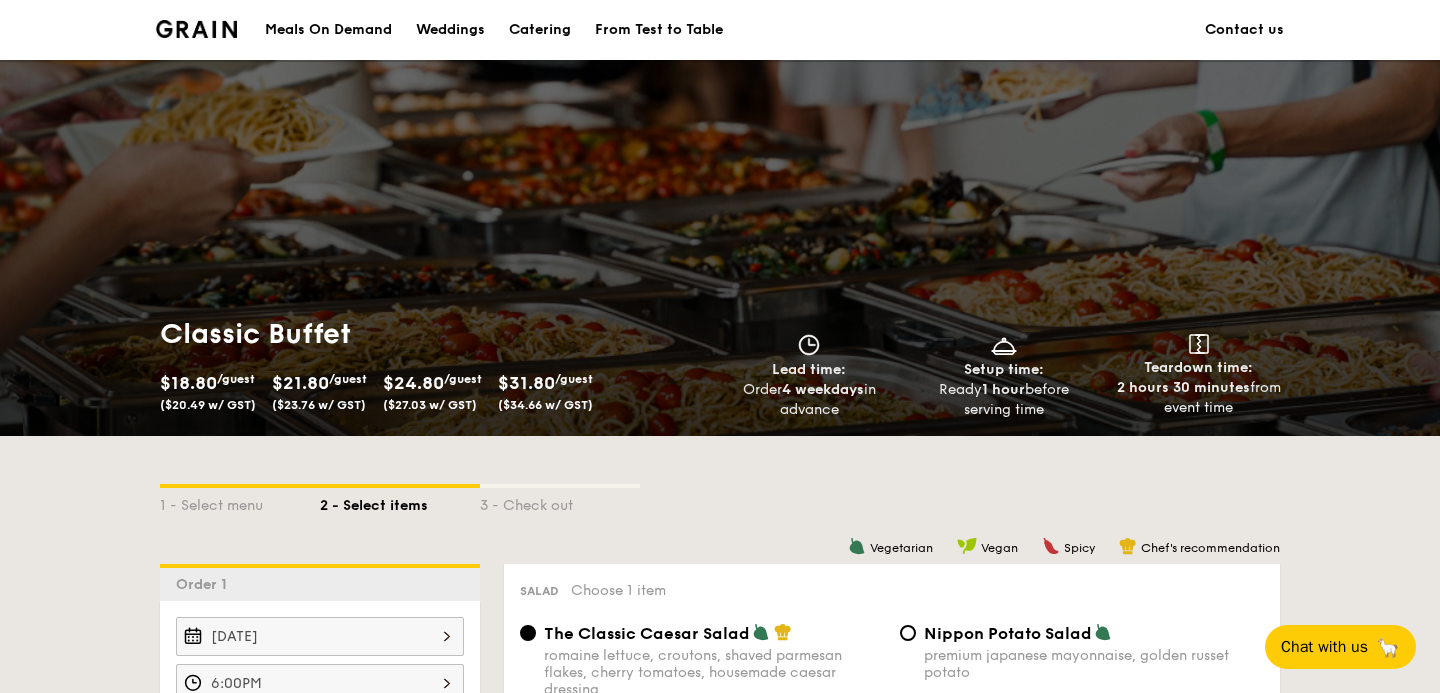 click on "Catering" at bounding box center [540, 30] 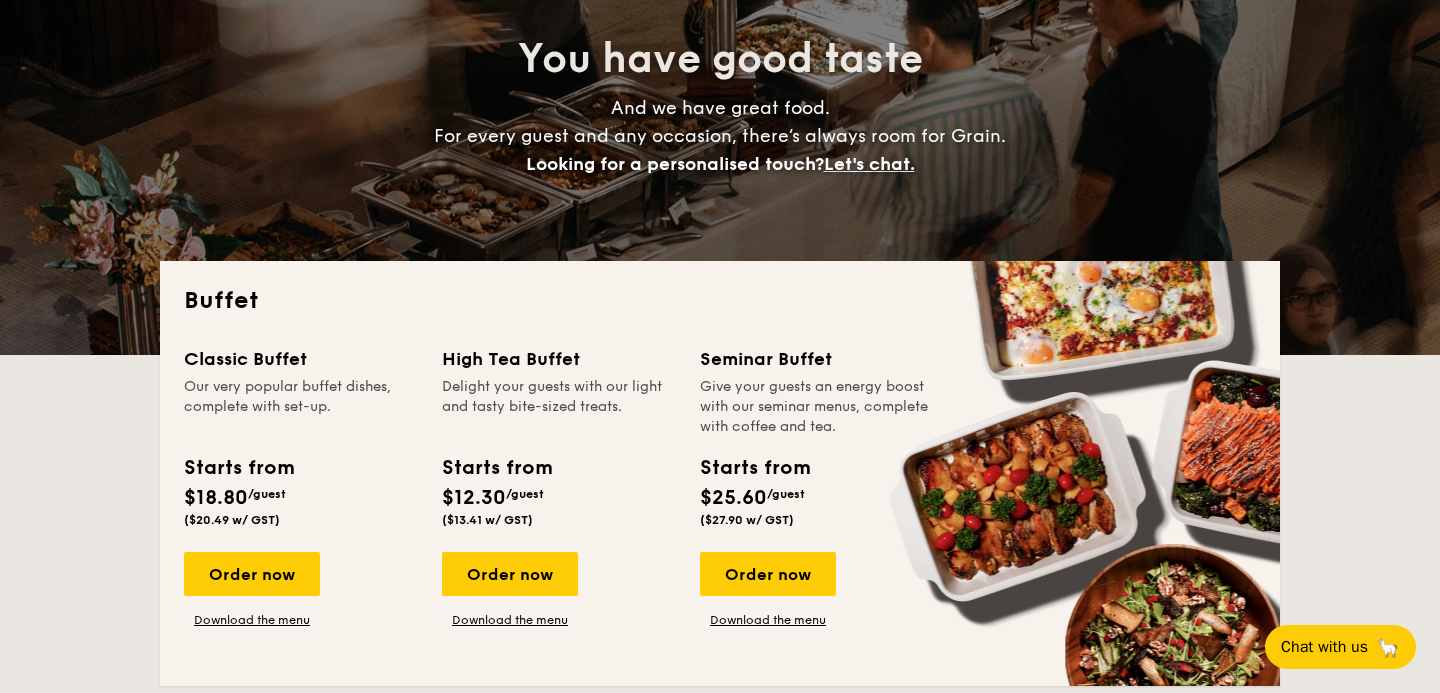 scroll, scrollTop: 0, scrollLeft: 0, axis: both 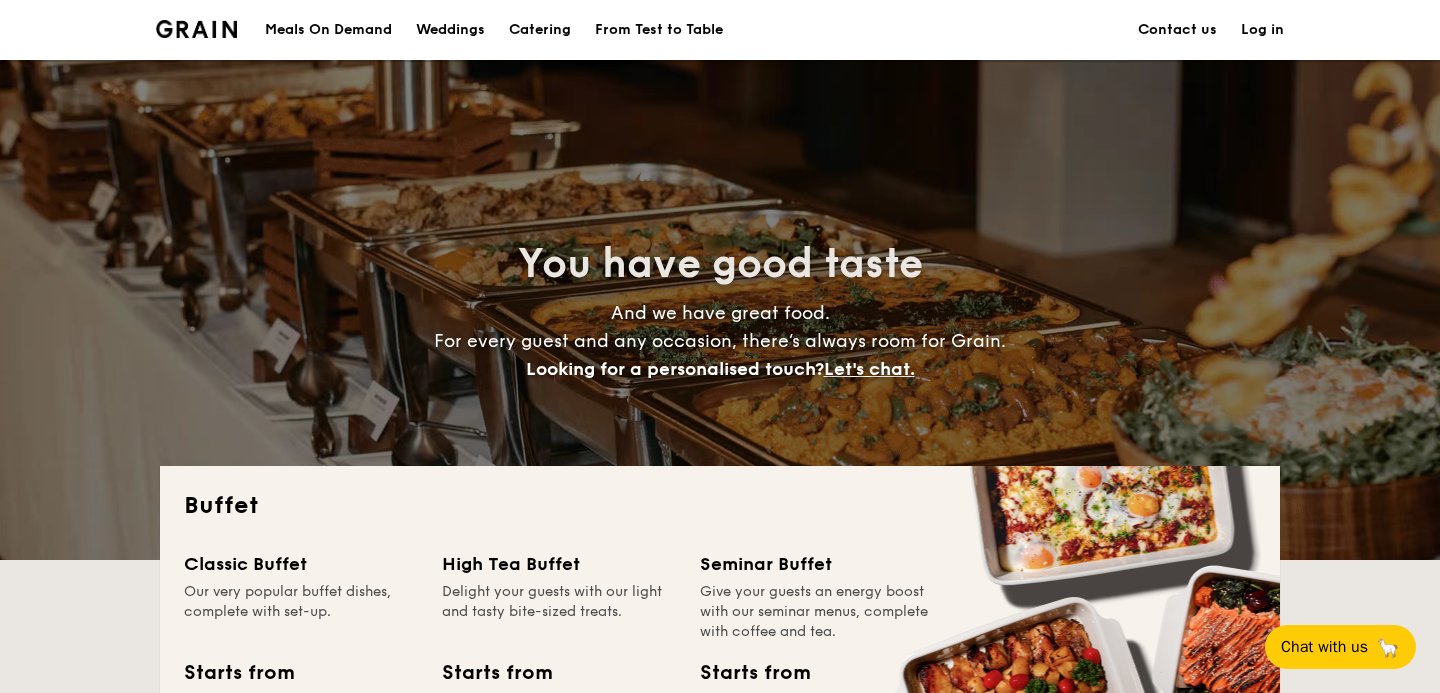 click on "Catering" at bounding box center (540, 30) 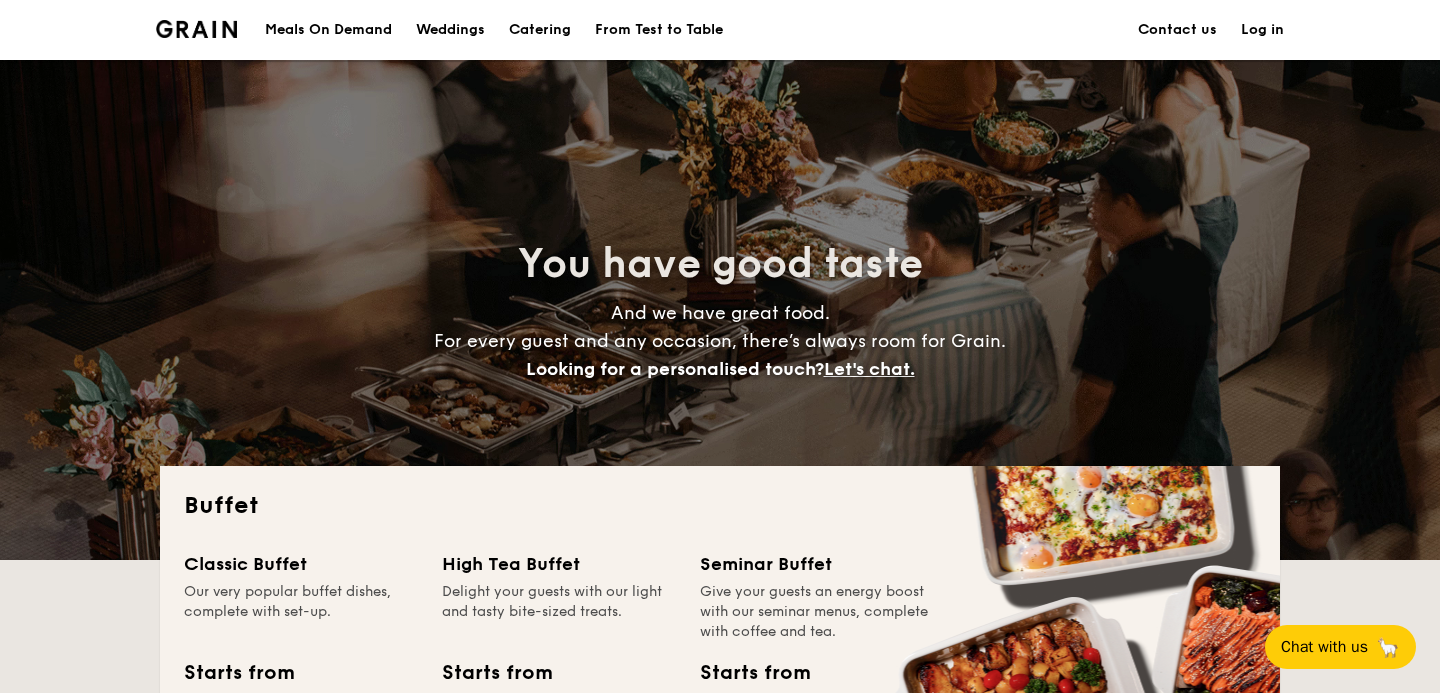 click on "Catering" at bounding box center [540, 30] 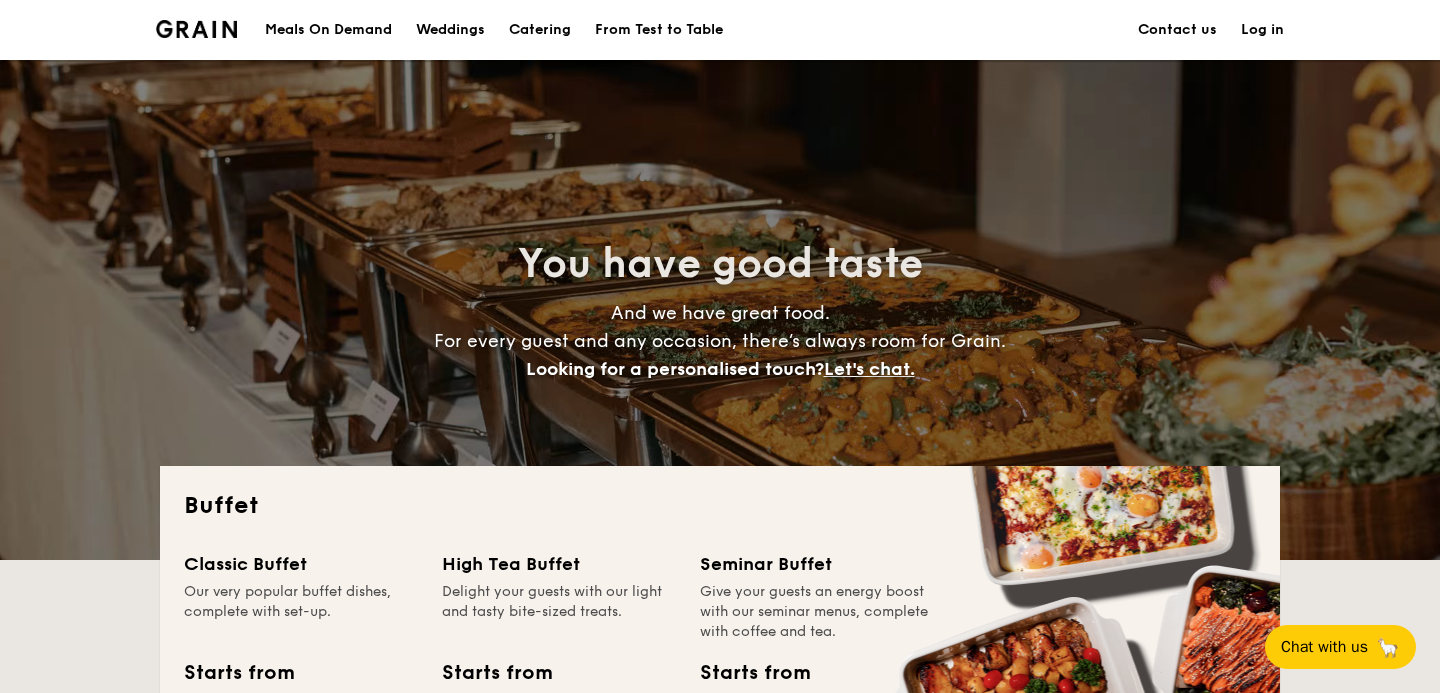 click on "Catering" at bounding box center [540, 30] 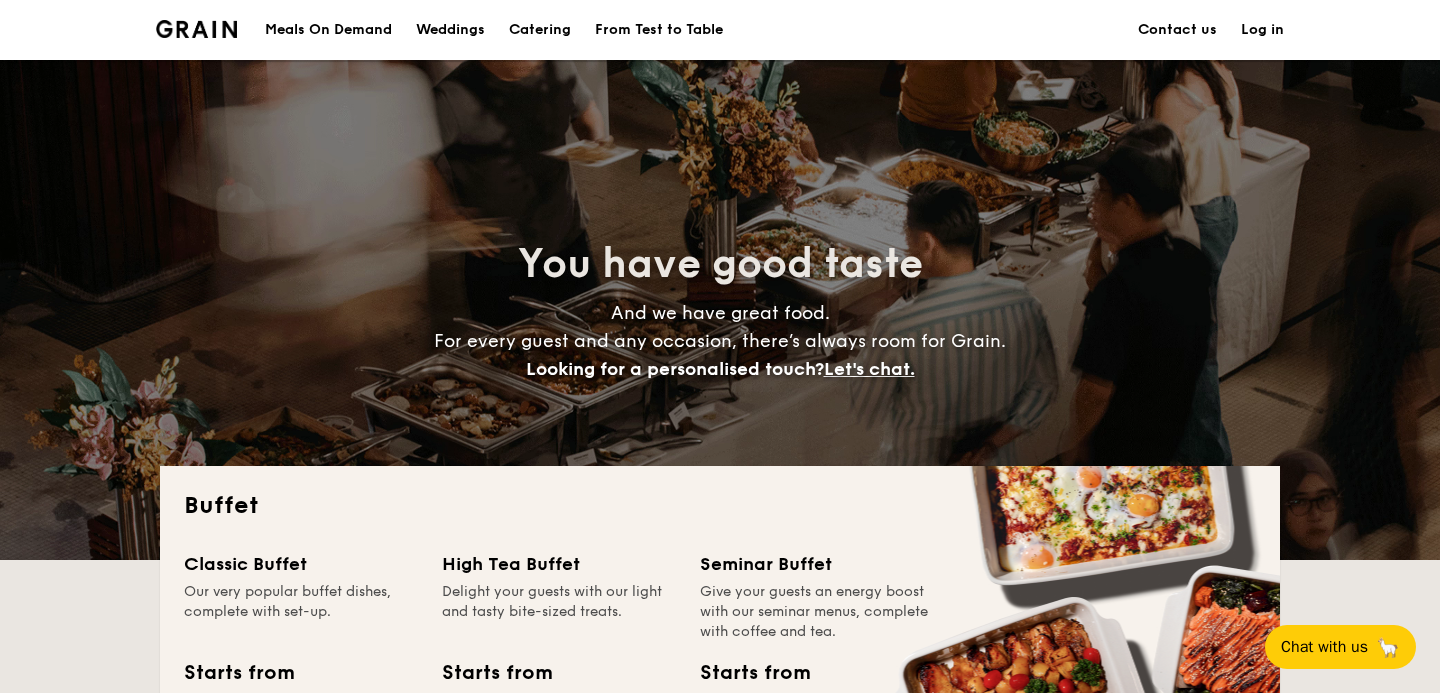 click on "Catering" at bounding box center (540, 30) 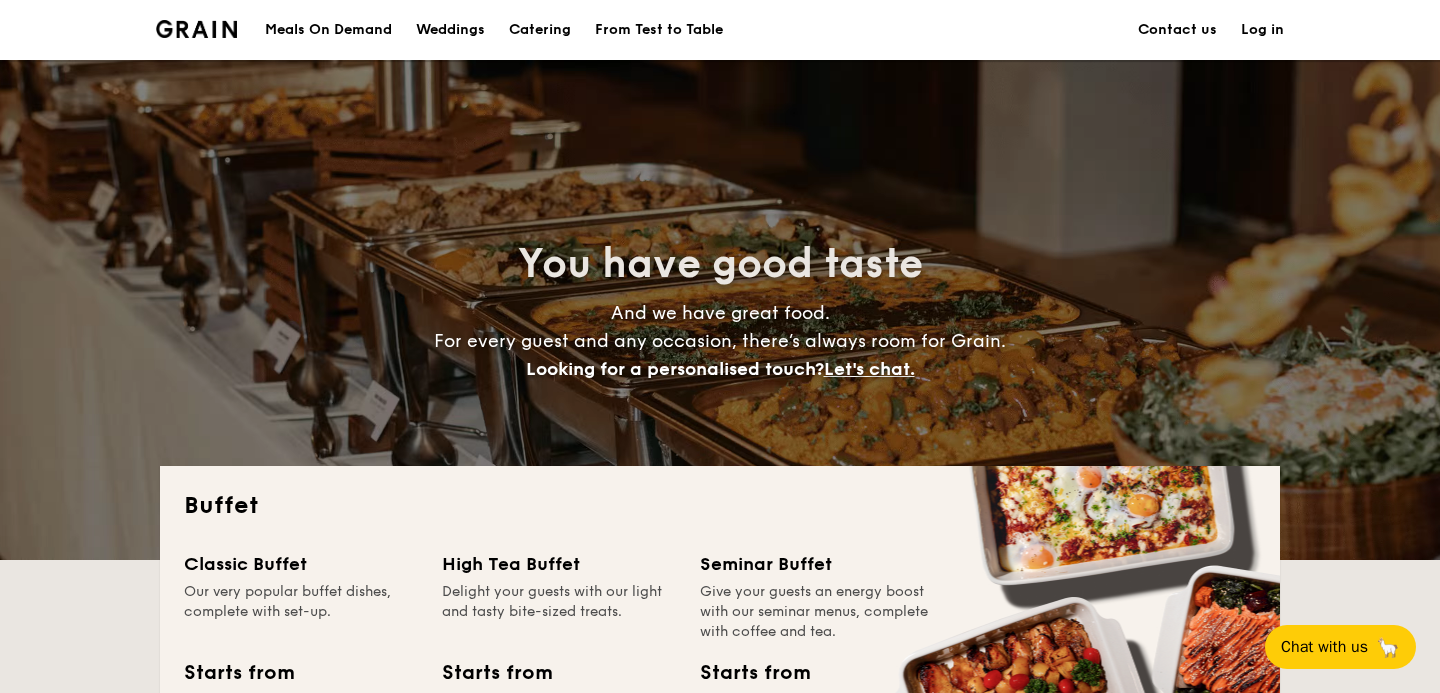 click on "Catering" at bounding box center [540, 30] 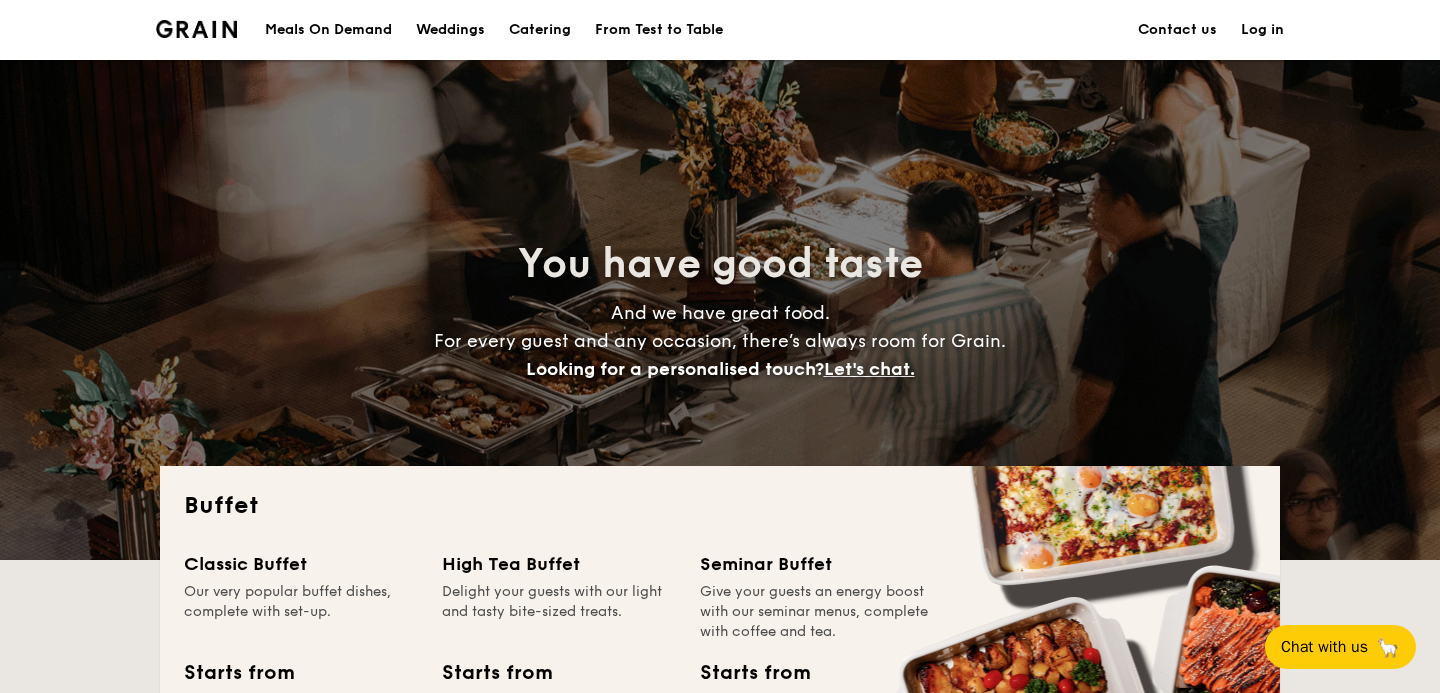 click on "Catering" at bounding box center (540, 30) 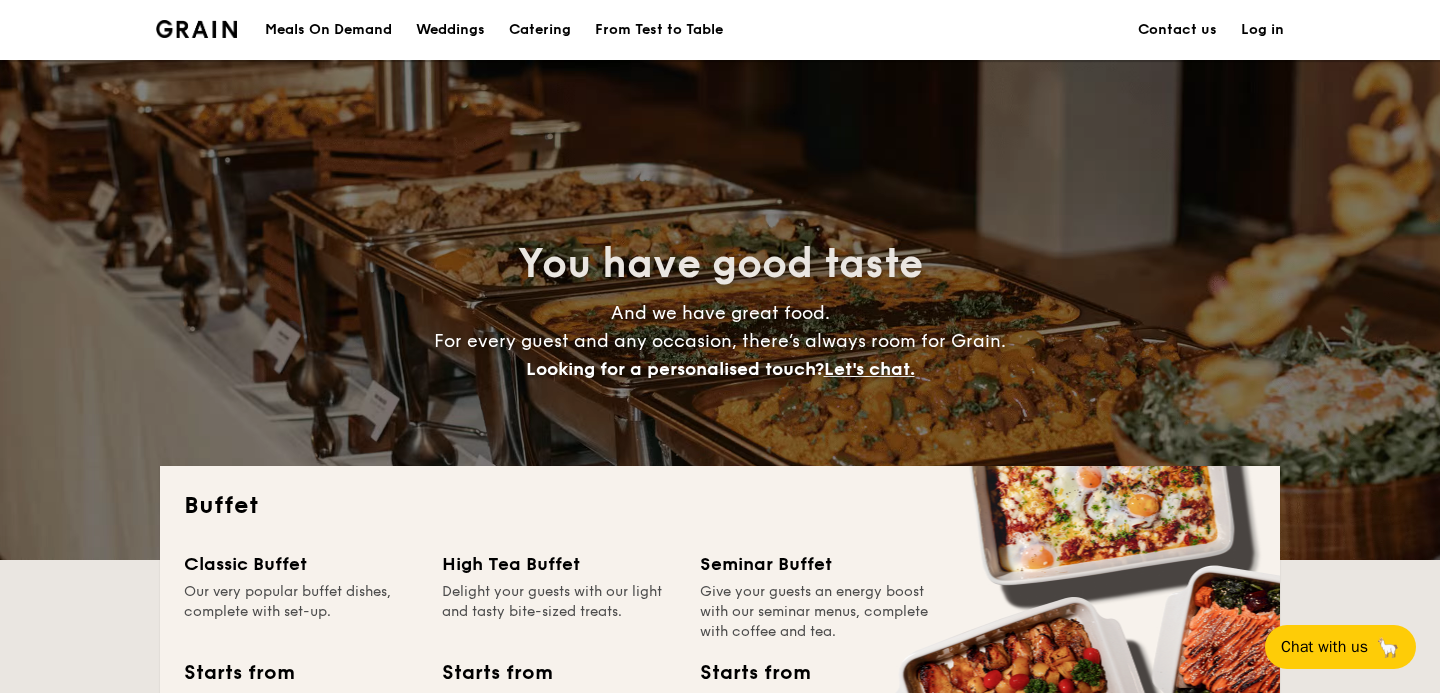 click on "Catering" at bounding box center (540, 30) 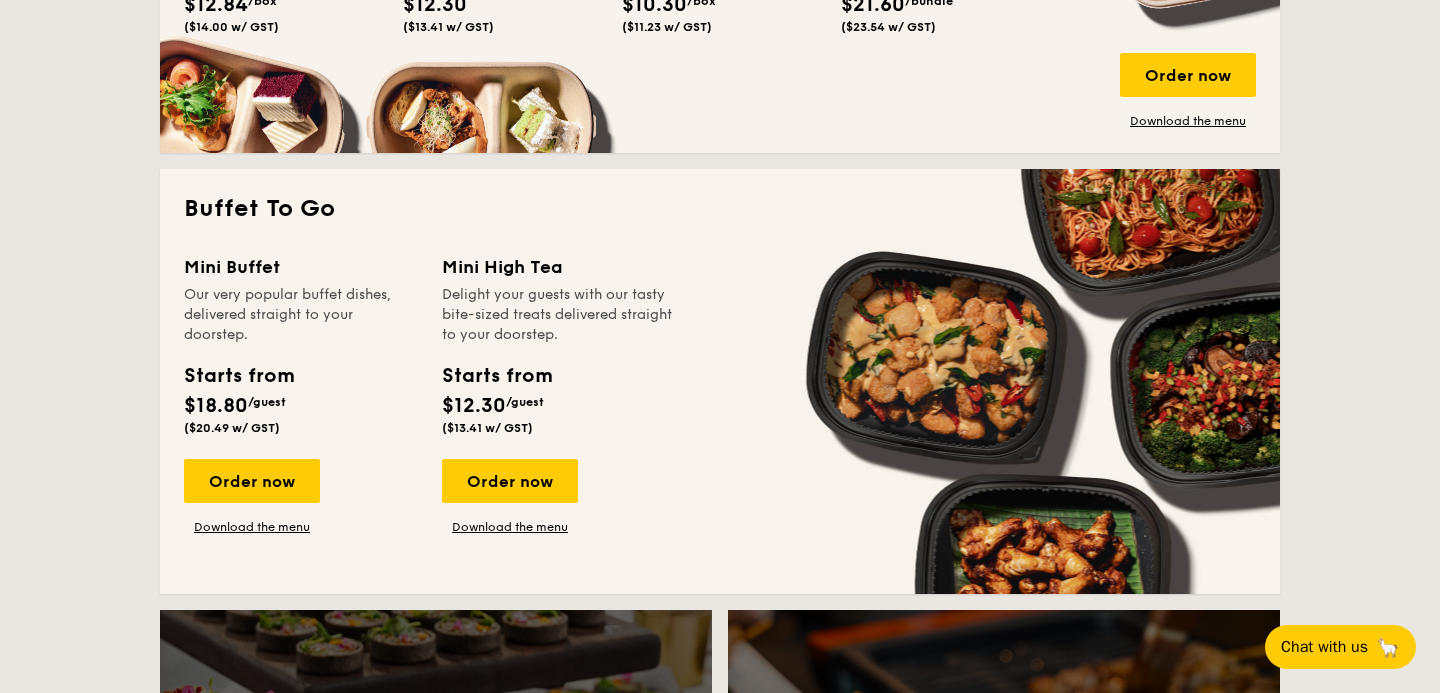 scroll, scrollTop: 1228, scrollLeft: 0, axis: vertical 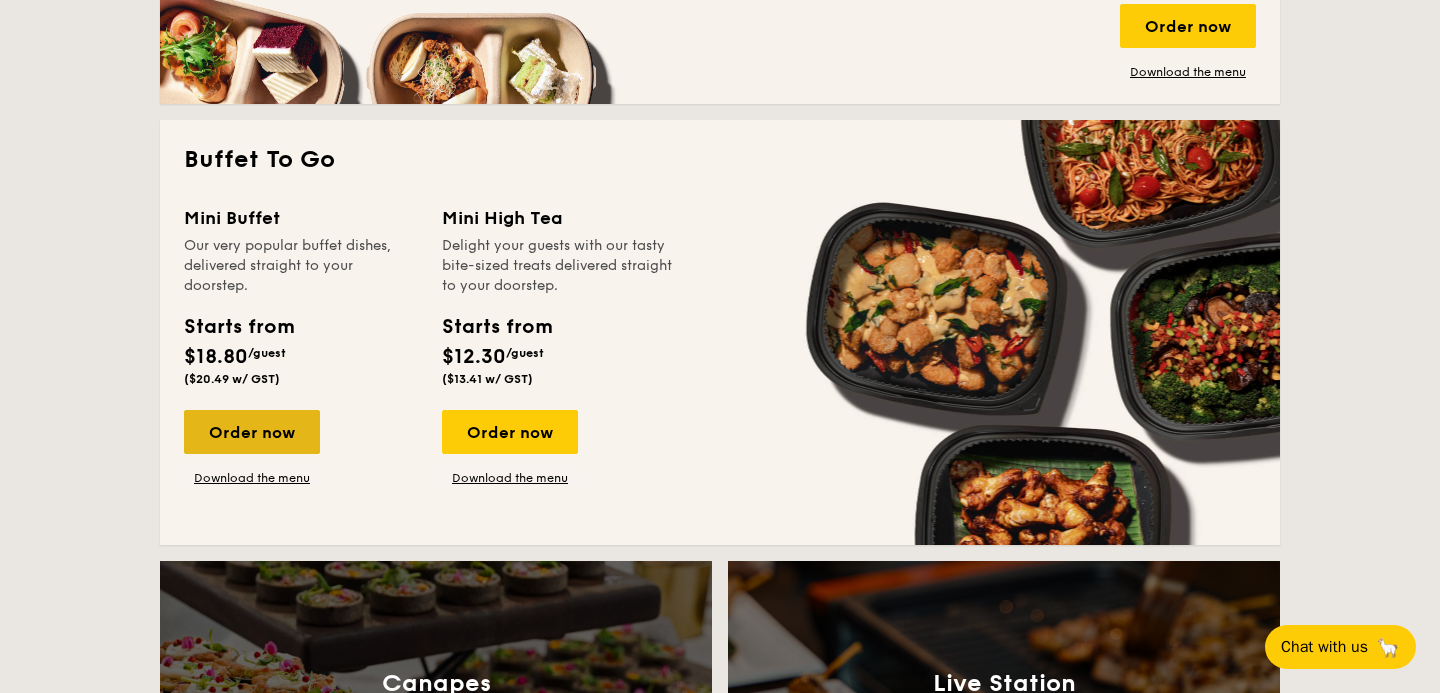 click on "Order now" at bounding box center [252, 432] 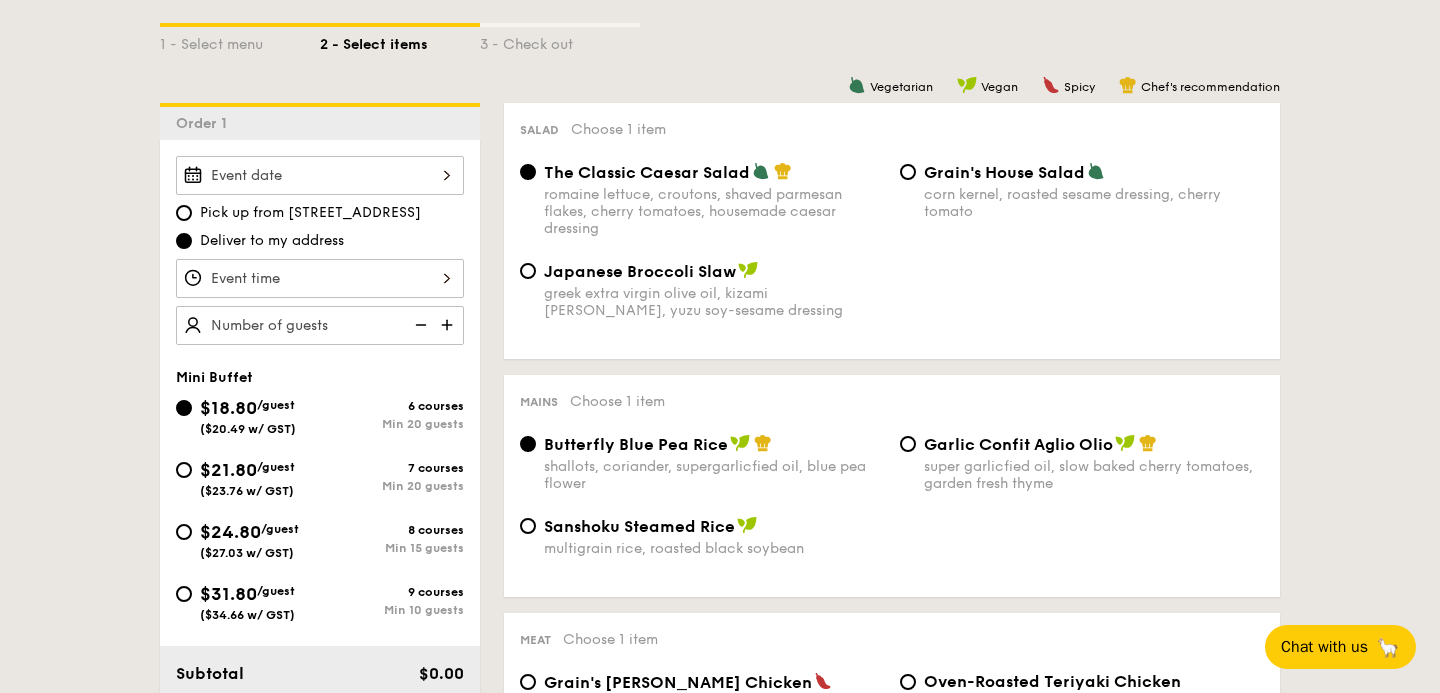 scroll, scrollTop: 463, scrollLeft: 0, axis: vertical 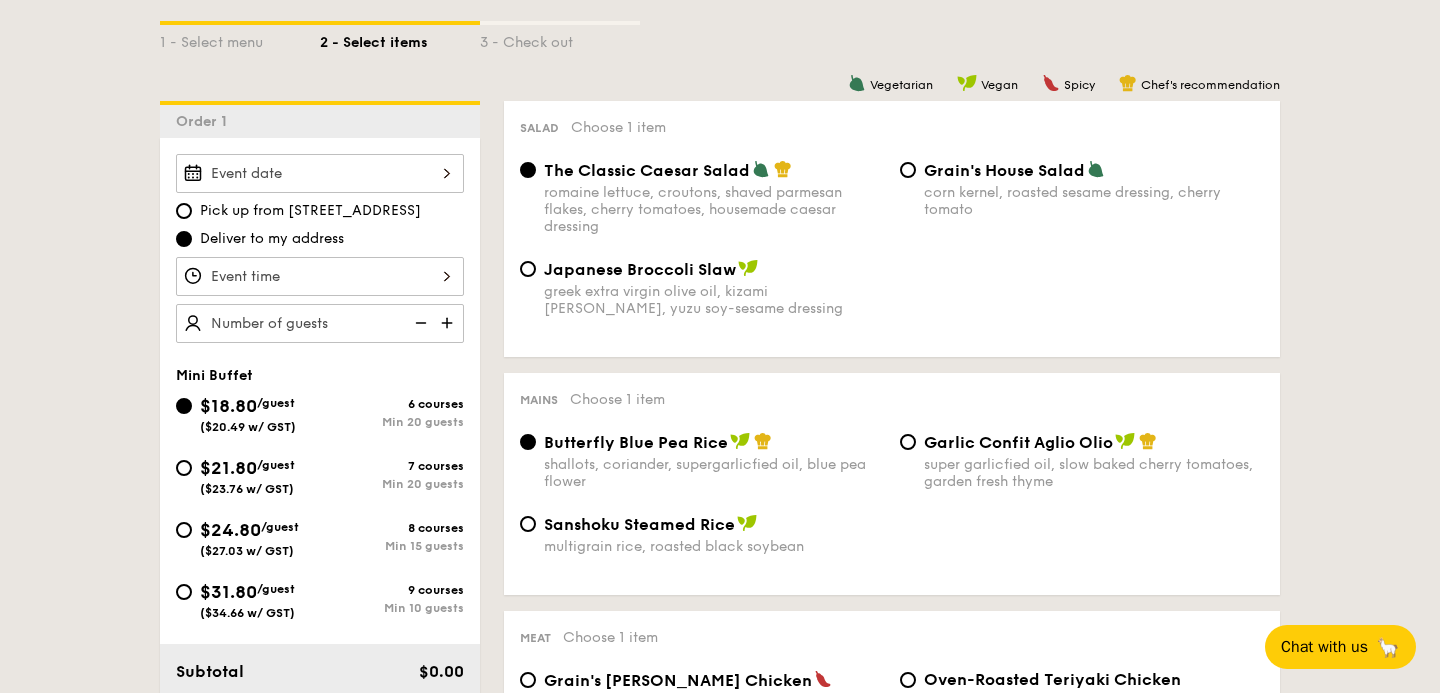 click at bounding box center [449, 323] 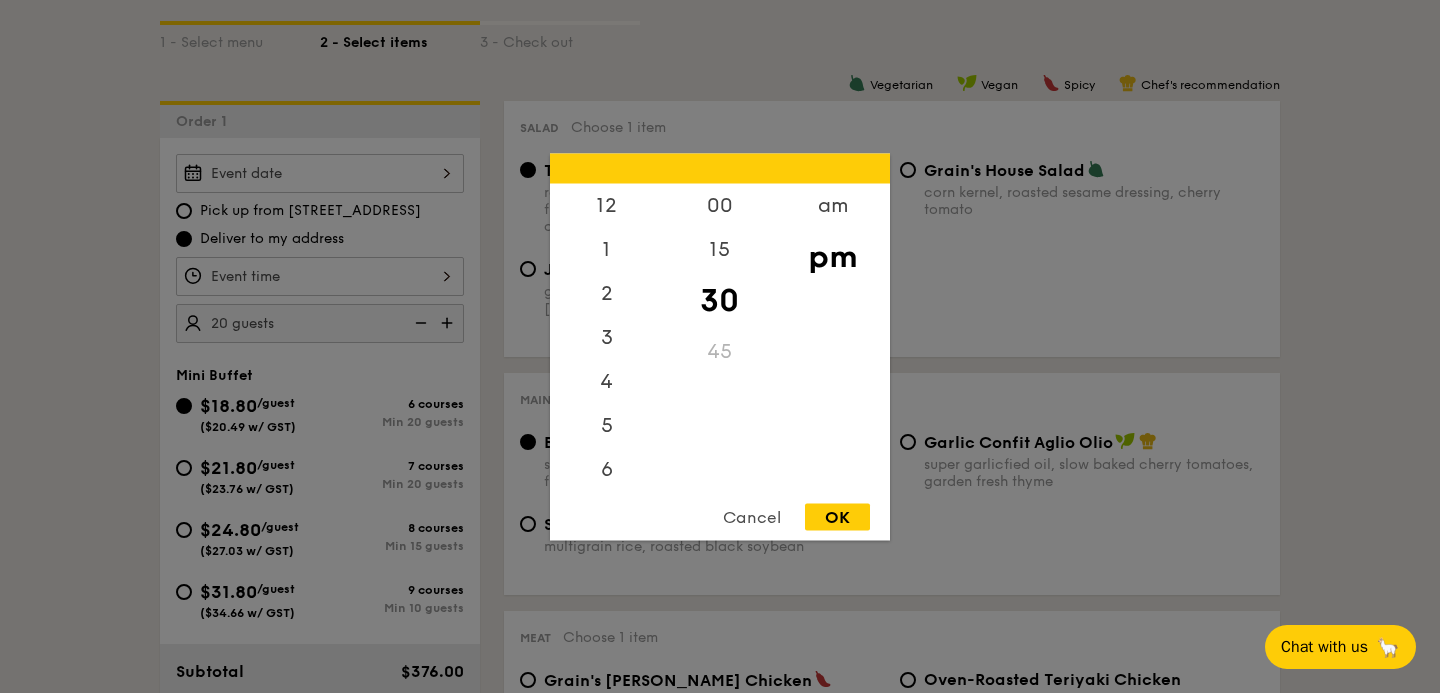 click on "12 1 2 3 4 5 6 7 8 9 10 11   00 15 30 45   am   pm   Cancel   OK" at bounding box center [320, 276] 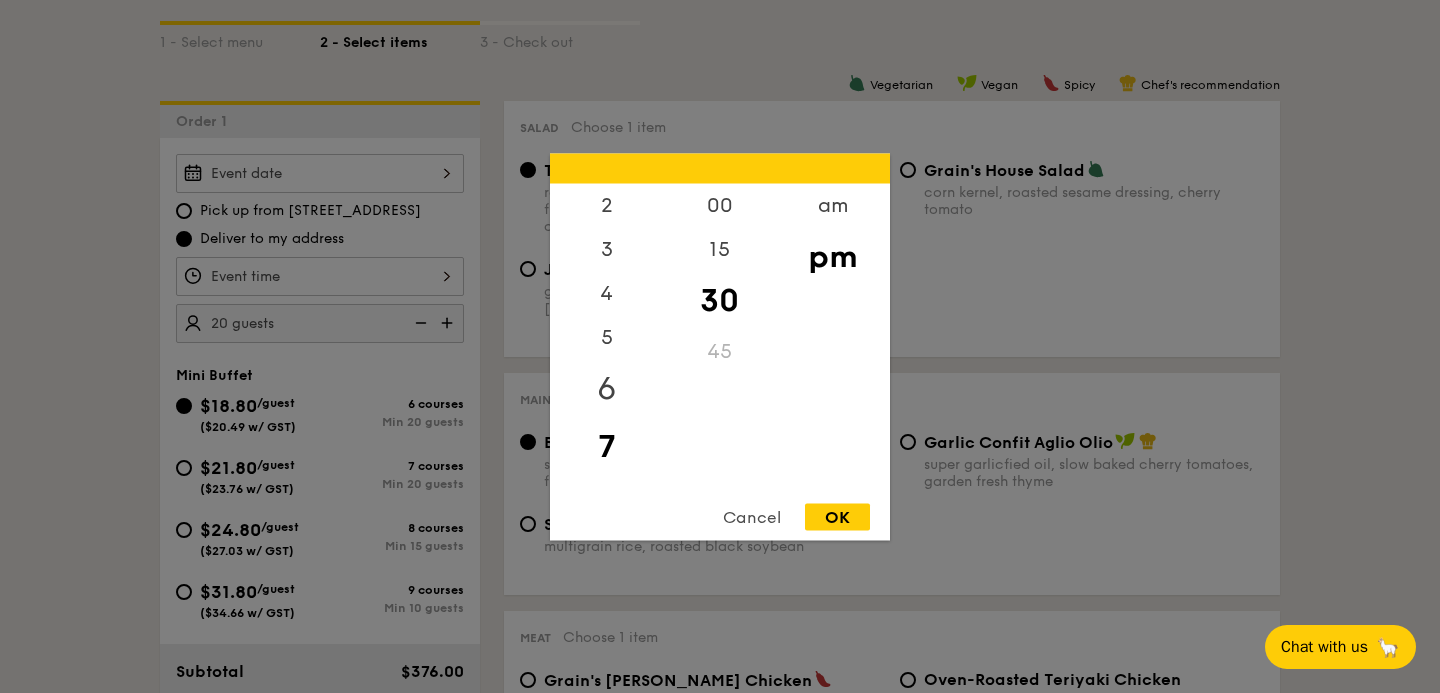 click on "6" at bounding box center [606, 388] 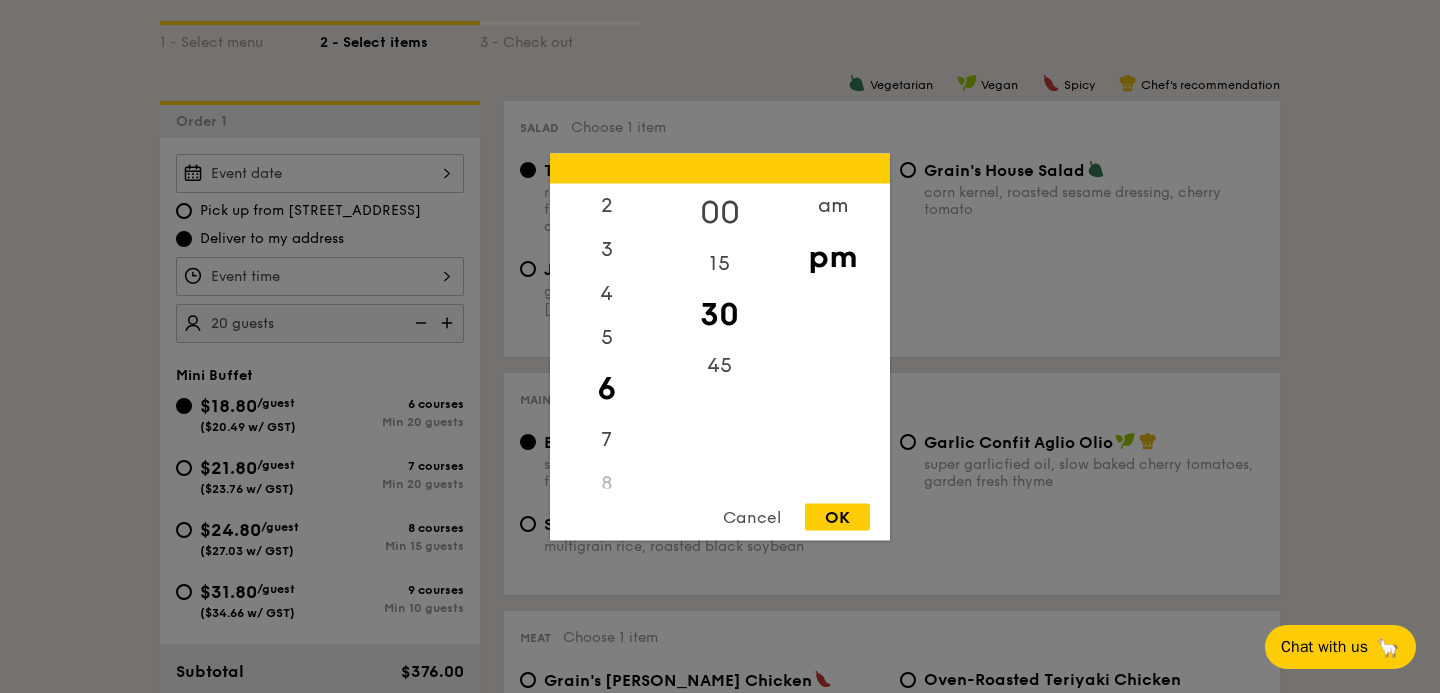 click on "00" at bounding box center [719, 212] 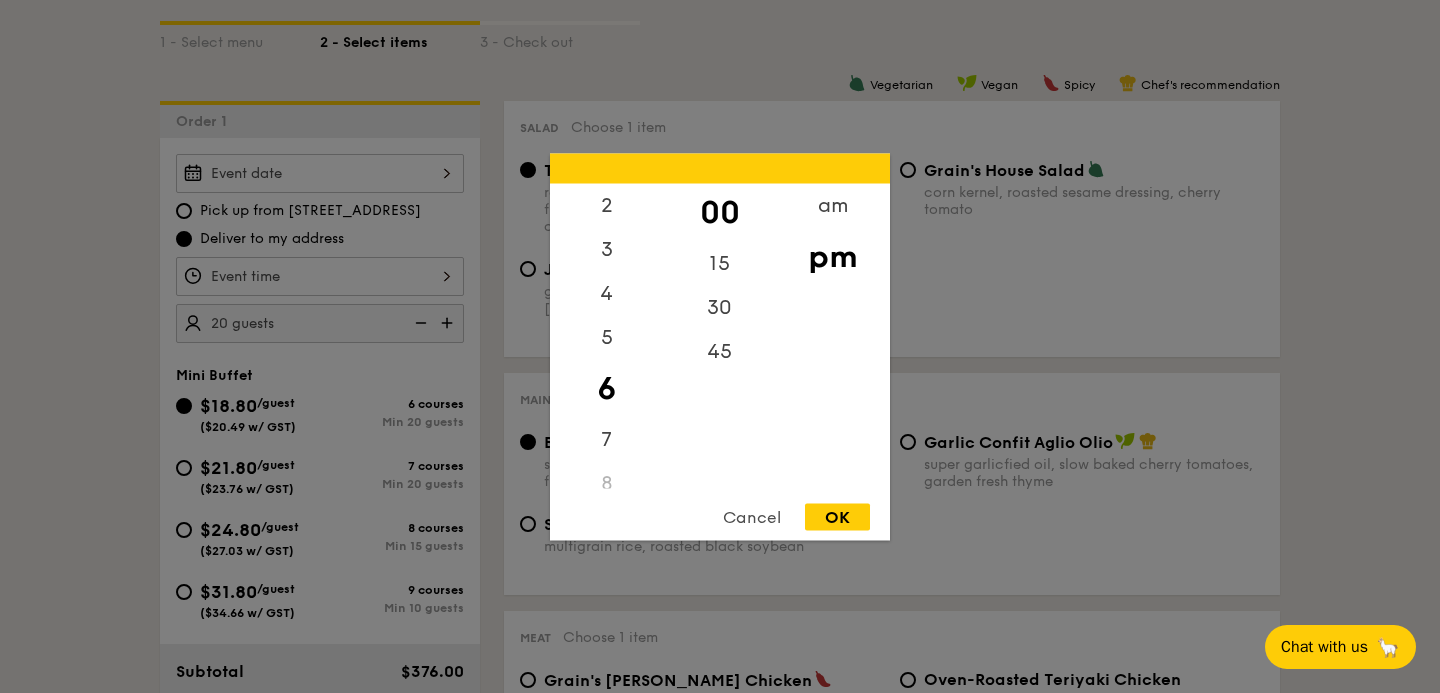 click on "OK" at bounding box center [837, 516] 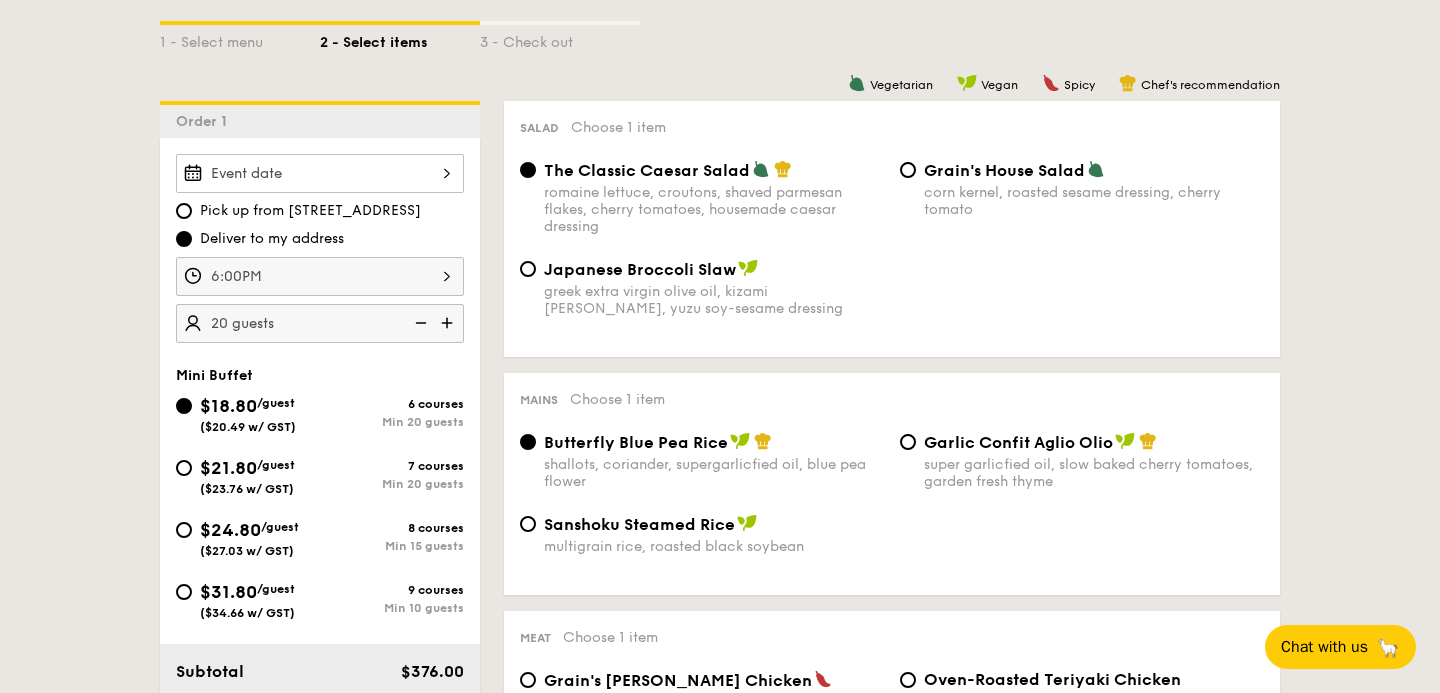 click on "Pick up from 5 Burn Road #05-01
Deliver to my address
6:00PM      20 guests" at bounding box center (320, 248) 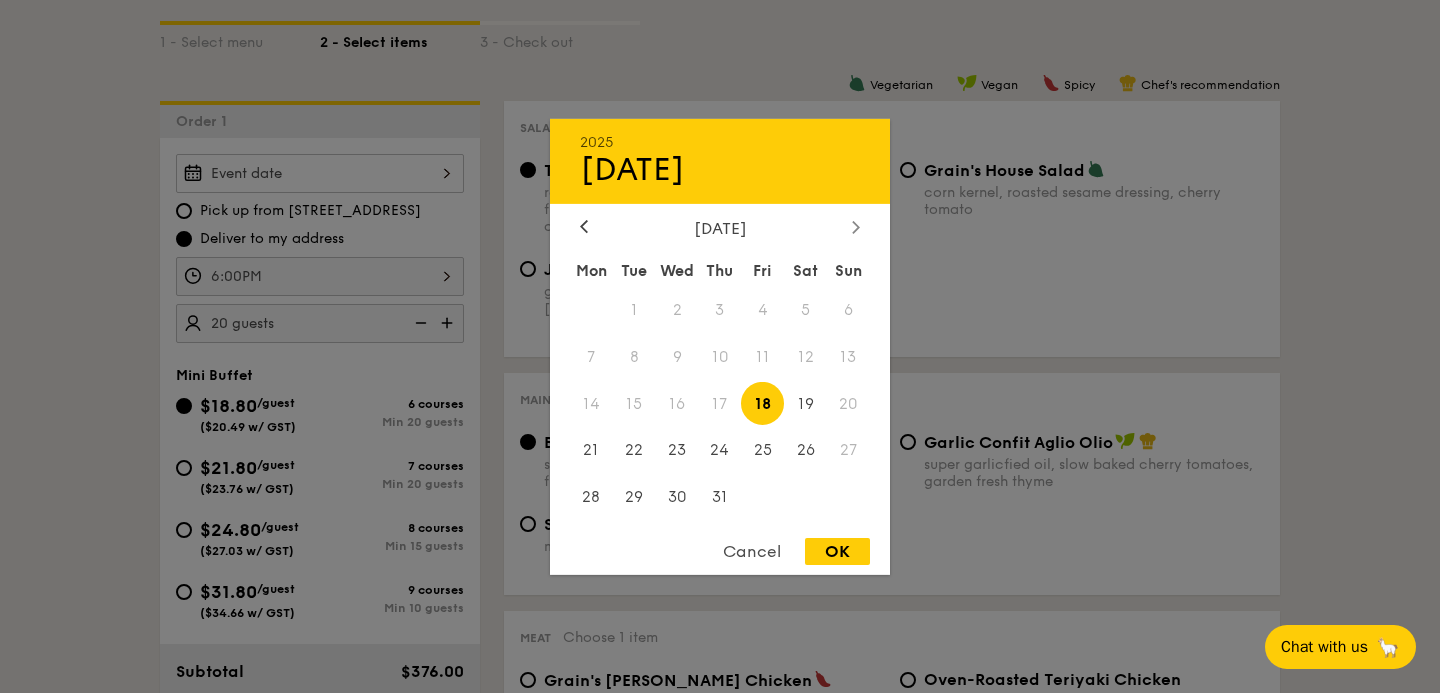 click at bounding box center [856, 227] 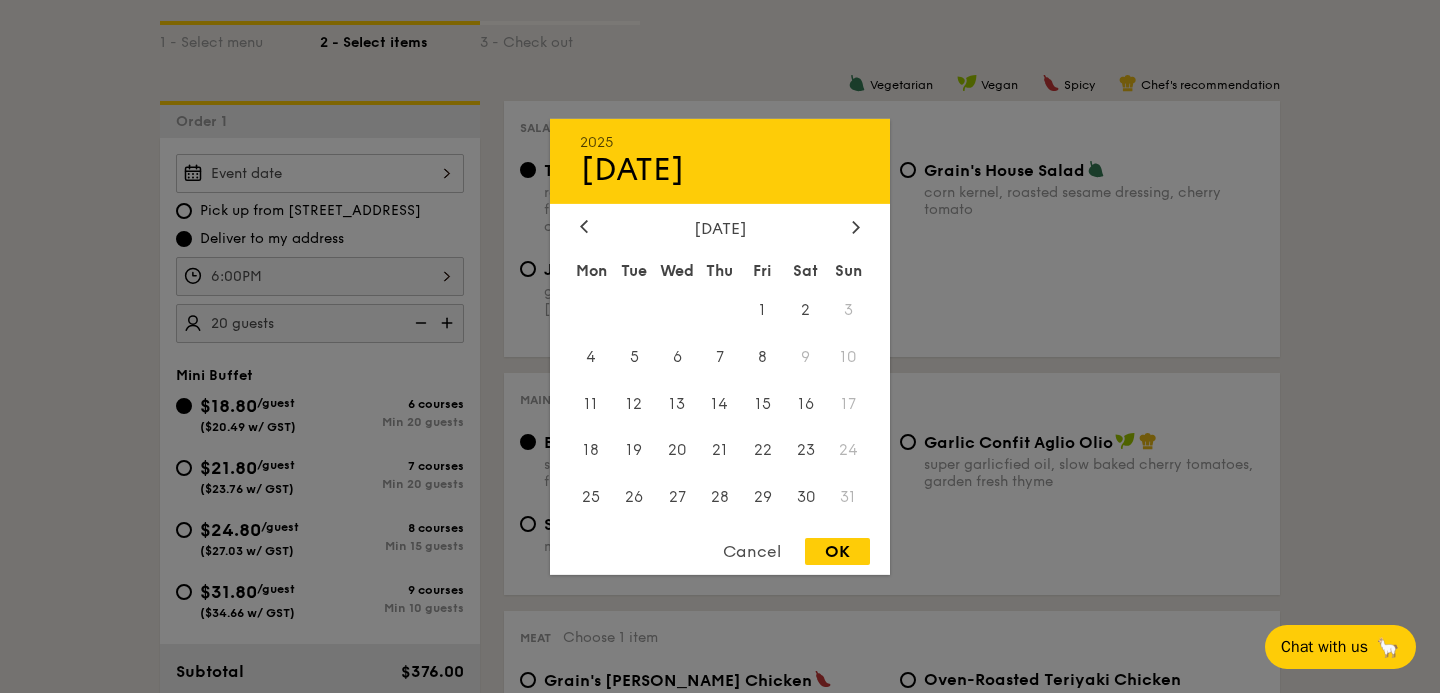click on "August 2025" at bounding box center (720, 227) 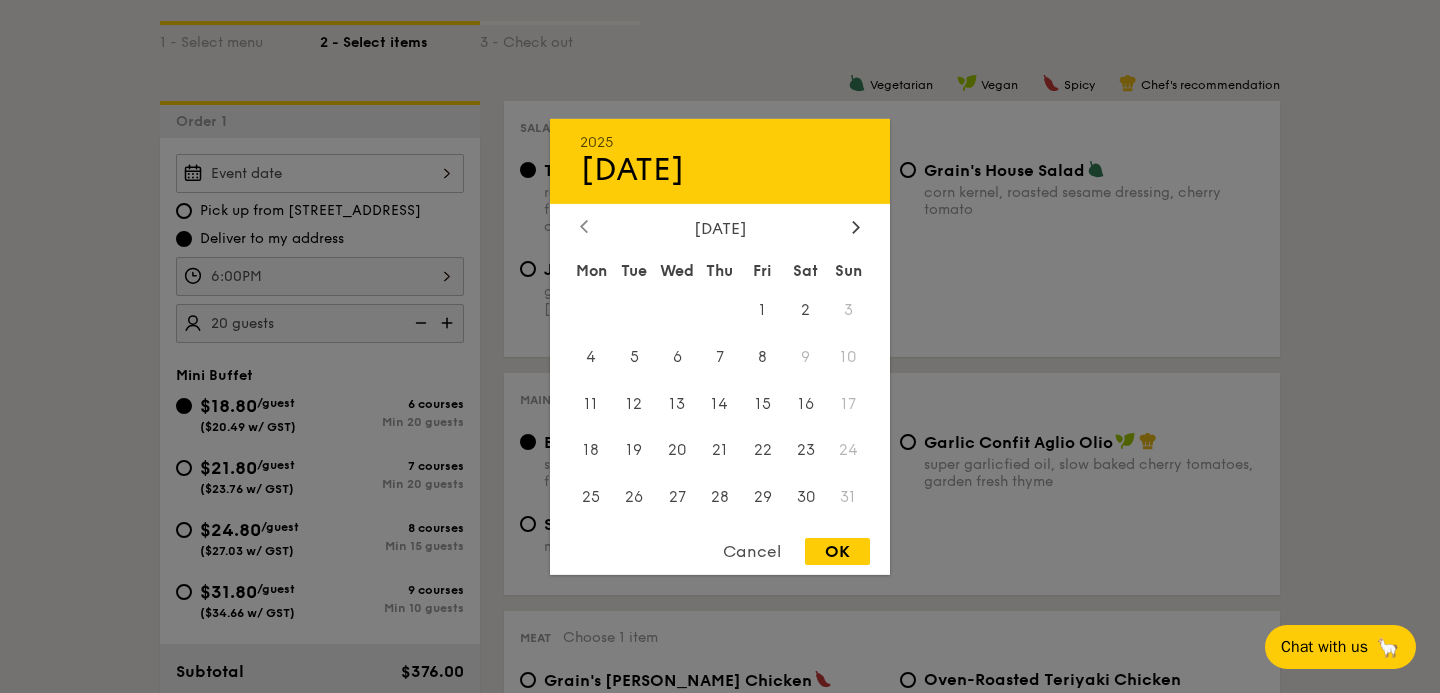 click 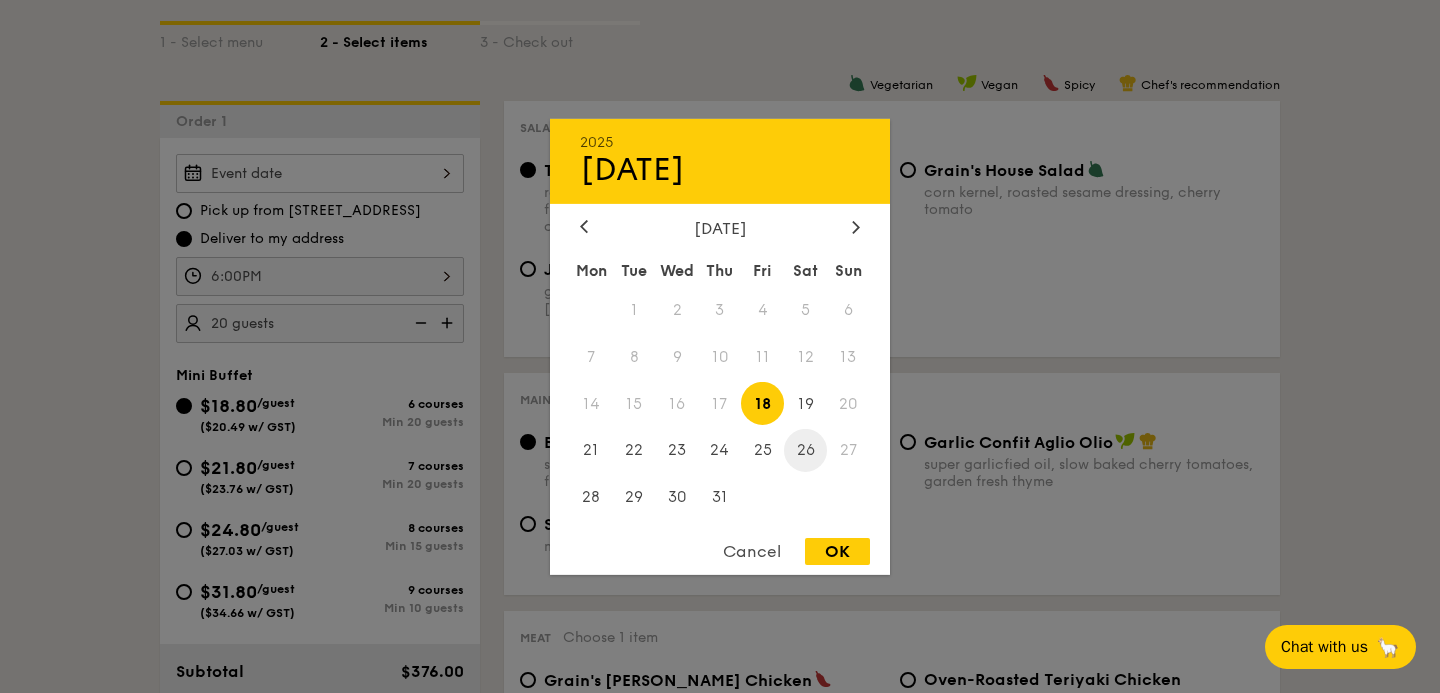 click on "26" at bounding box center [805, 450] 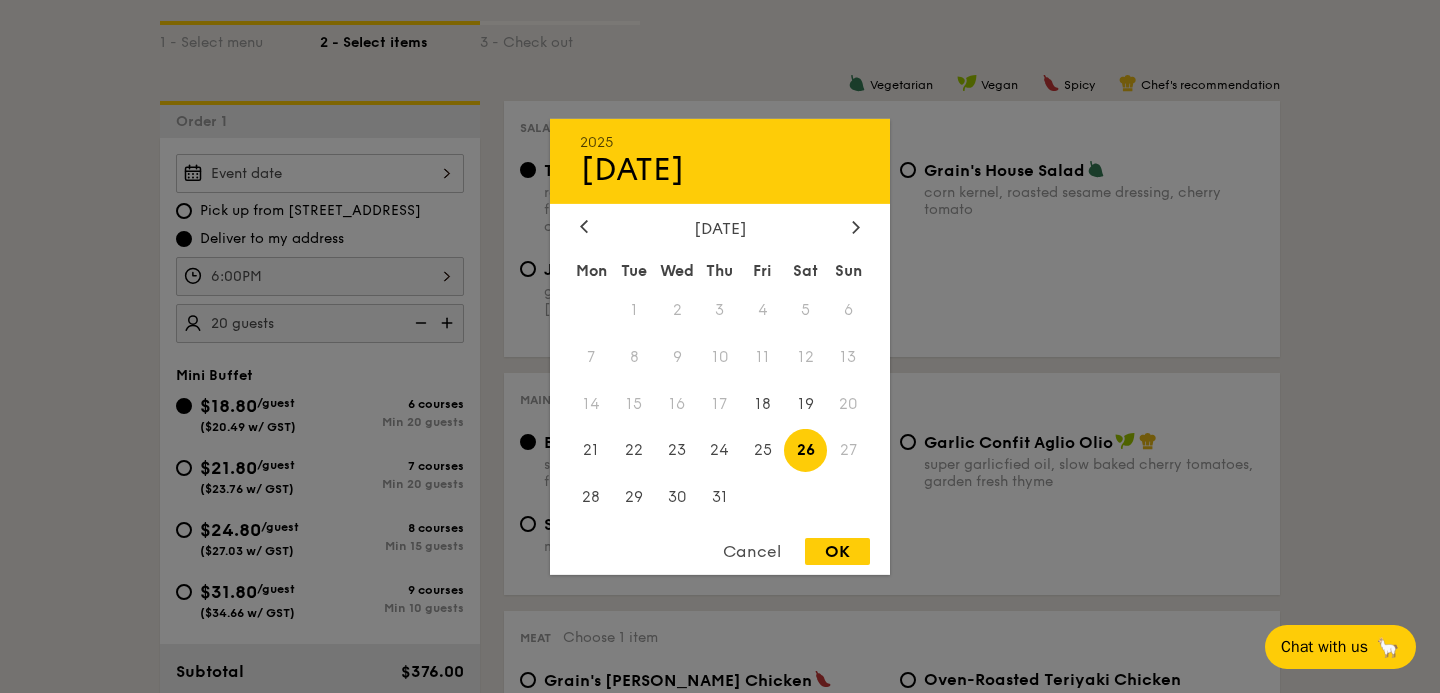 click on "OK" at bounding box center [837, 551] 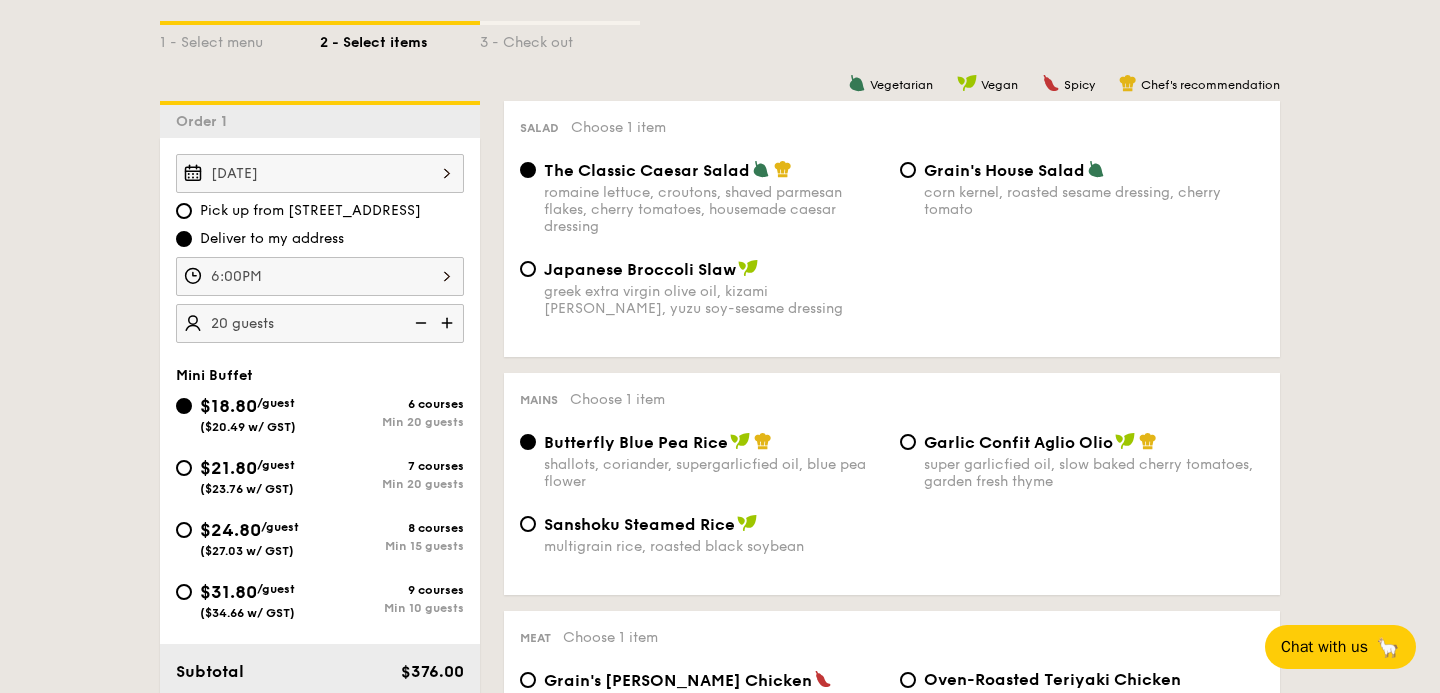 click on "Pick up from 5 Burn Road #05-01
Deliver to my address" at bounding box center (320, 225) 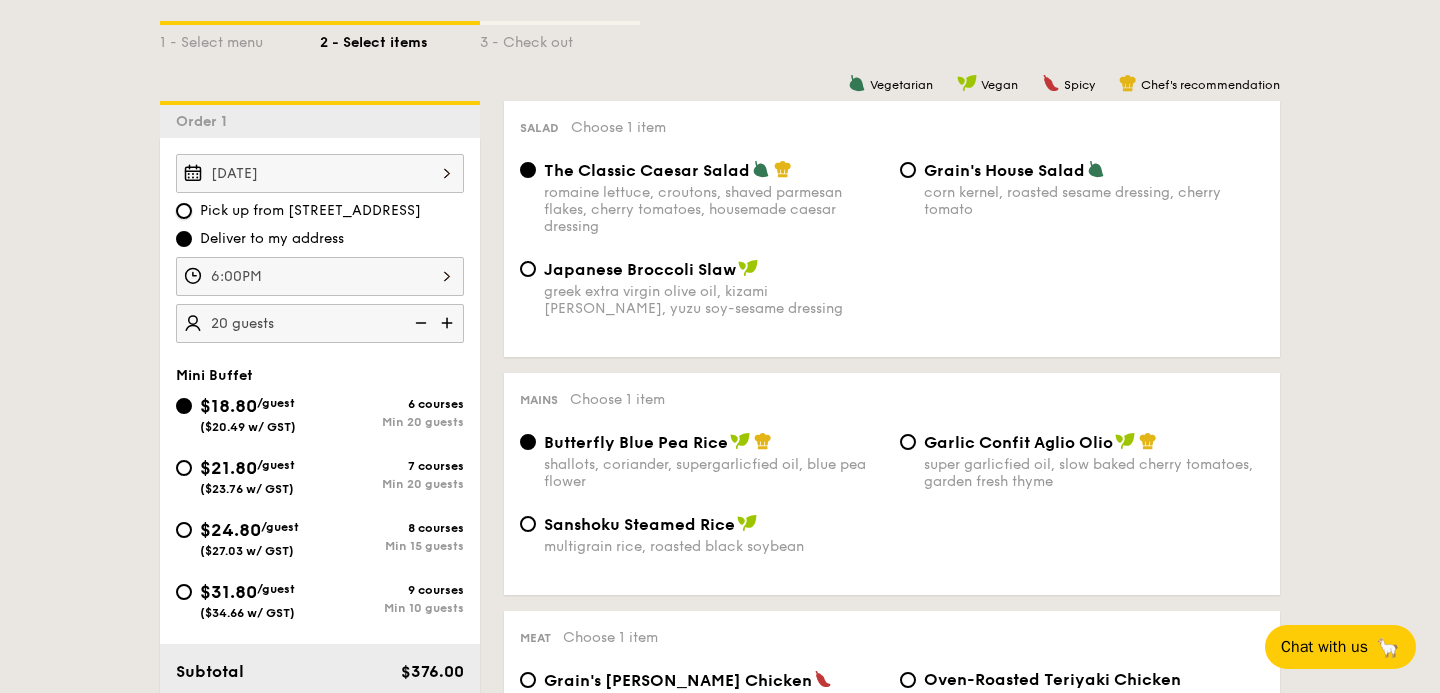 click on "Pick up from 5 Burn Road #05-01" at bounding box center [184, 211] 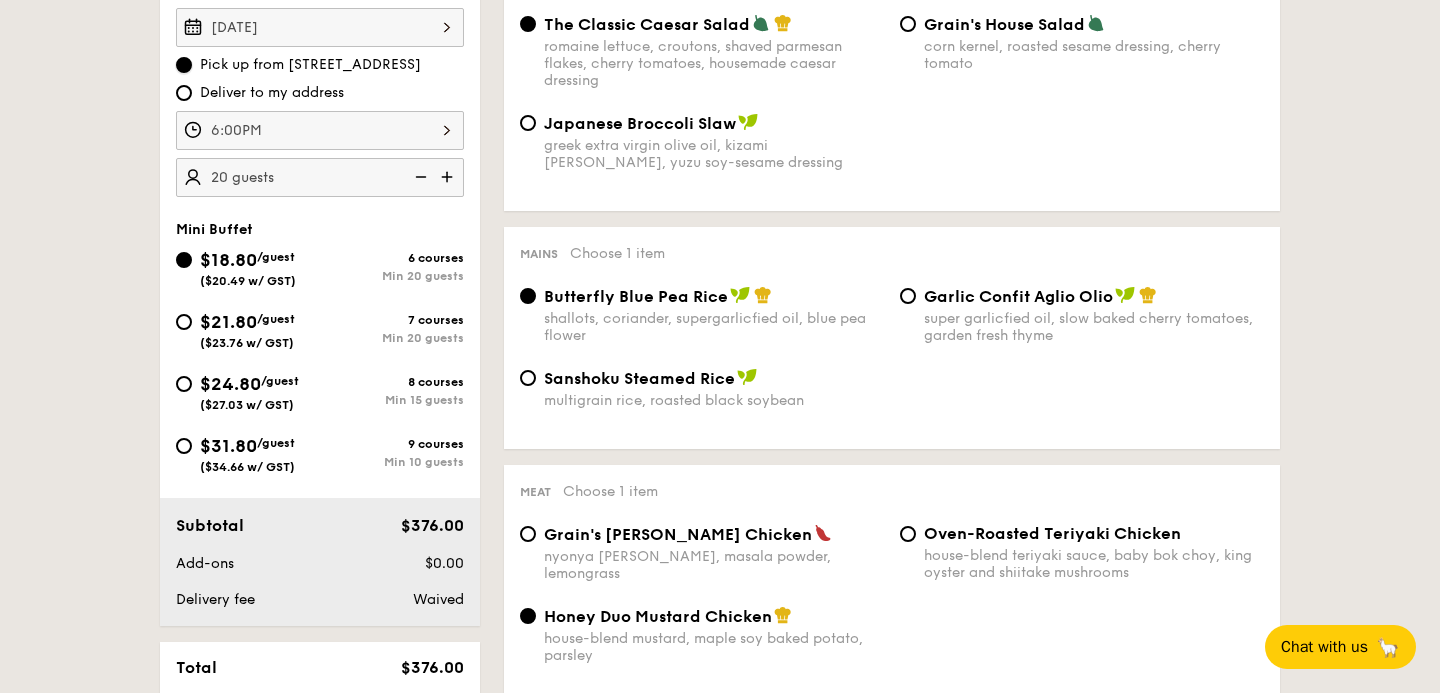 scroll, scrollTop: 606, scrollLeft: 0, axis: vertical 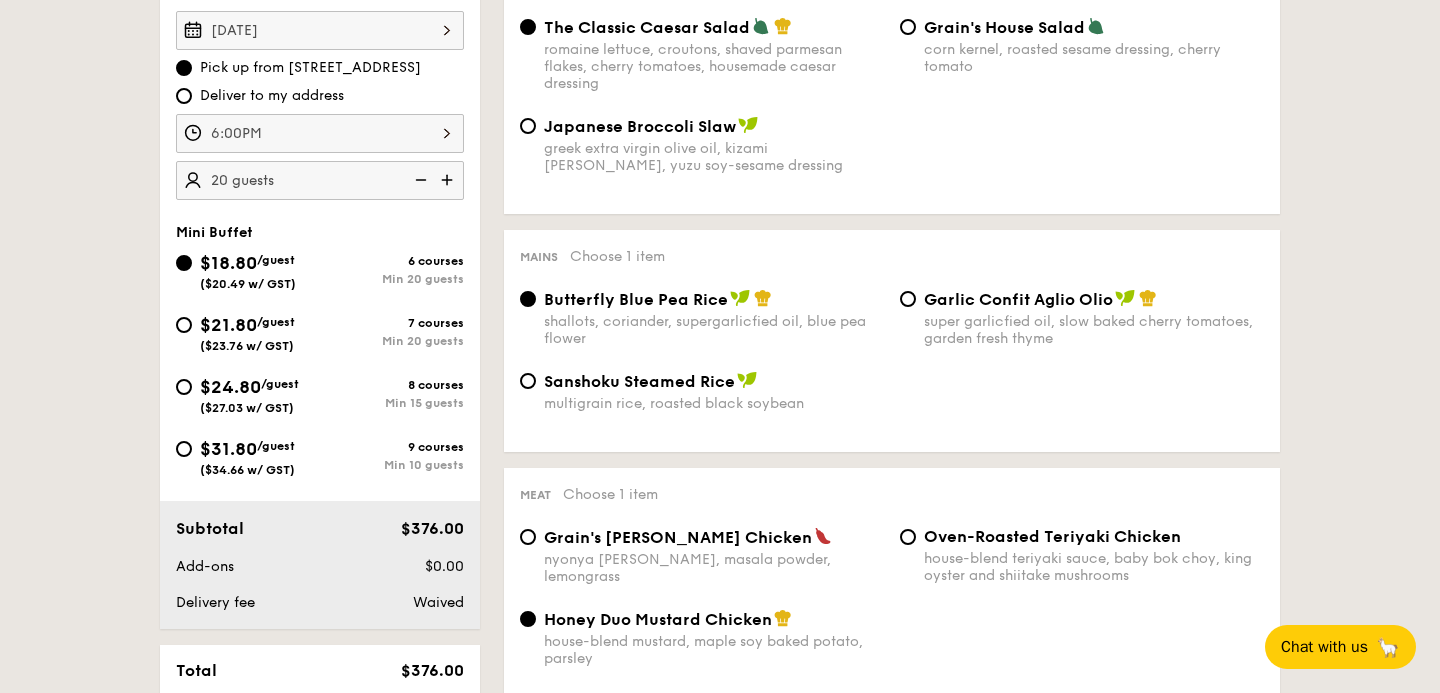 click on "Deliver to my address" at bounding box center (272, 96) 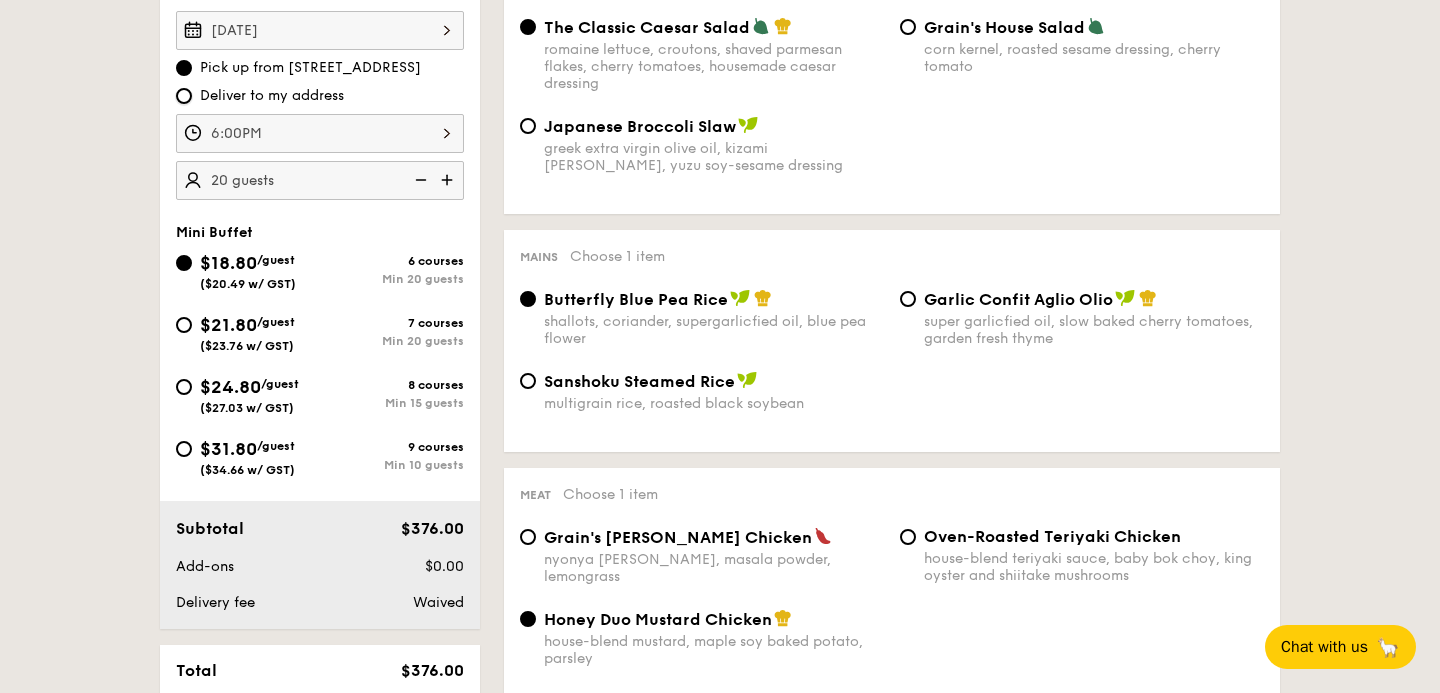 click on "Deliver to my address" at bounding box center (184, 96) 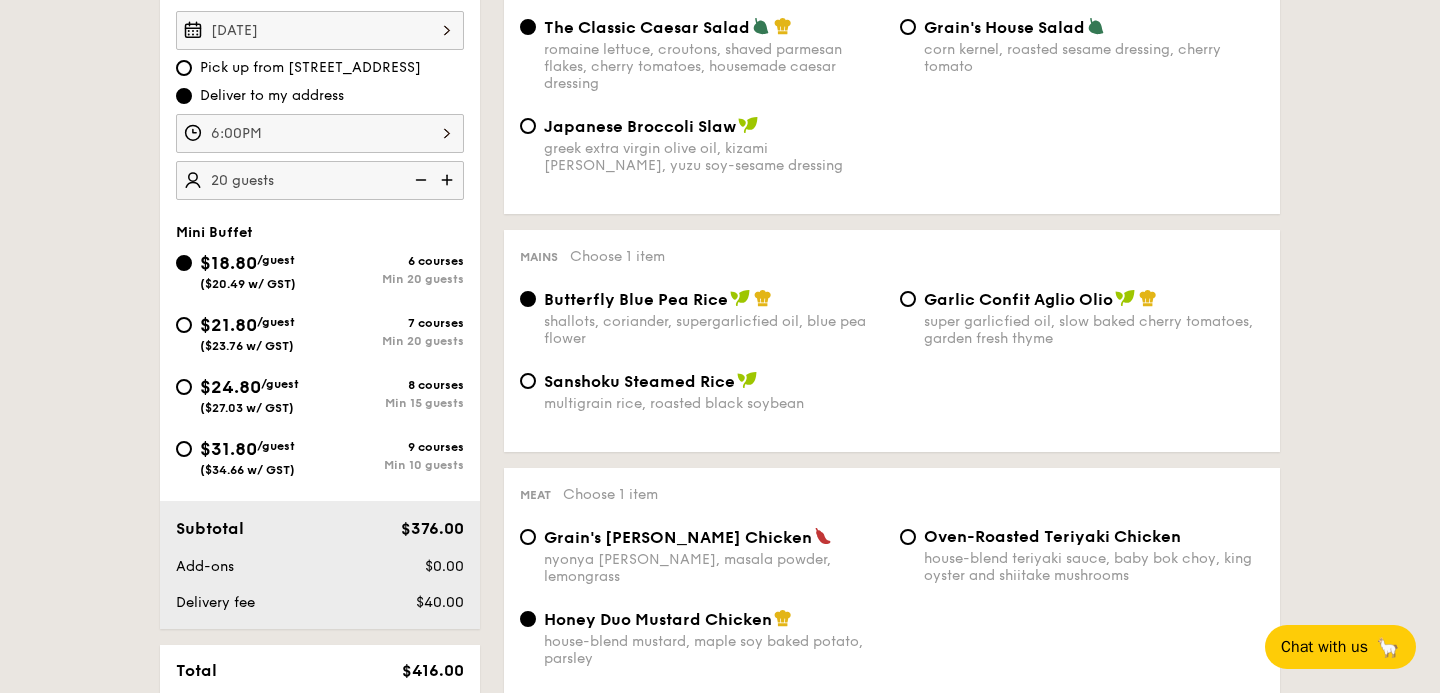 click on "Pick up from 5 Burn Road #05-01" at bounding box center [310, 68] 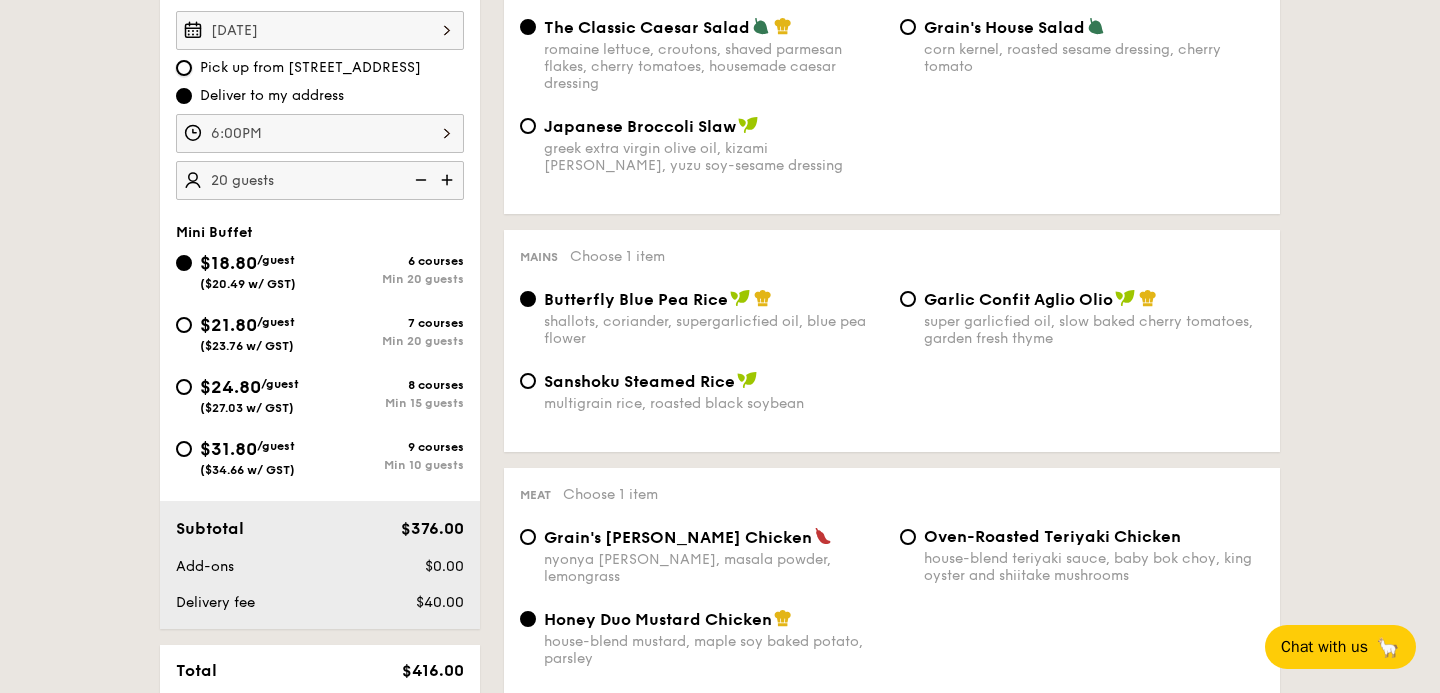 click on "Pick up from 5 Burn Road #05-01" at bounding box center [184, 68] 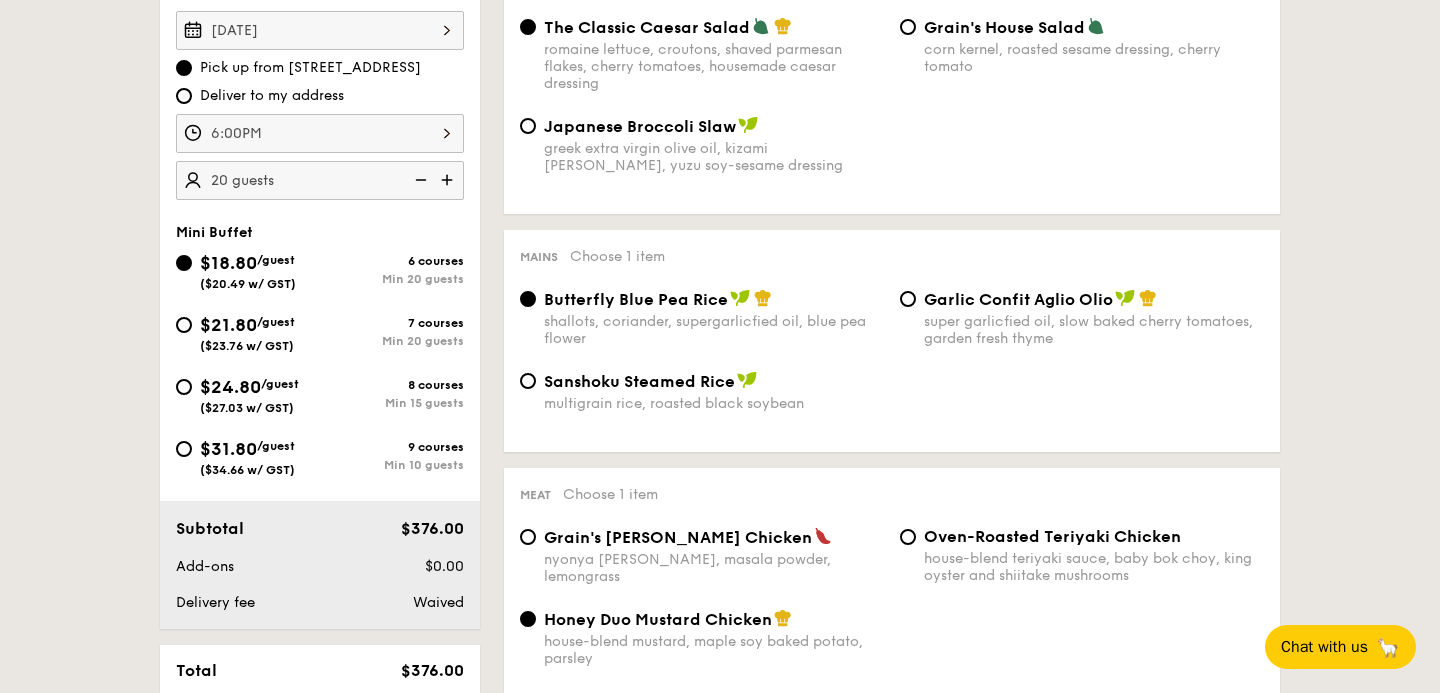 click on "Deliver to my address" at bounding box center [272, 96] 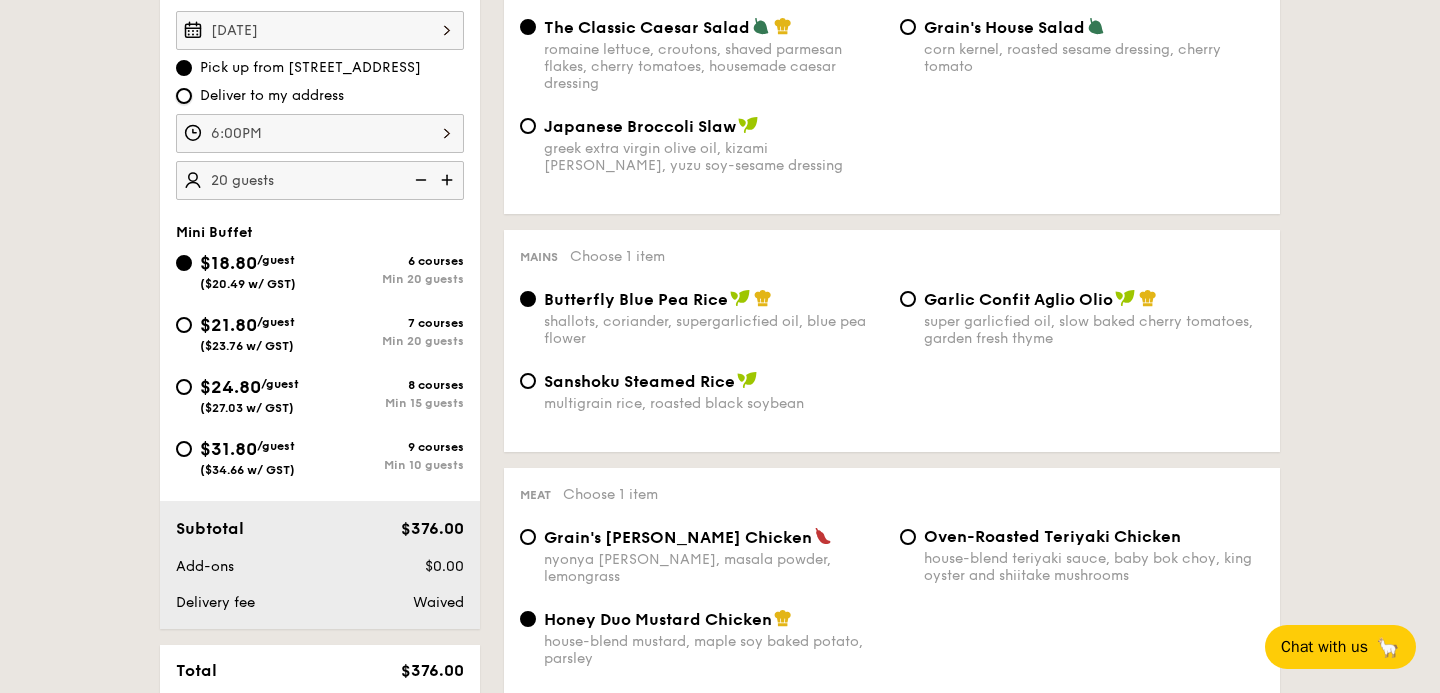 click on "Deliver to my address" at bounding box center (184, 96) 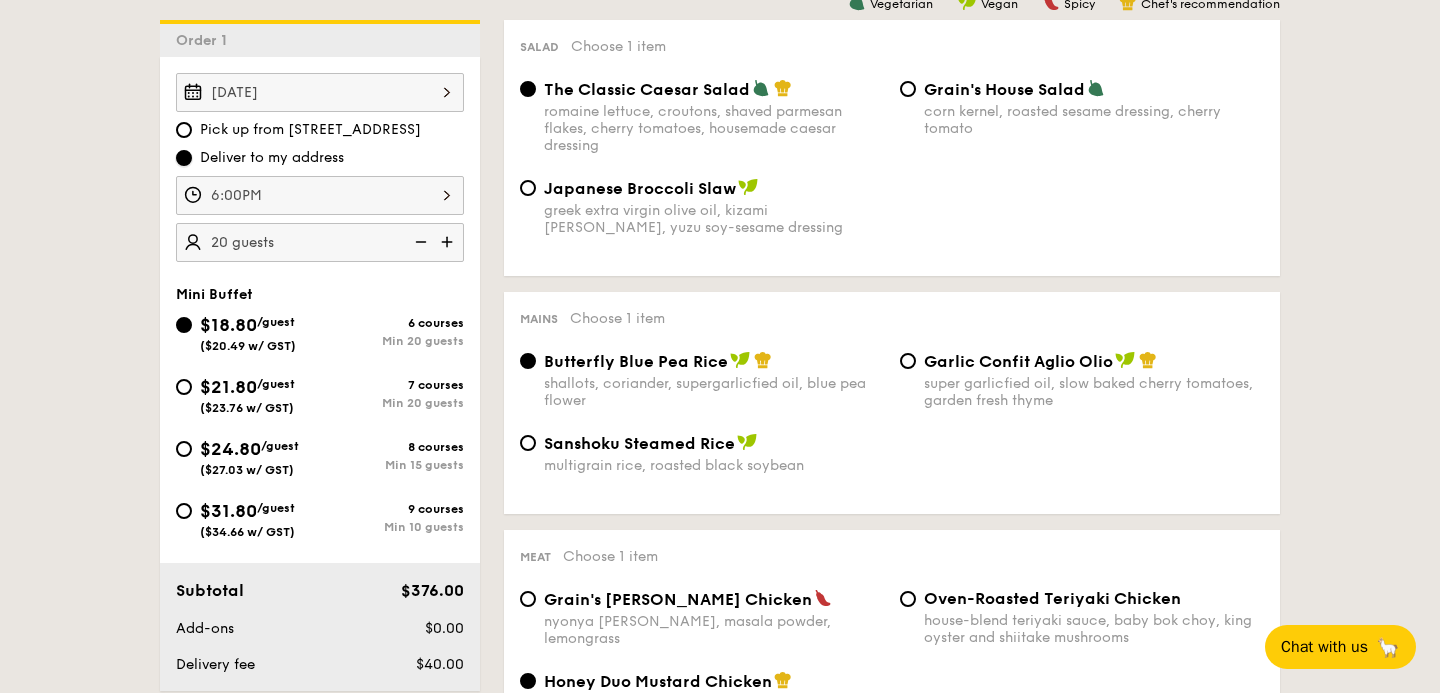 scroll, scrollTop: 520, scrollLeft: 0, axis: vertical 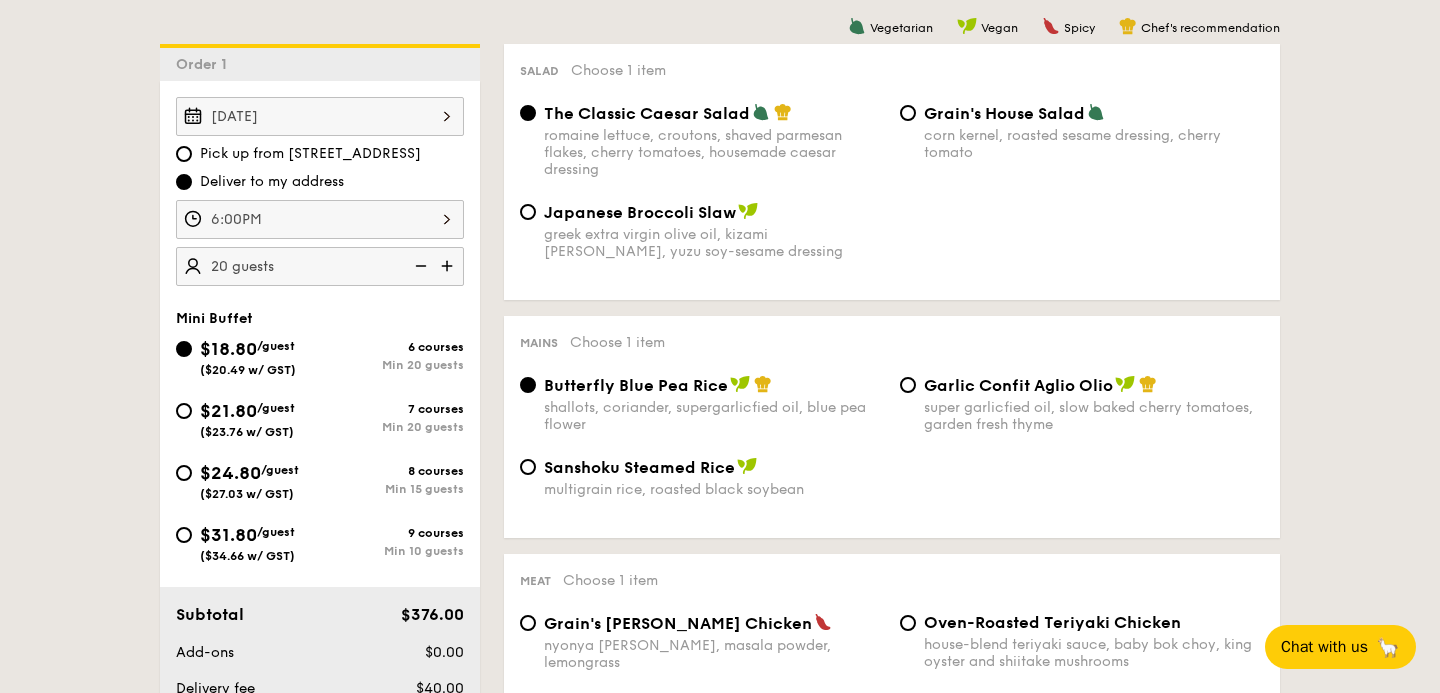 click at bounding box center (449, 266) 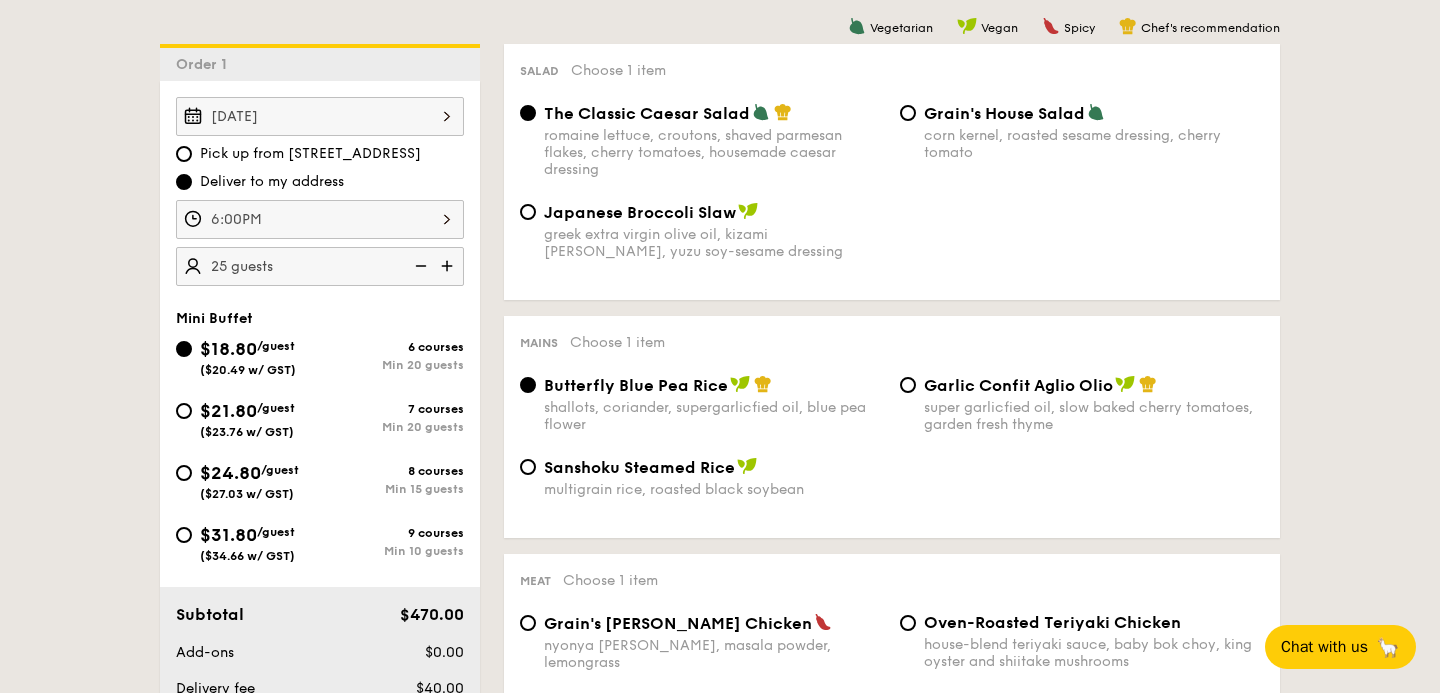 click at bounding box center [449, 266] 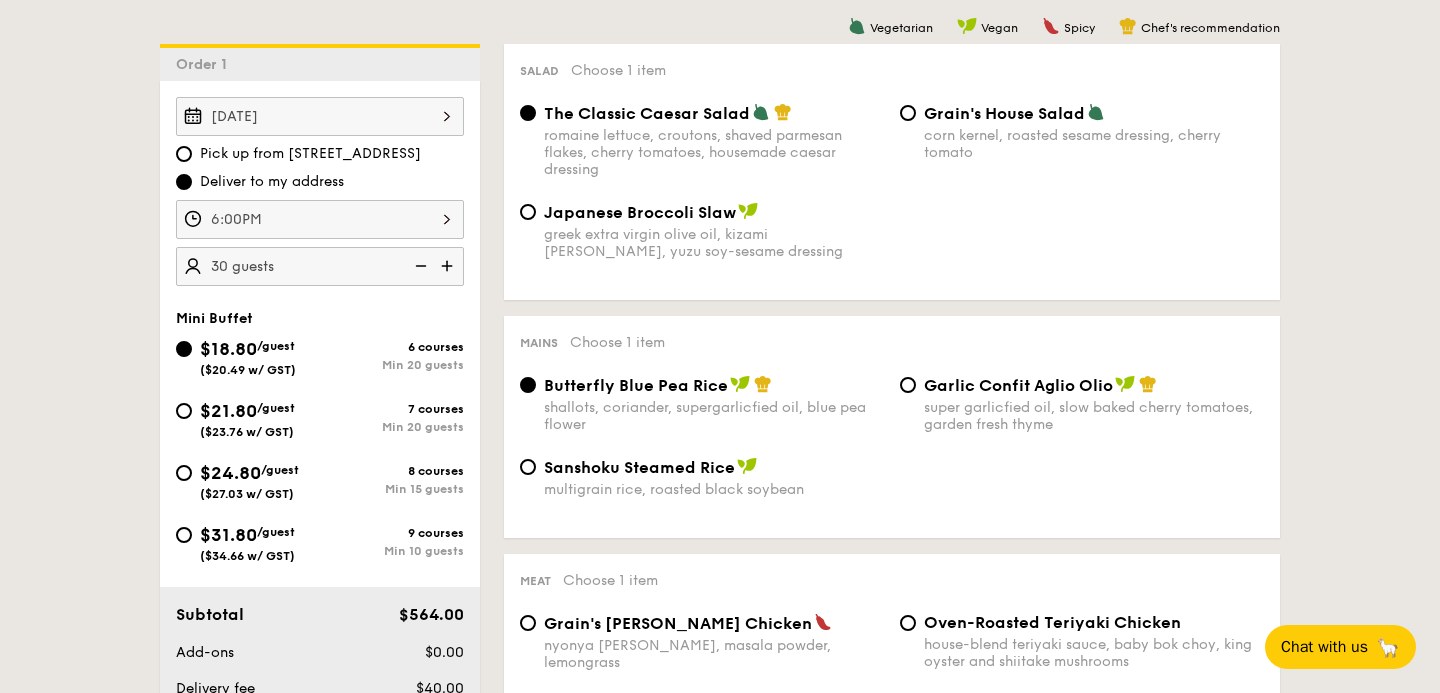 click at bounding box center [449, 266] 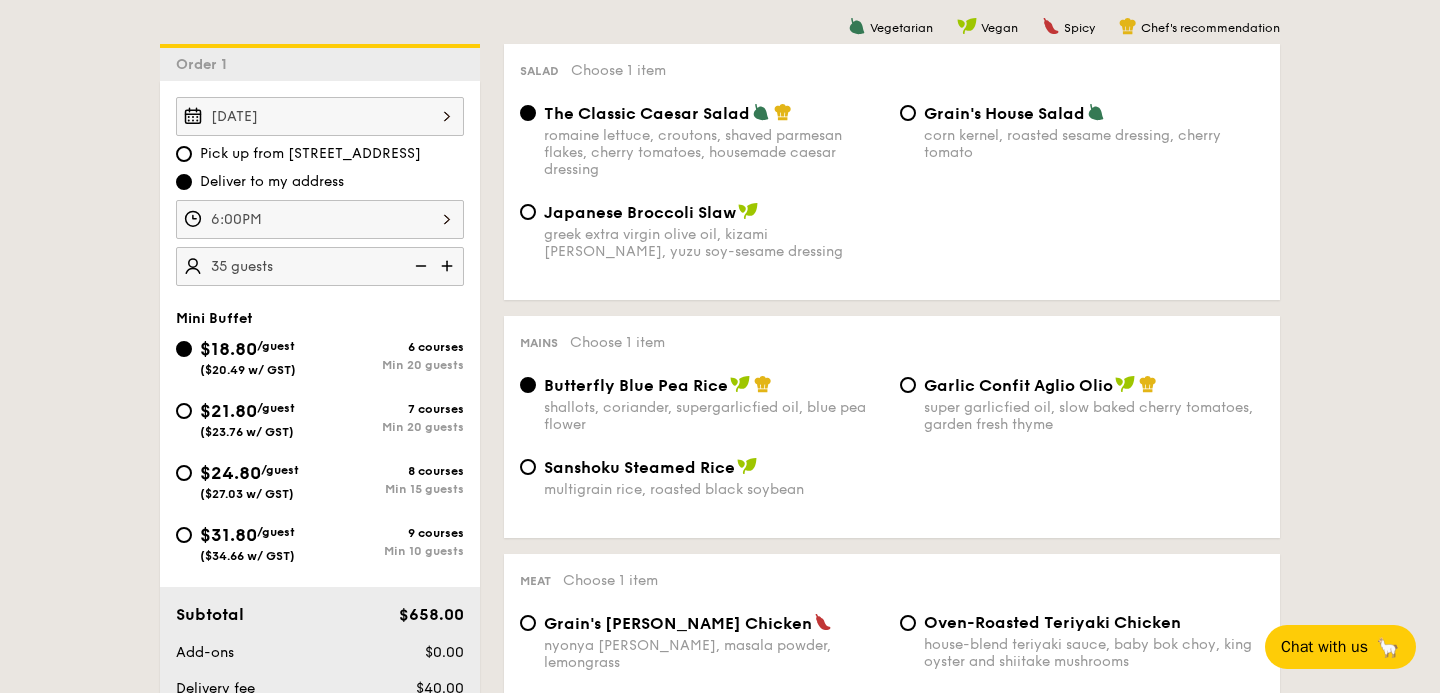 click at bounding box center [419, 266] 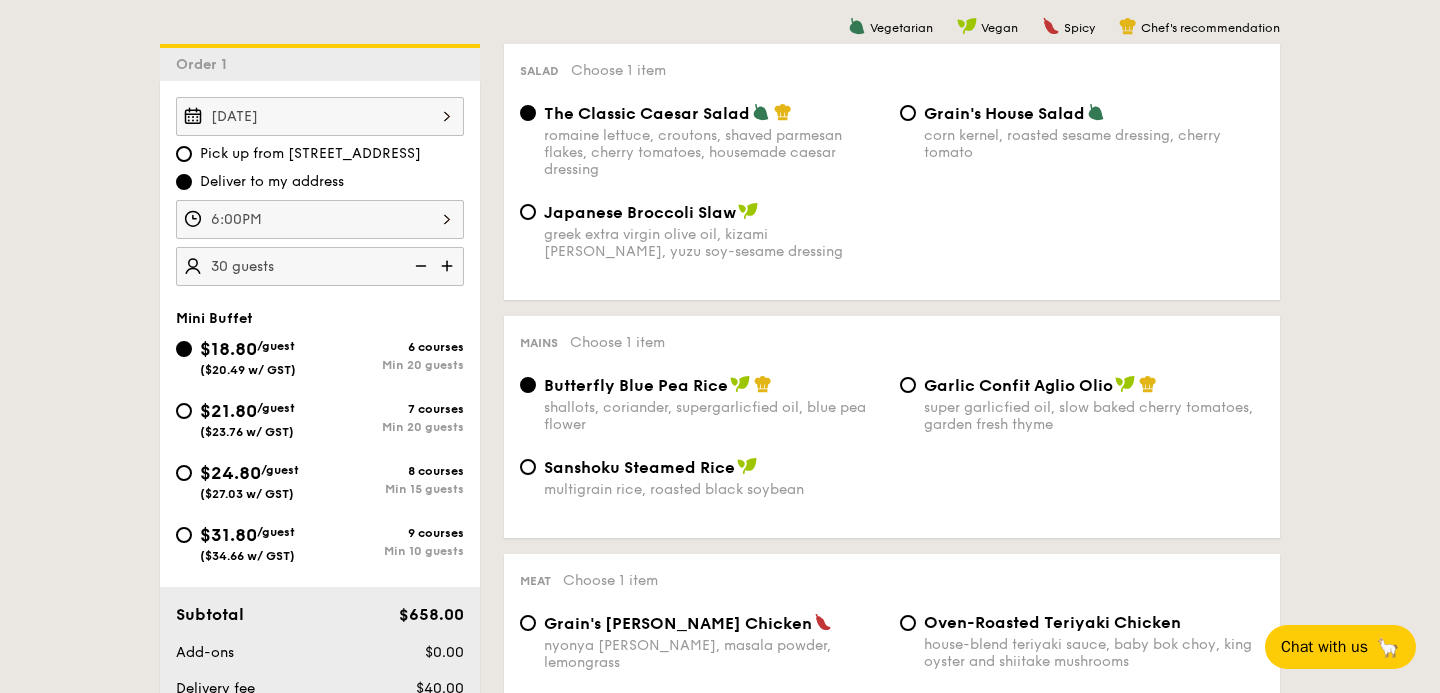 click at bounding box center (419, 266) 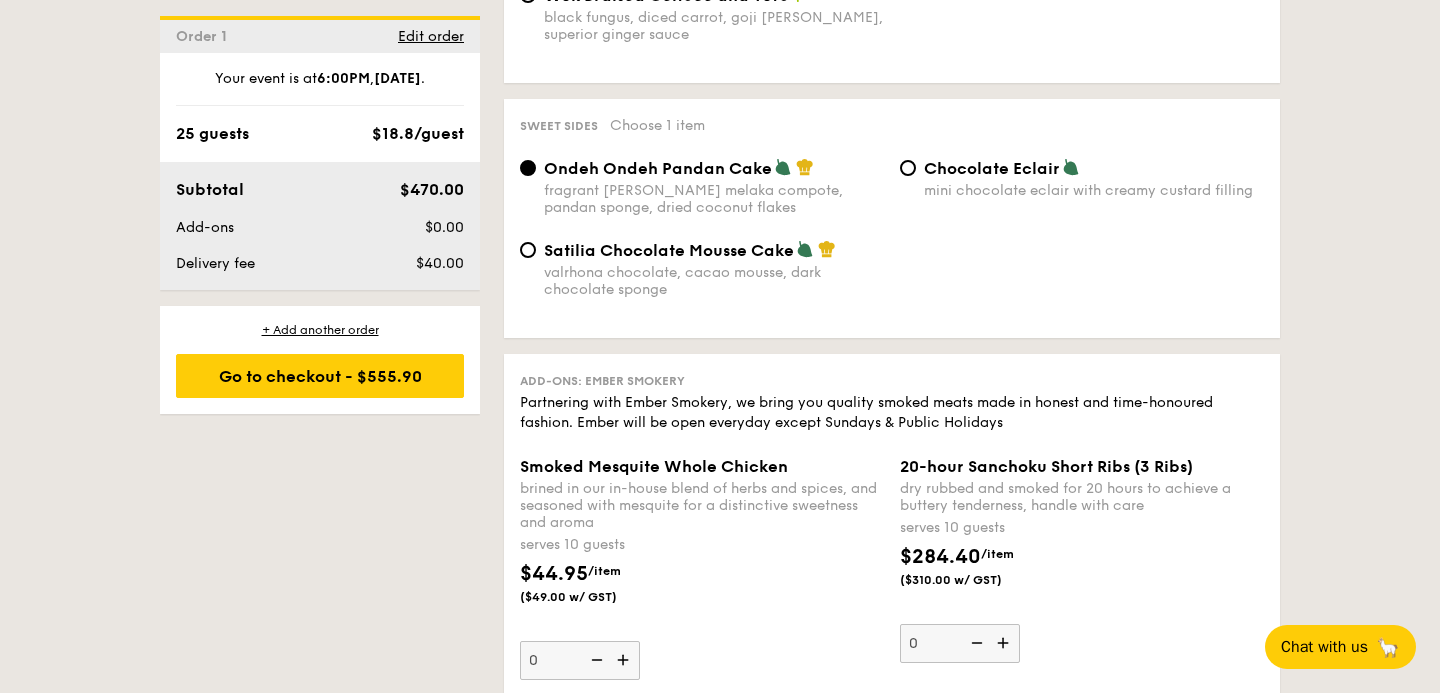 scroll, scrollTop: 1713, scrollLeft: 0, axis: vertical 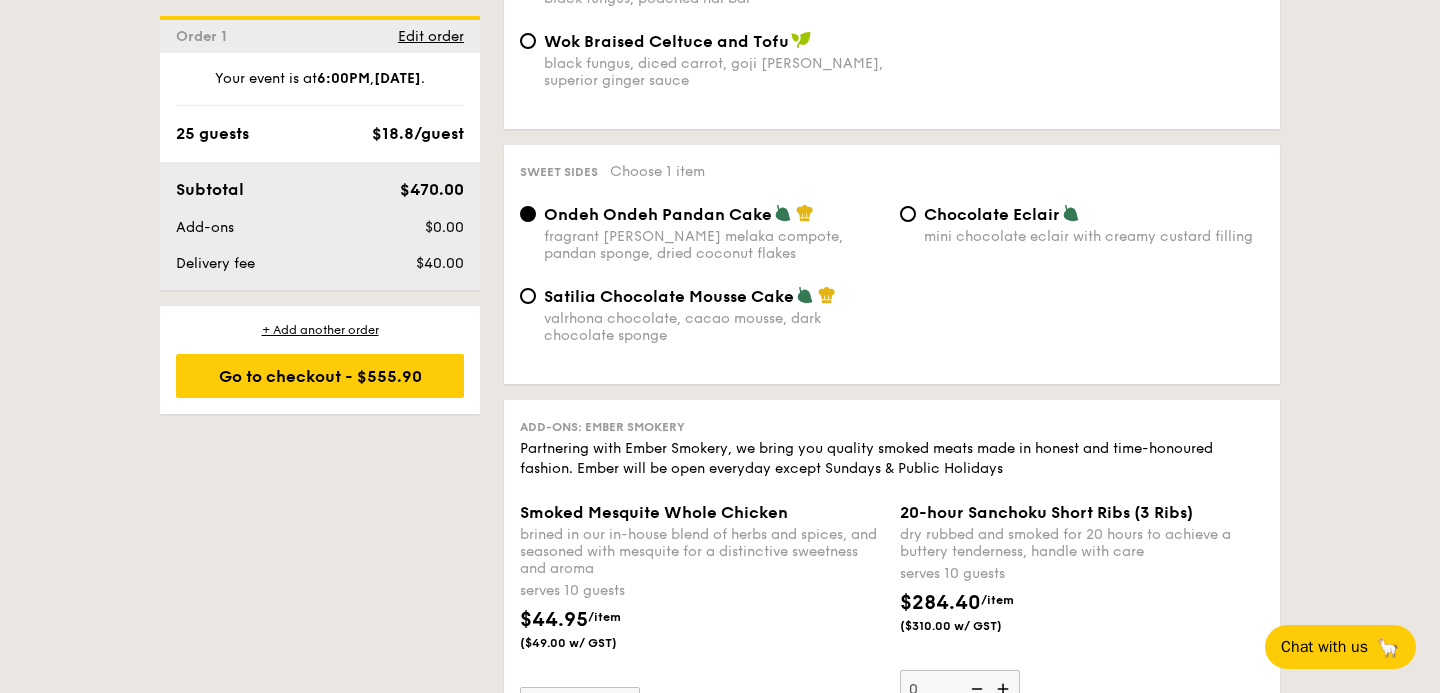 click on "Satilia Chocolate Mousse Cake" at bounding box center (669, 296) 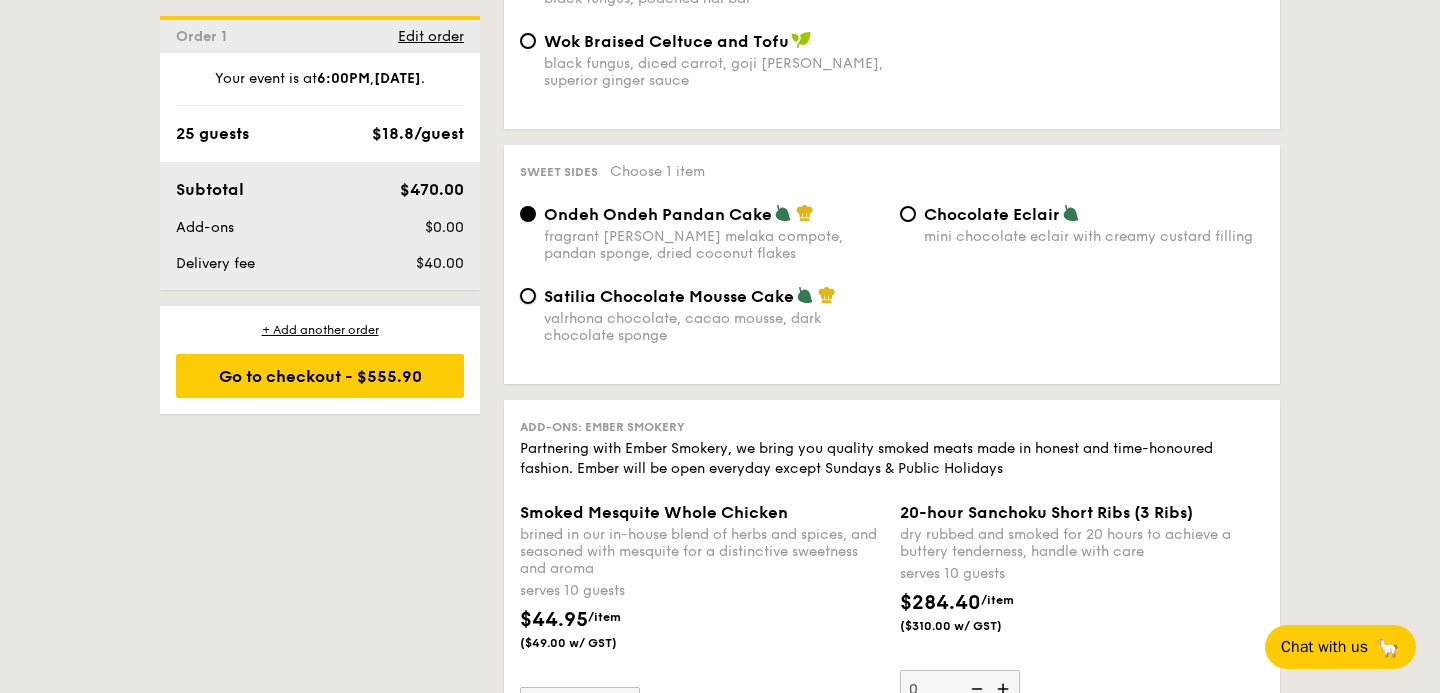 click on "Satilia Chocolate Mousse Cake valrhona chocolate, cacao mousse, dark chocolate sponge" at bounding box center [528, 296] 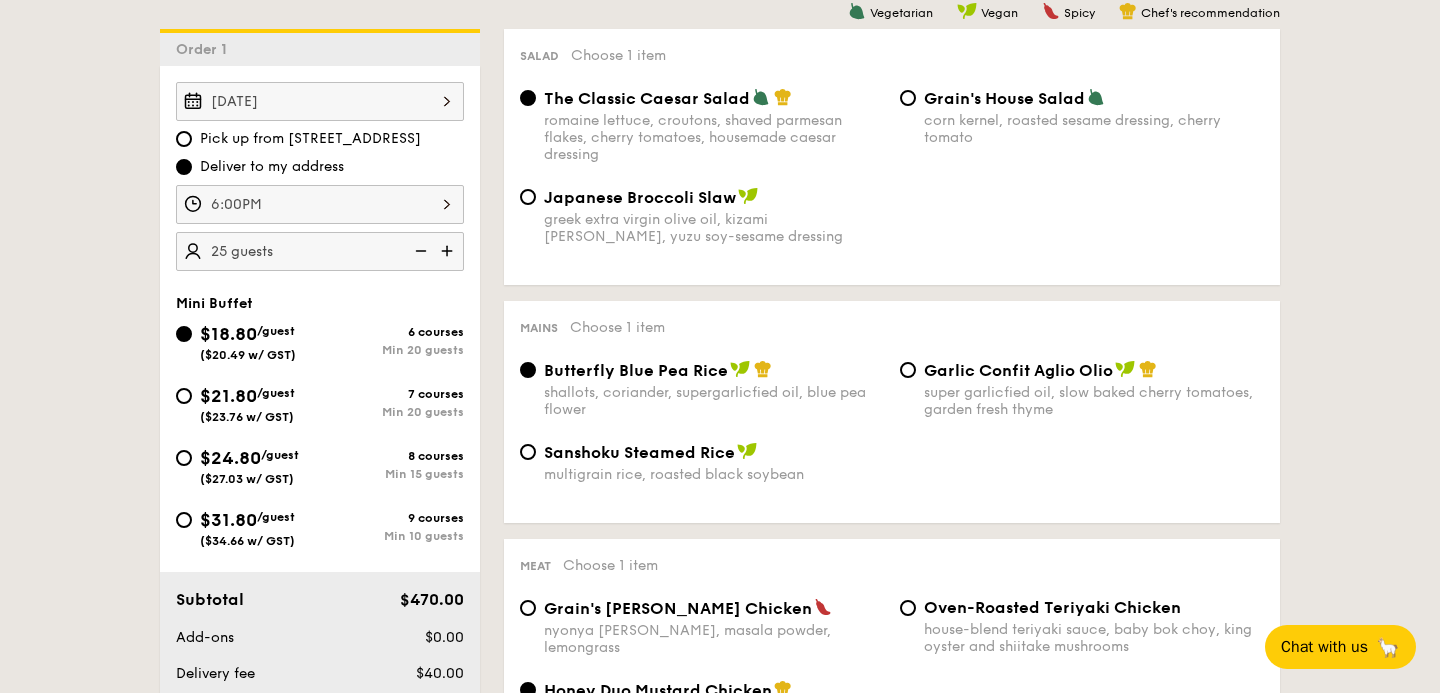 scroll, scrollTop: 534, scrollLeft: 0, axis: vertical 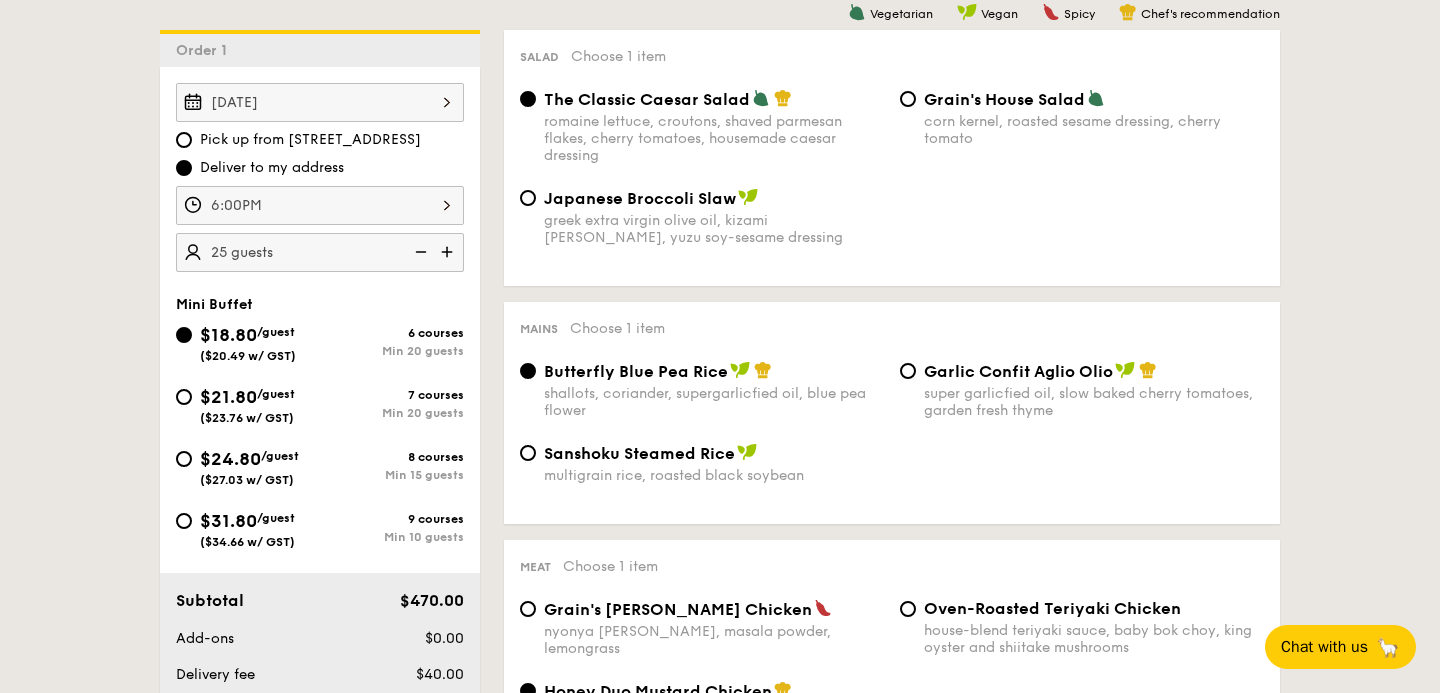 click on "$21.80
/guest
($23.76 w/ GST)" at bounding box center [248, 404] 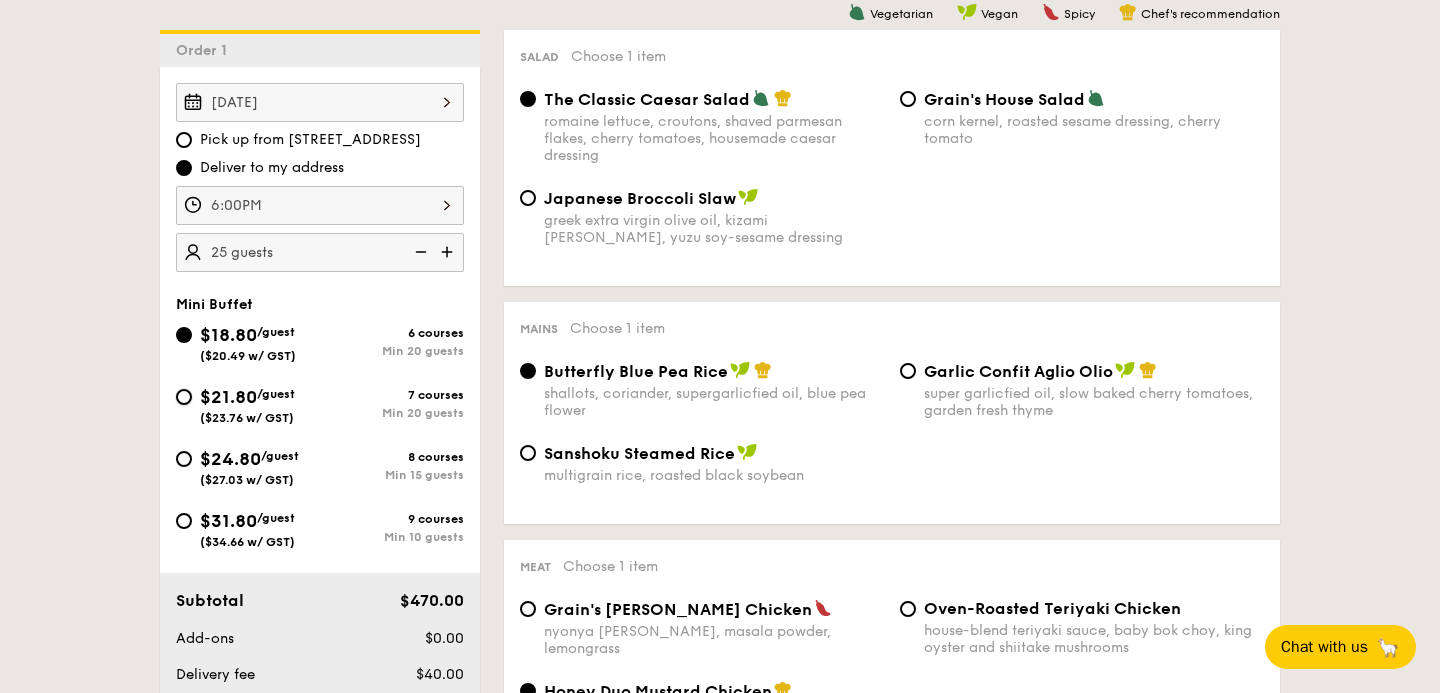 click on "$21.80
/guest
($23.76 w/ GST)
7 courses
Min 20 guests" at bounding box center [184, 397] 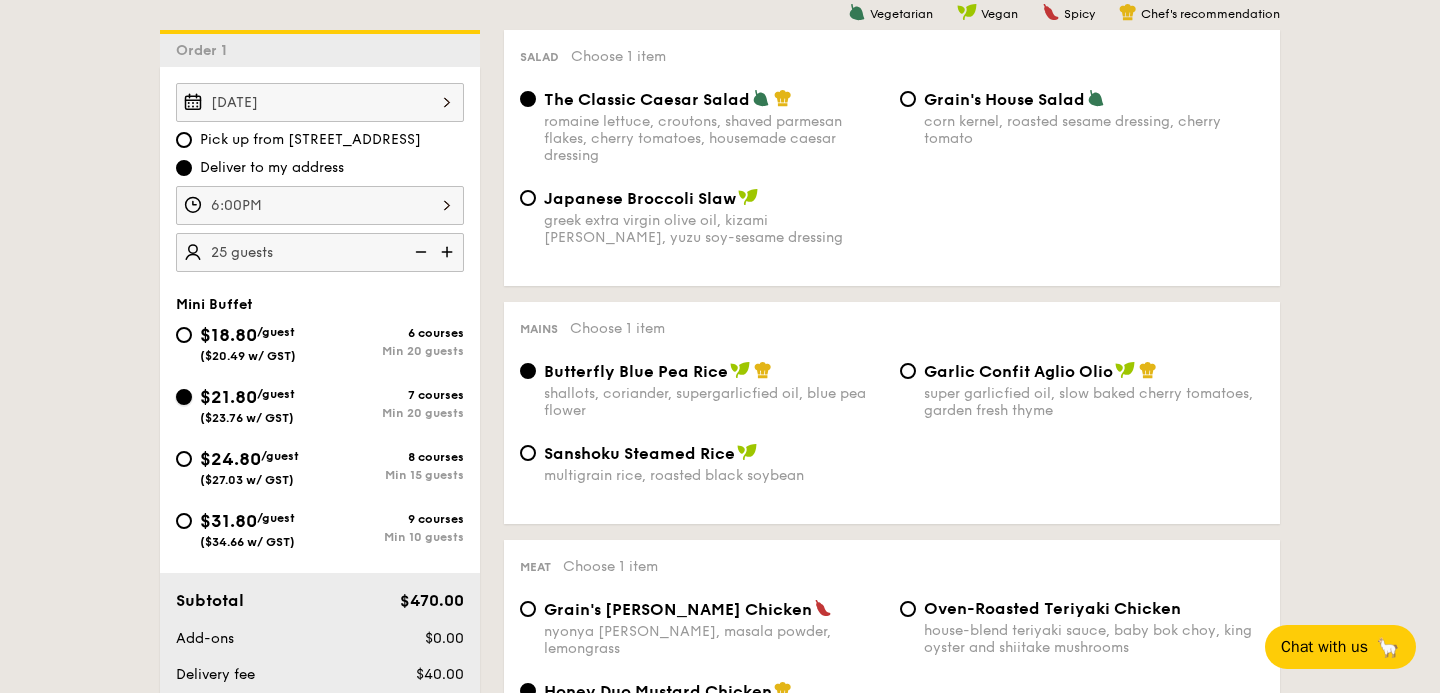 radio on "true" 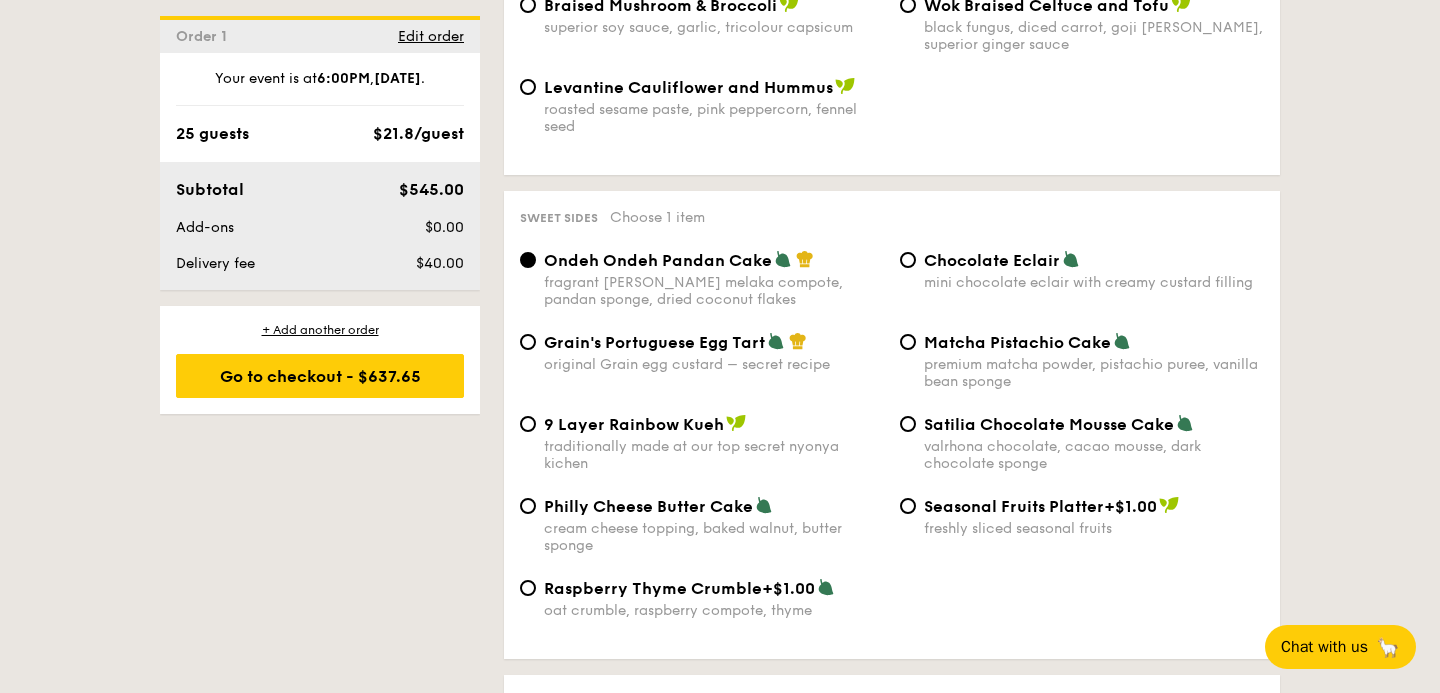 scroll, scrollTop: 2841, scrollLeft: 0, axis: vertical 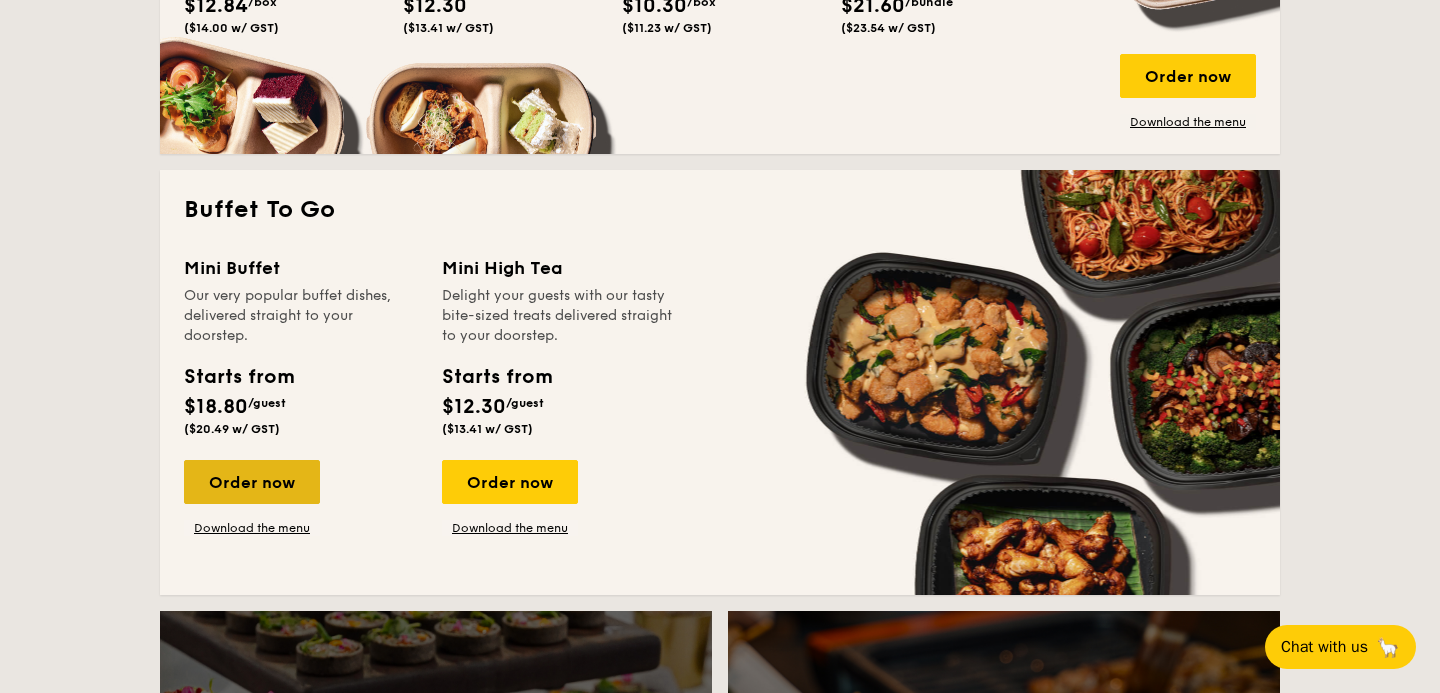 click on "Order now" at bounding box center (252, 482) 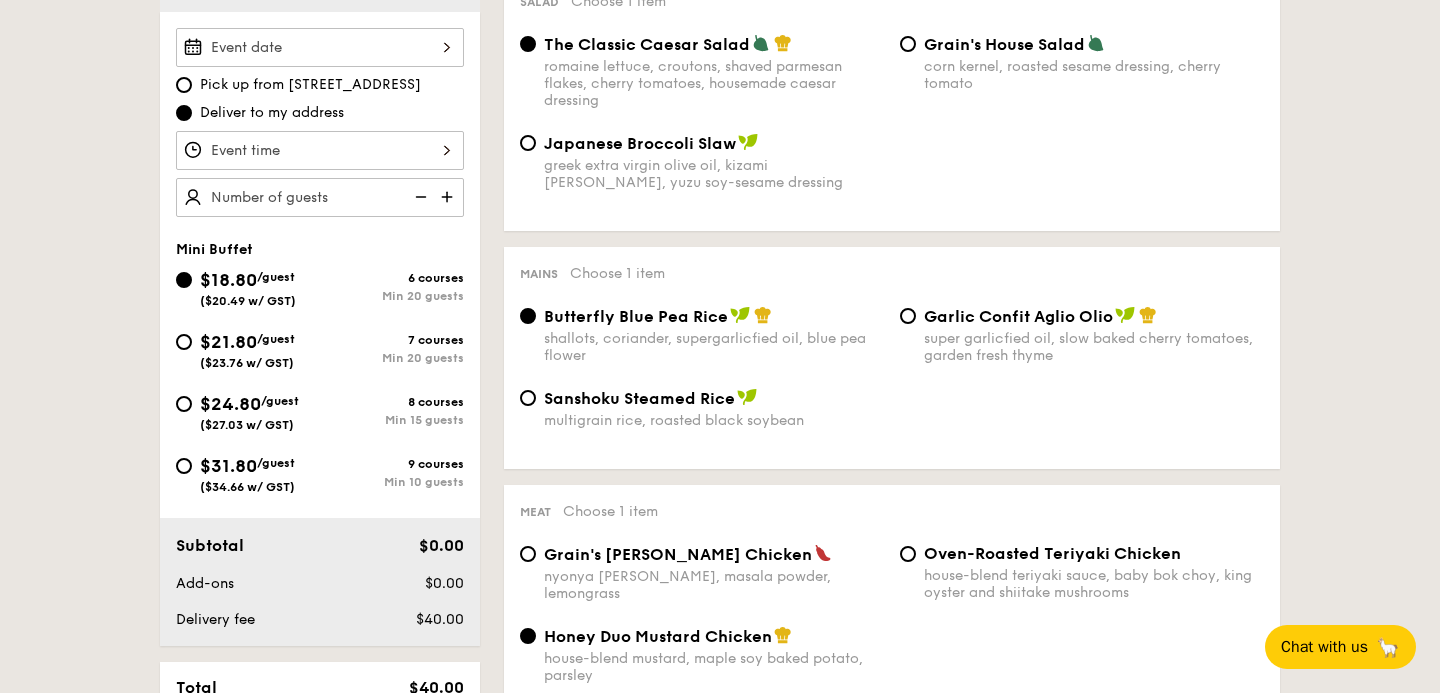 scroll, scrollTop: 582, scrollLeft: 0, axis: vertical 